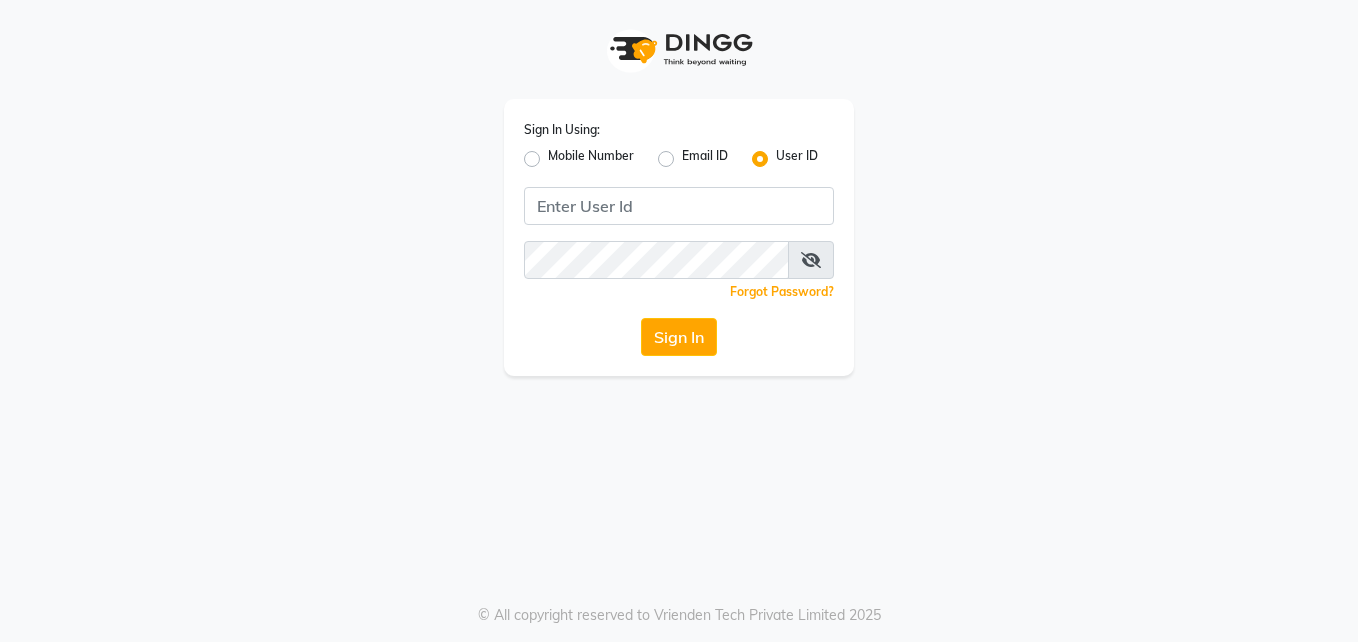 scroll, scrollTop: 0, scrollLeft: 0, axis: both 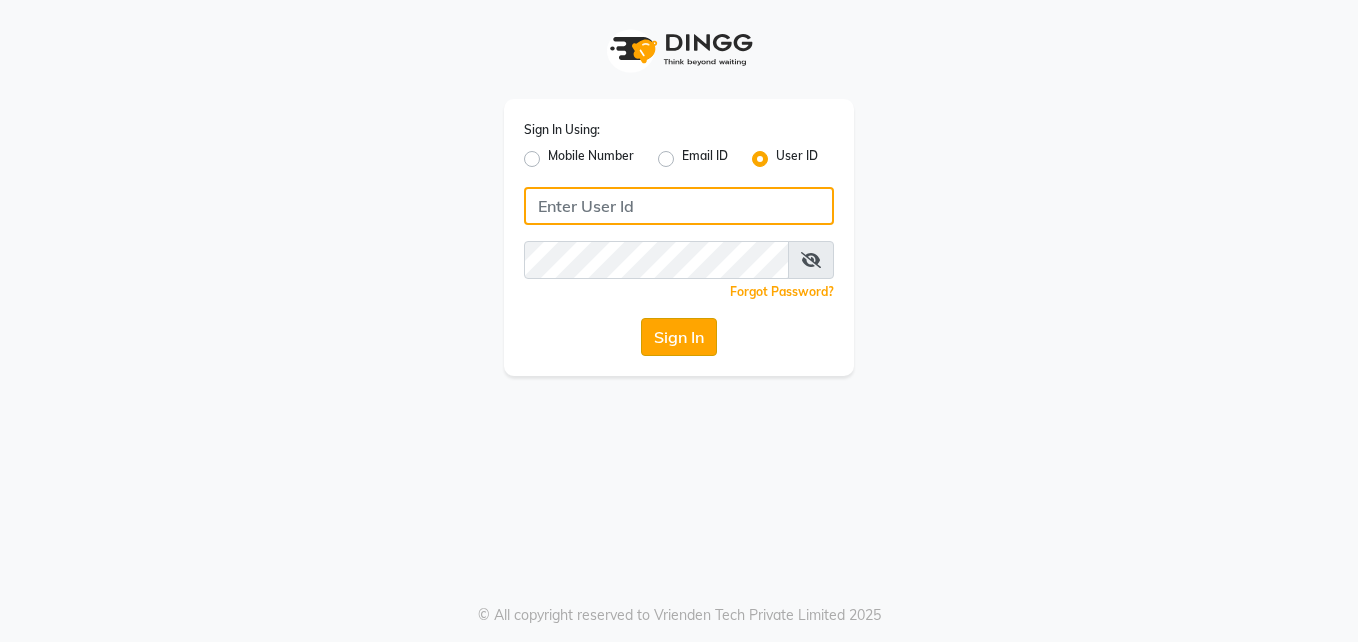 type on "pallavi" 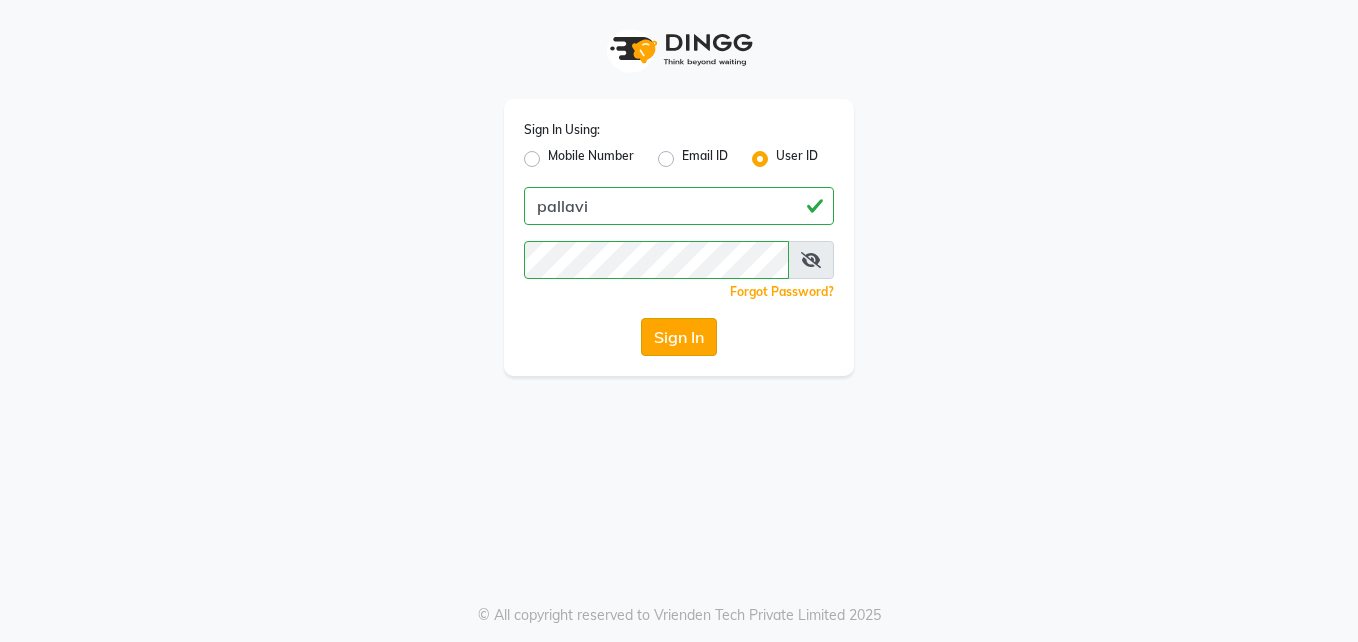 click on "Sign In" 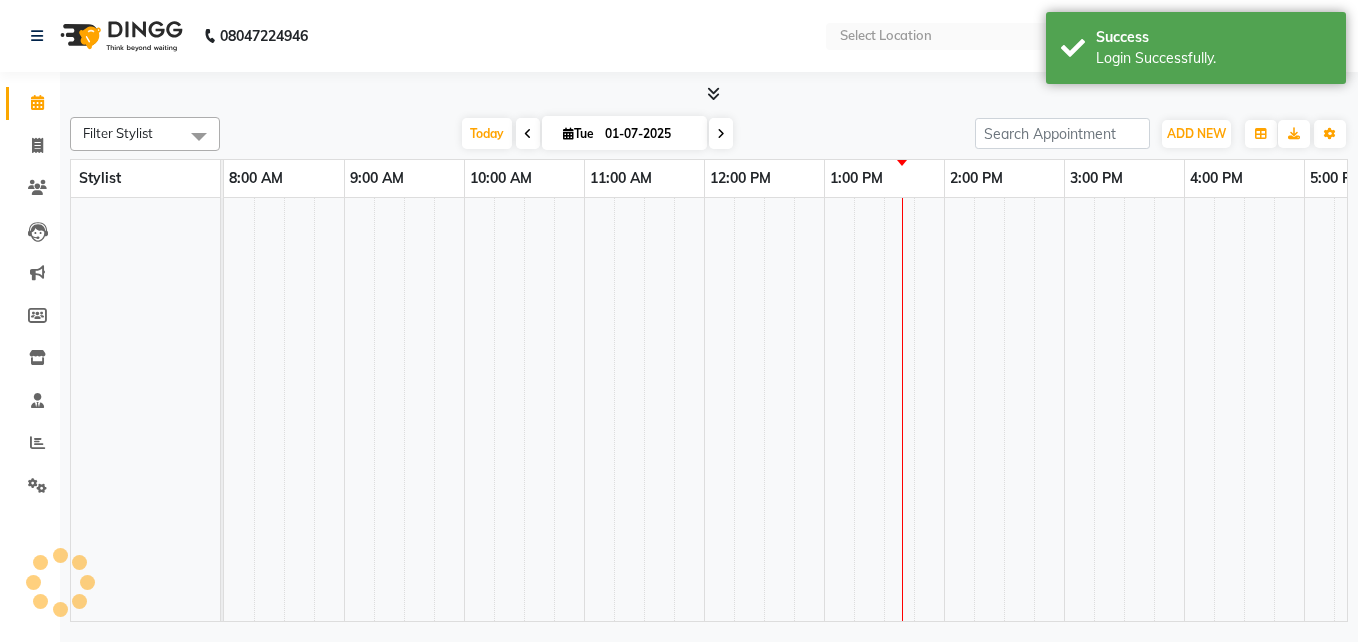 select on "en" 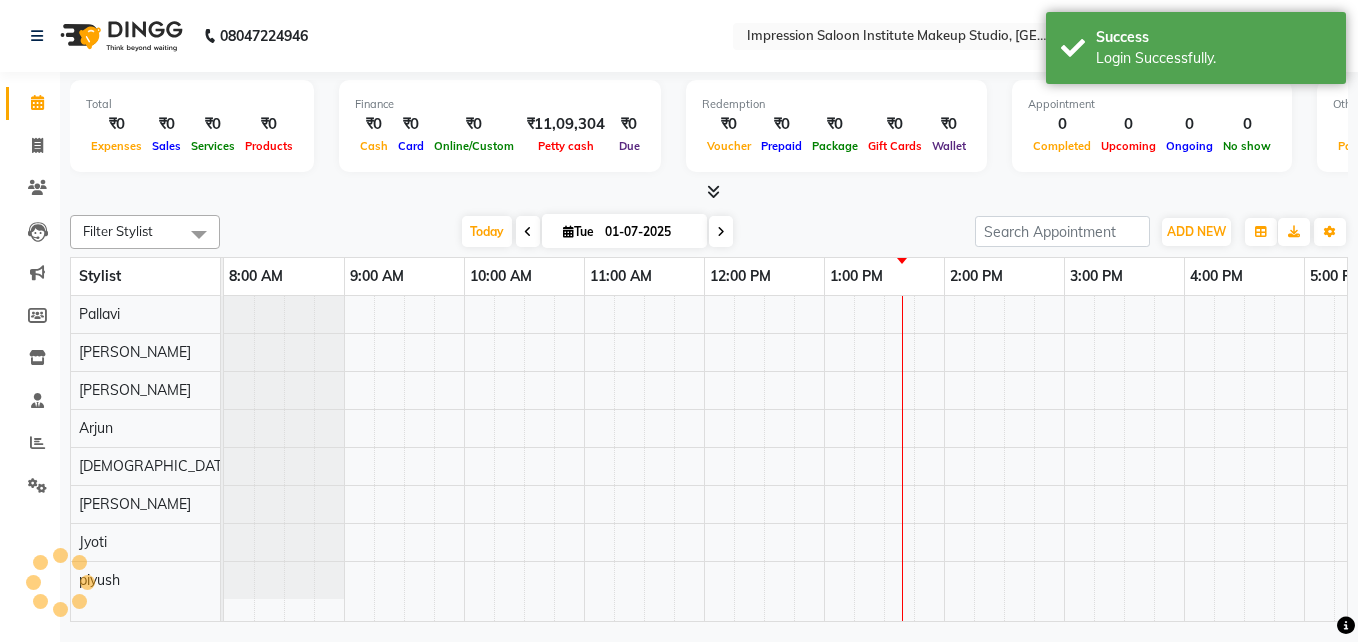 scroll, scrollTop: 0, scrollLeft: 0, axis: both 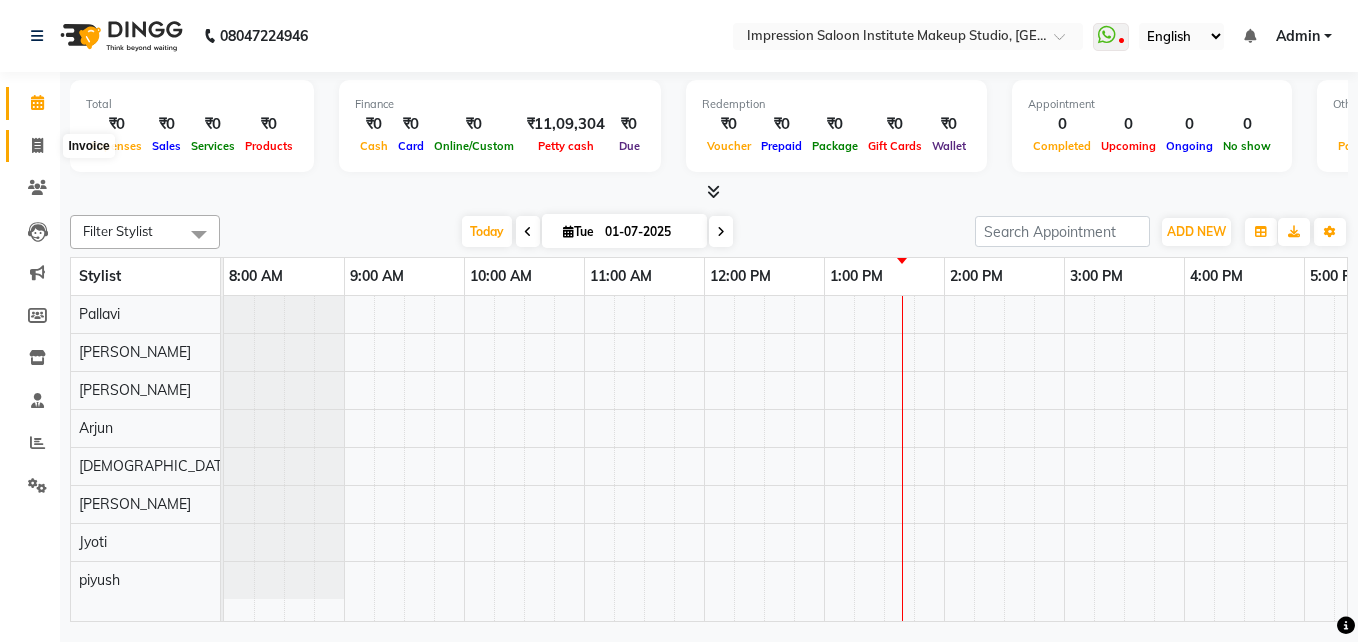 click 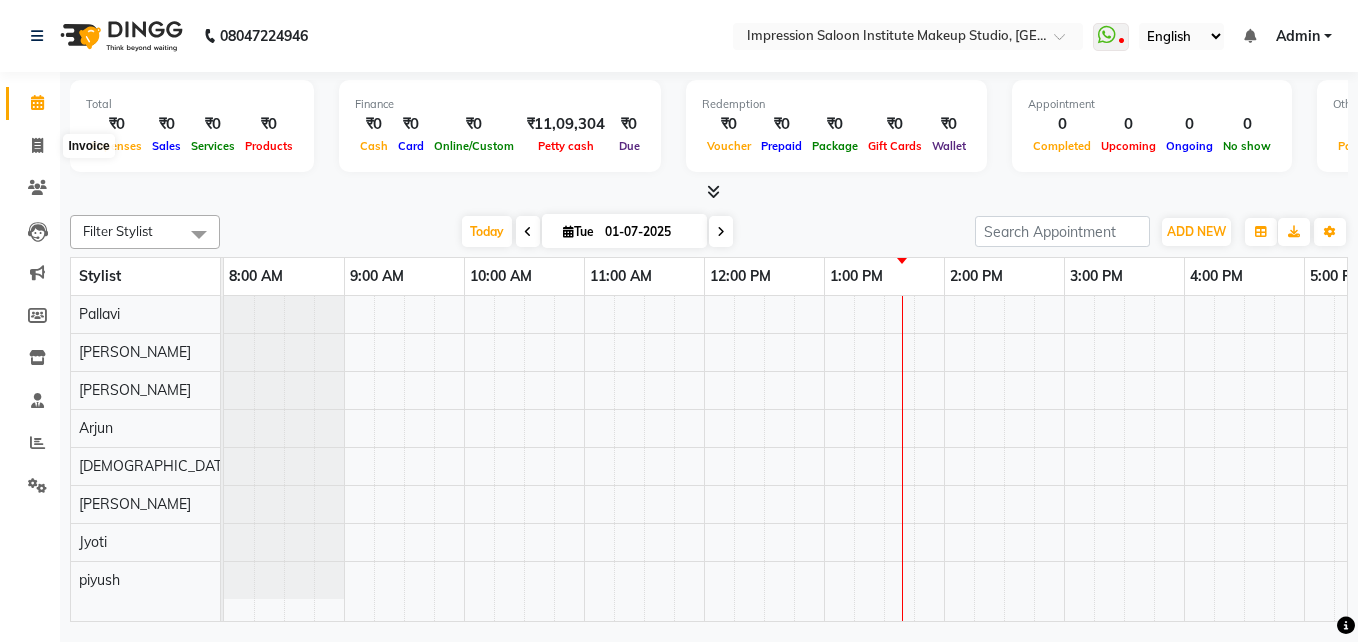 select on "service" 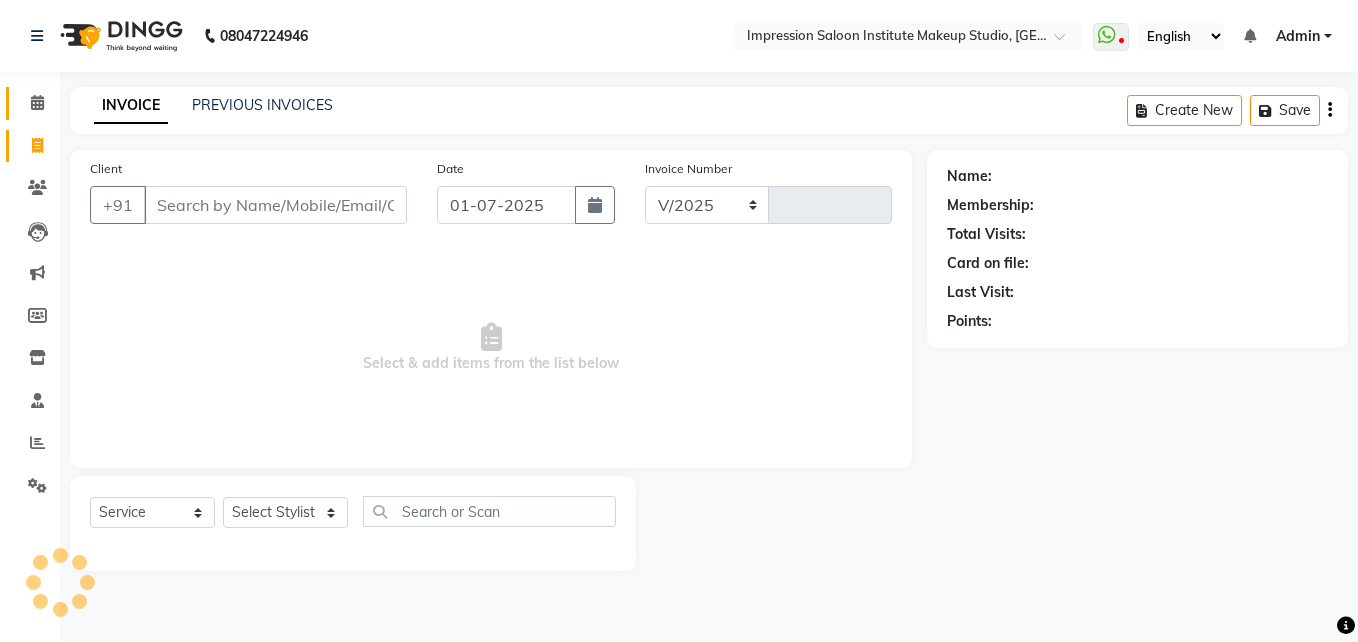 select on "437" 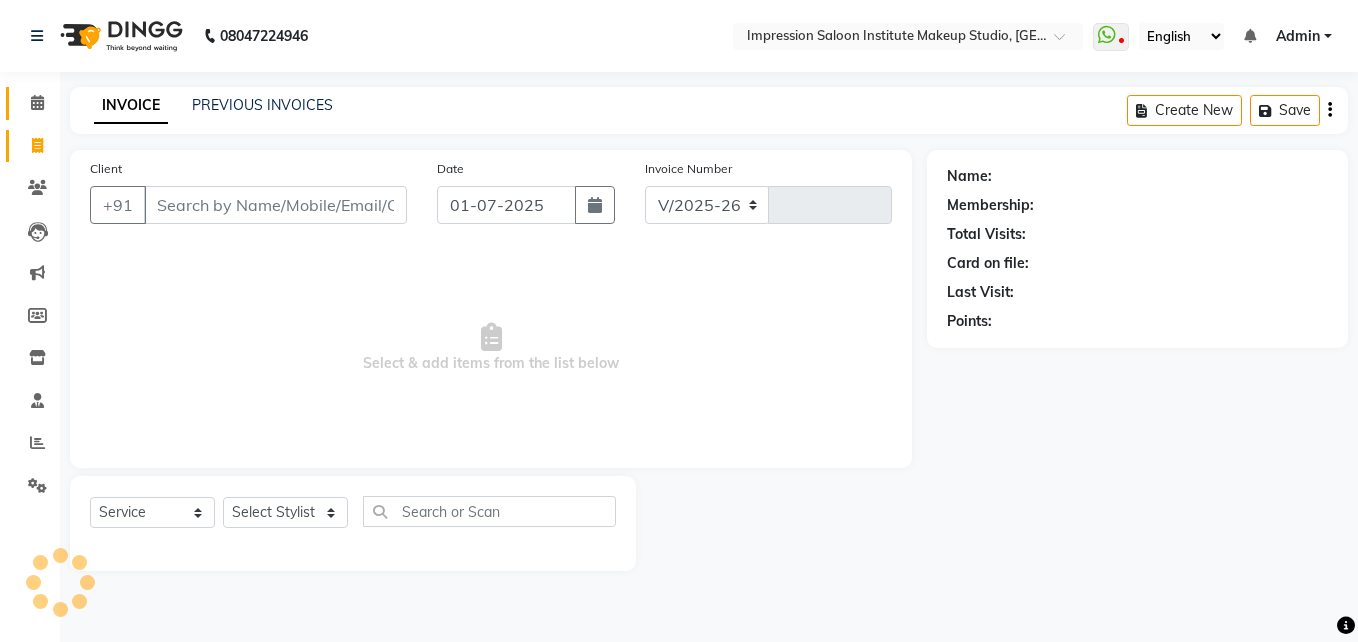 type on "0970" 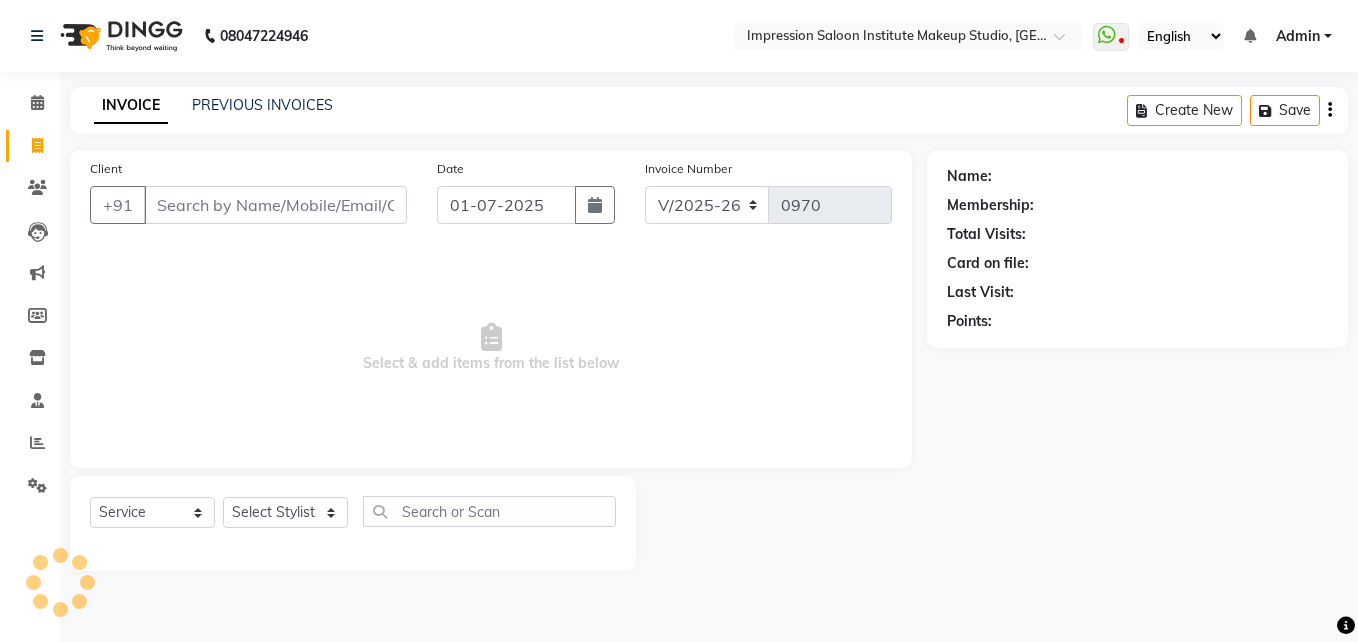 select on "product" 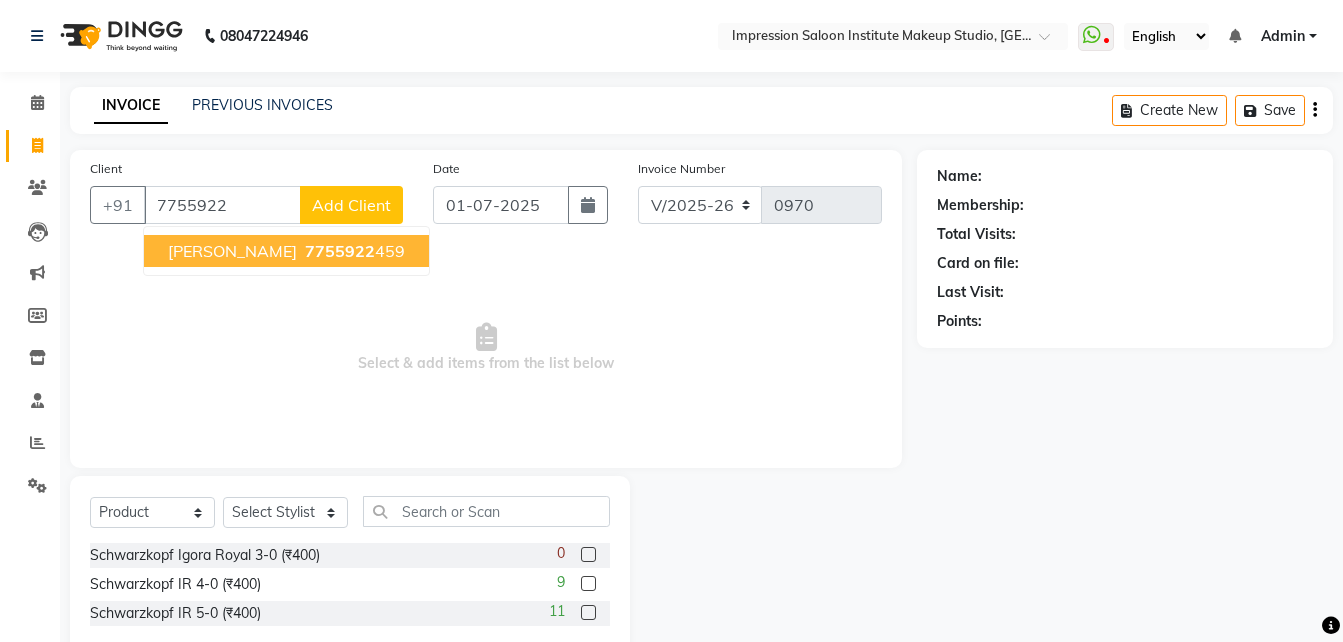 click on "Shruti Nc   7755922 459" at bounding box center (286, 251) 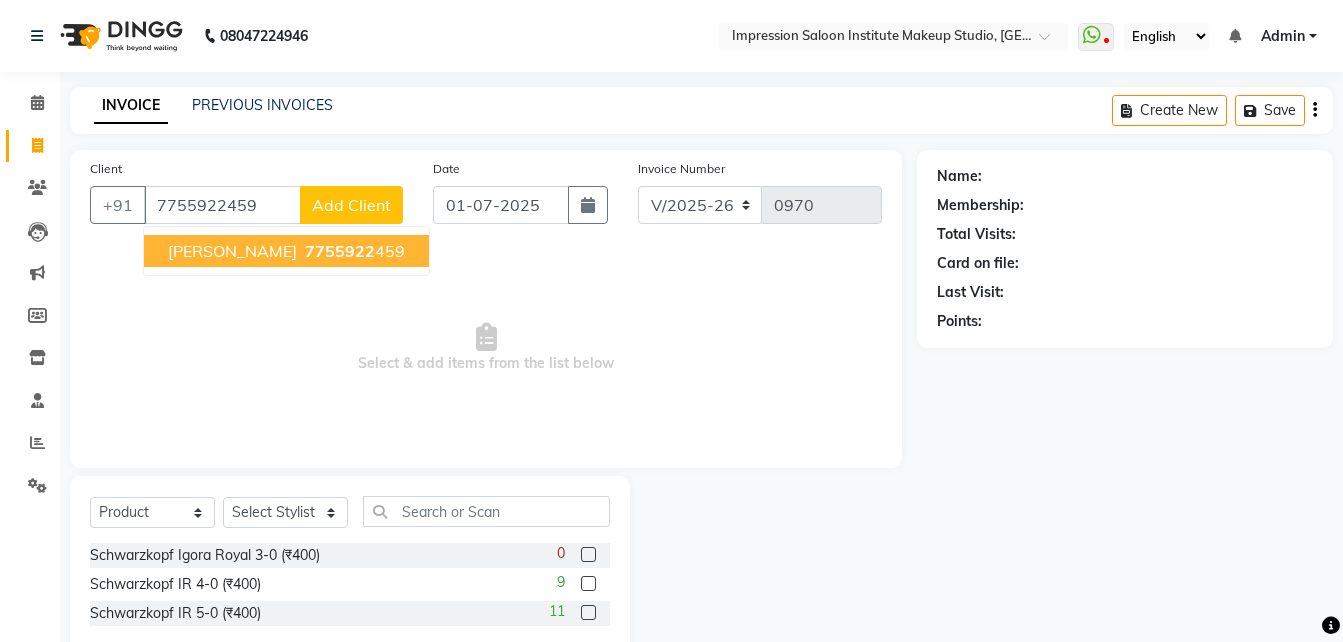type on "7755922459" 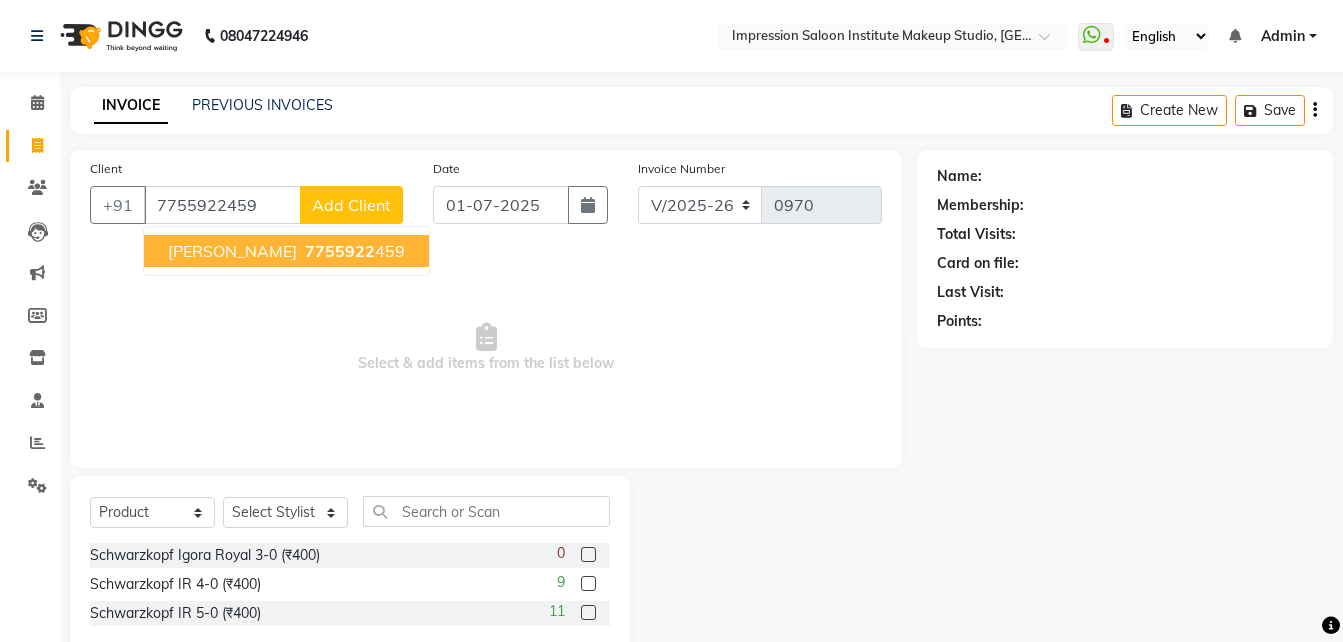 select on "1: Object" 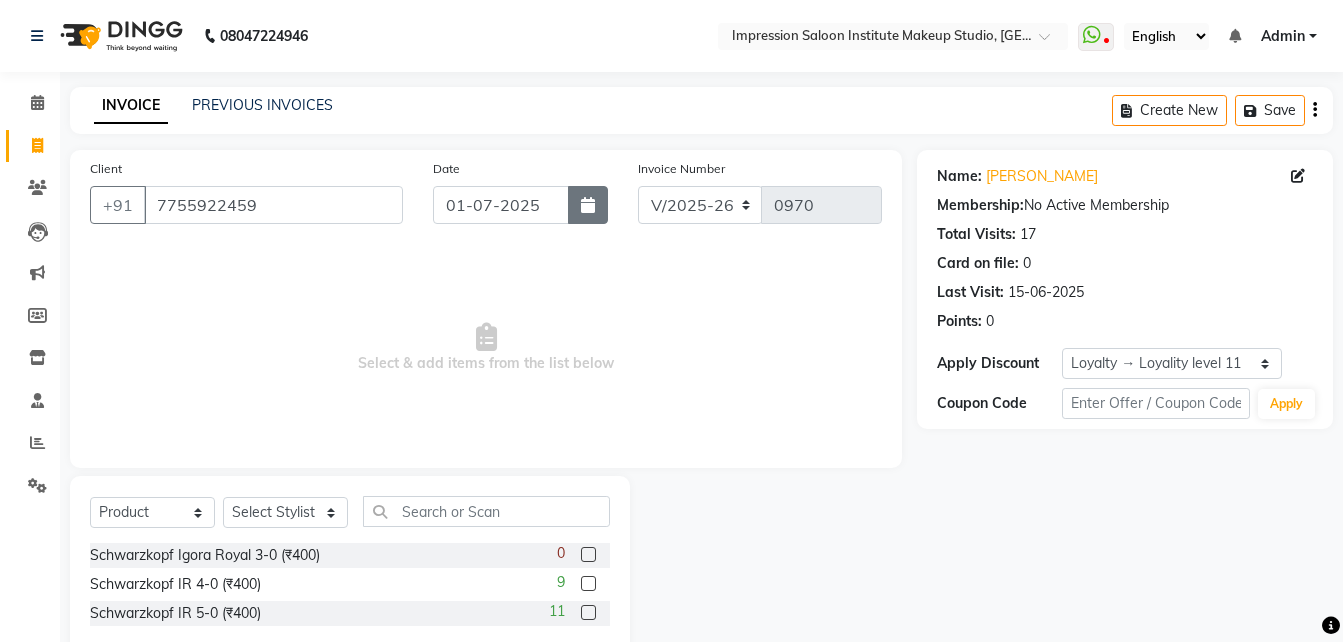 click 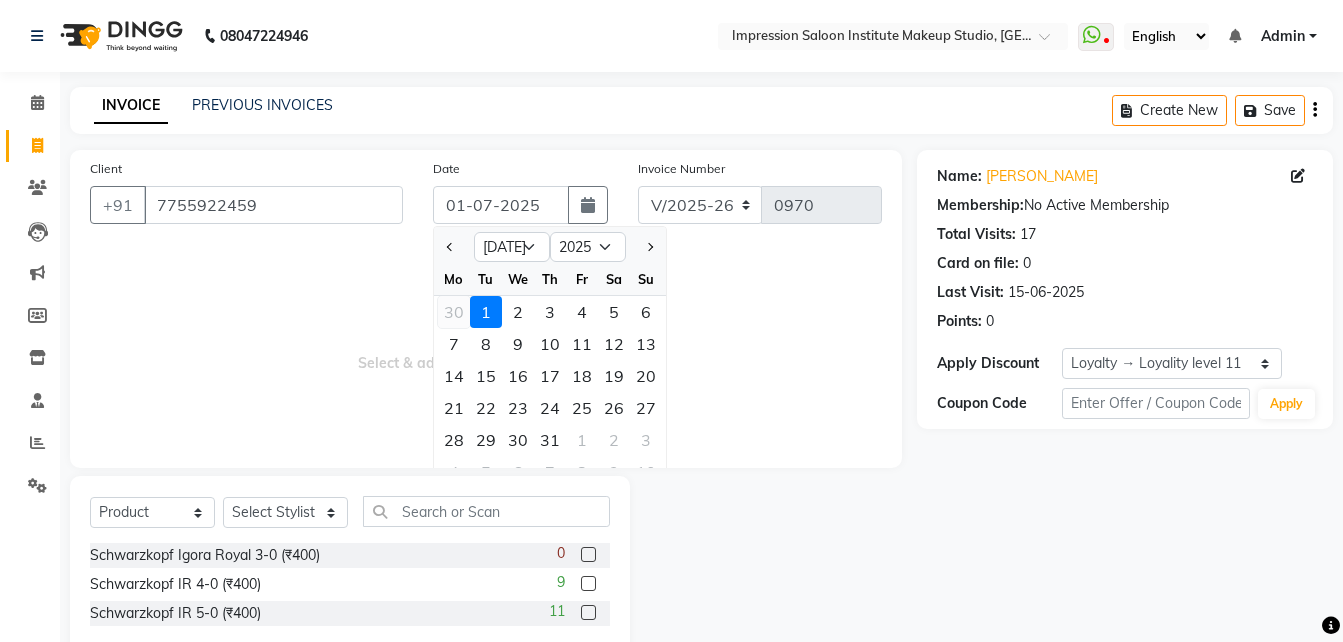click on "30" 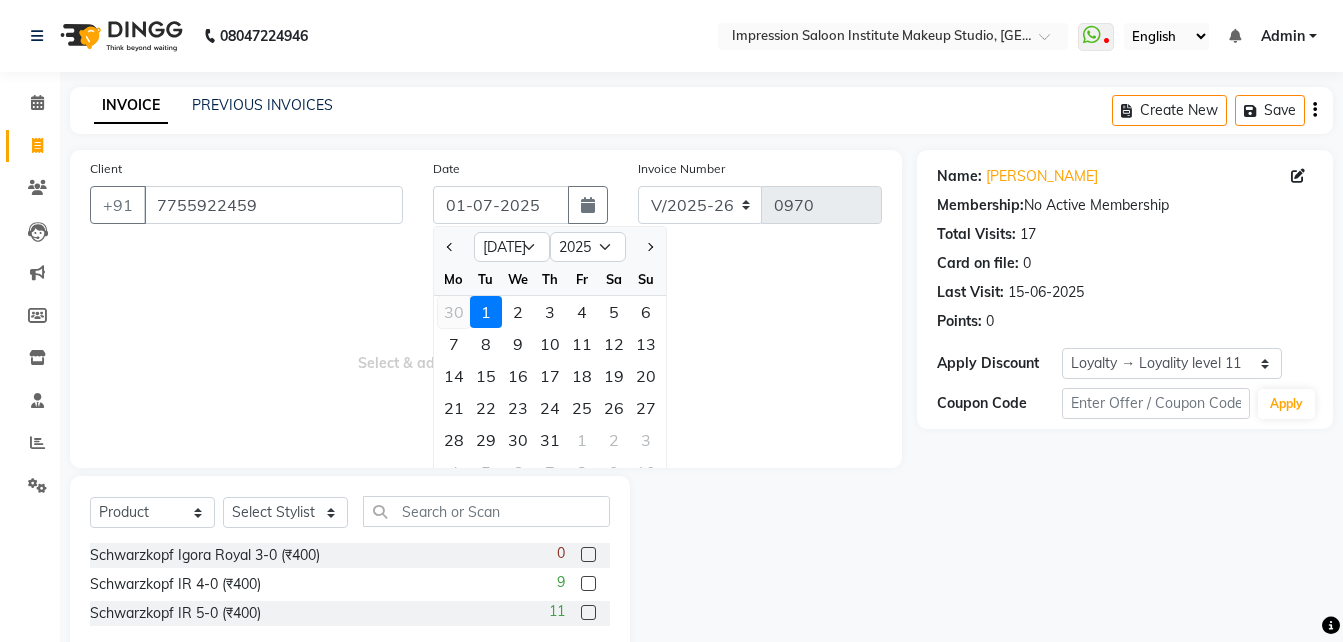 type on "[DATE]" 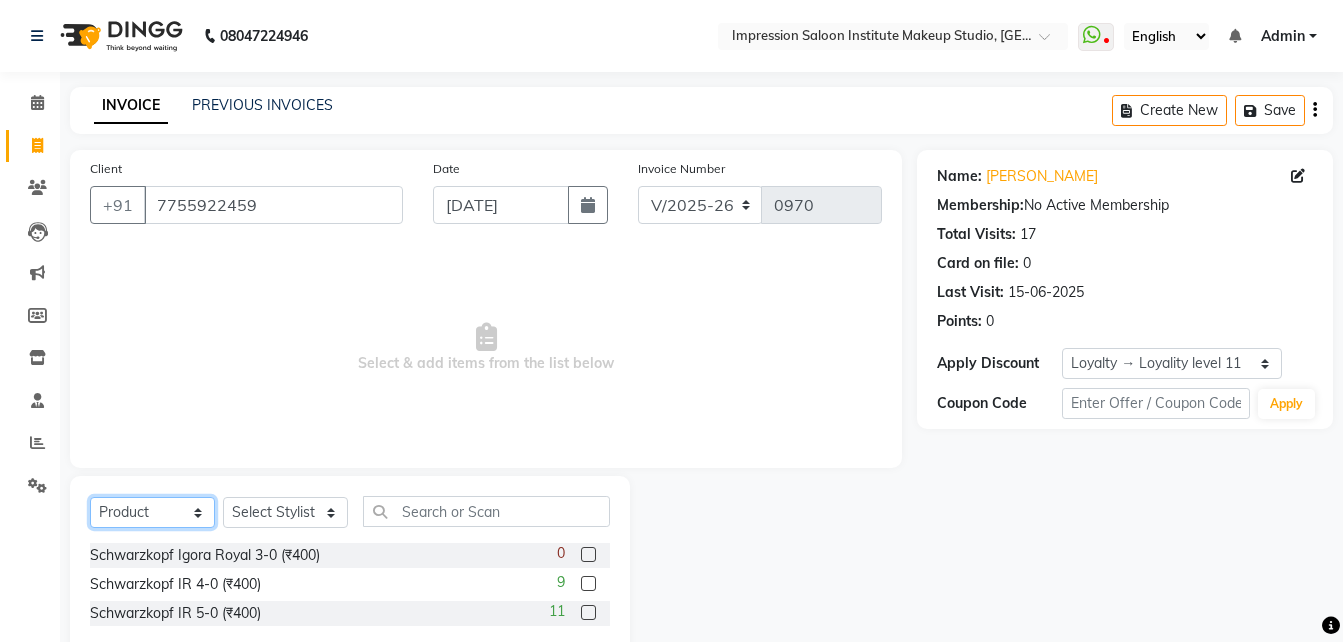 click on "Select  Service  Product  Membership  Package Voucher Prepaid Gift Card" 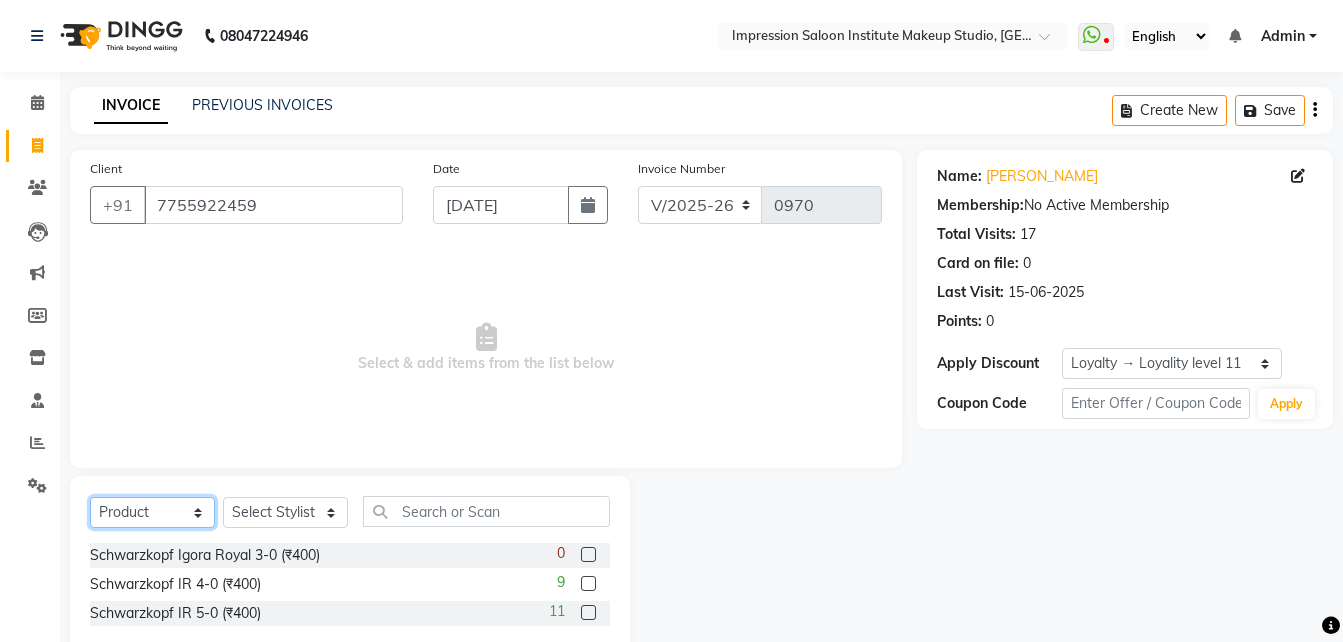 select on "service" 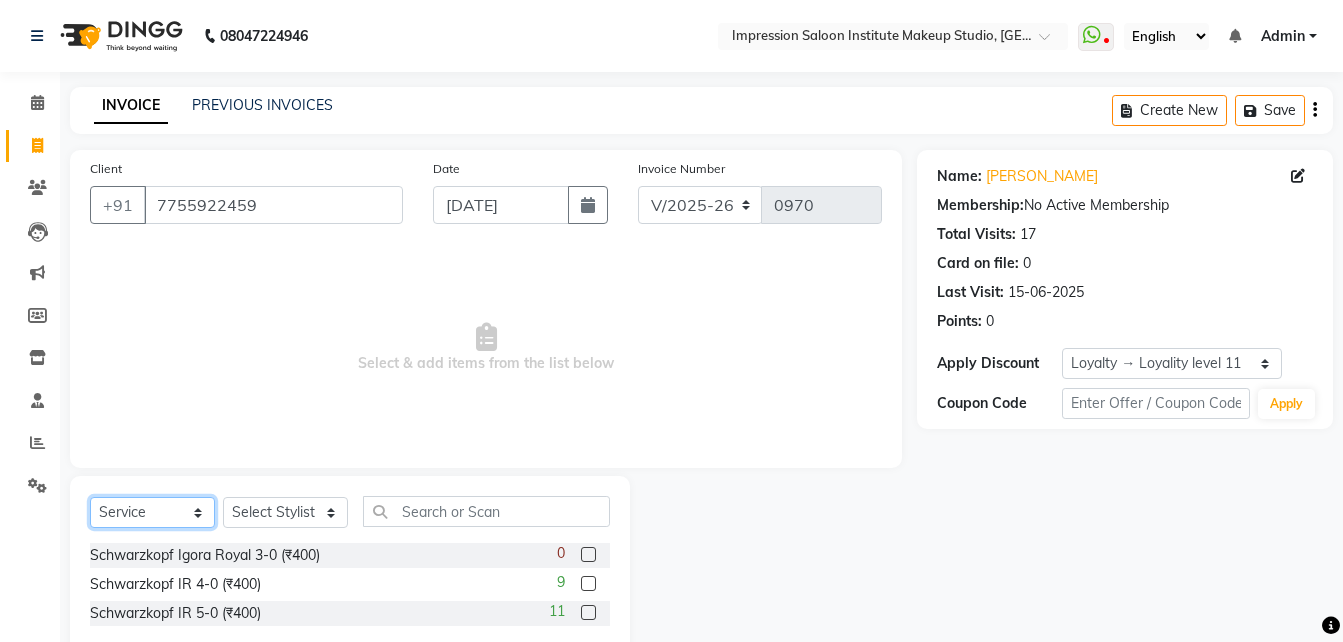 click on "Select  Service  Product  Membership  Package Voucher Prepaid Gift Card" 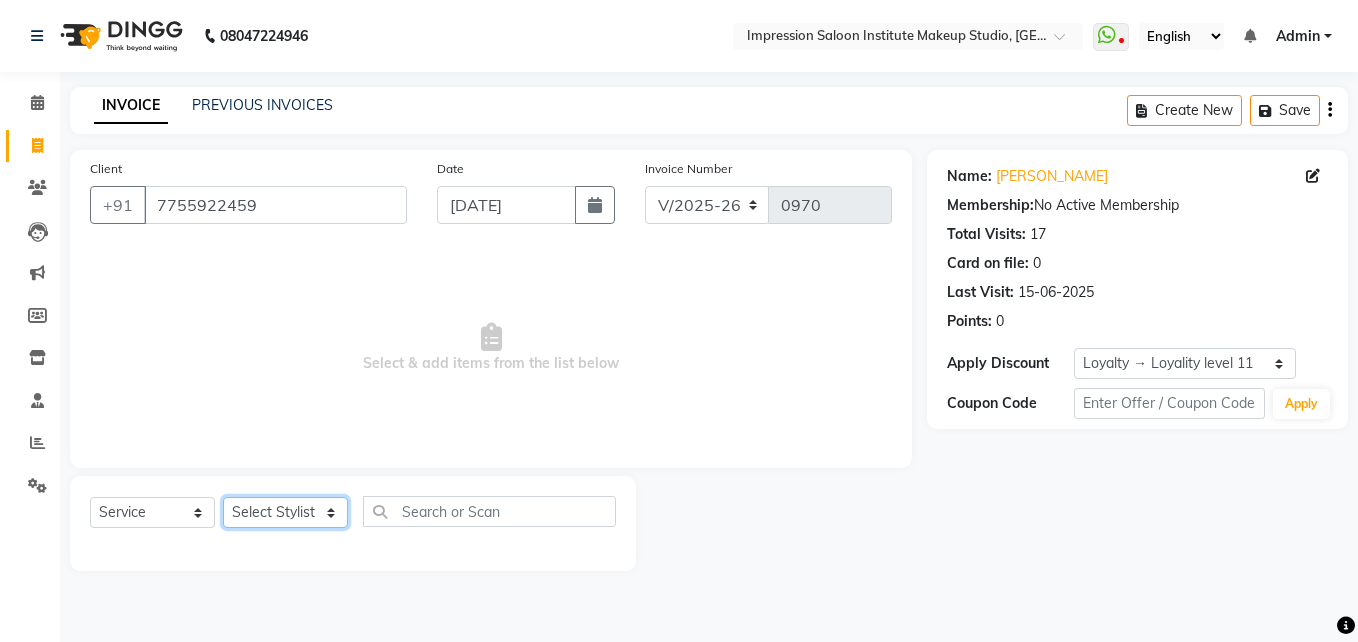 click on "Select Stylist Arjun Front Desk Jyoti Pallavi piyush [PERSON_NAME] [PERSON_NAME]" 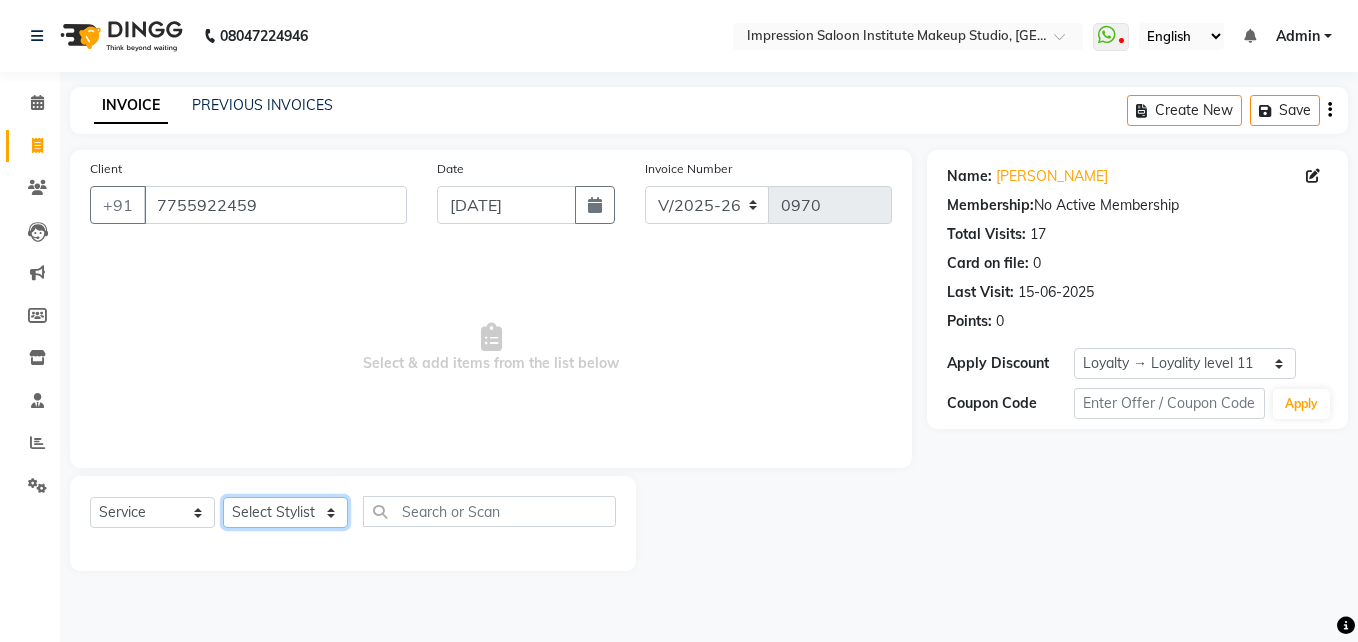 select on "50433" 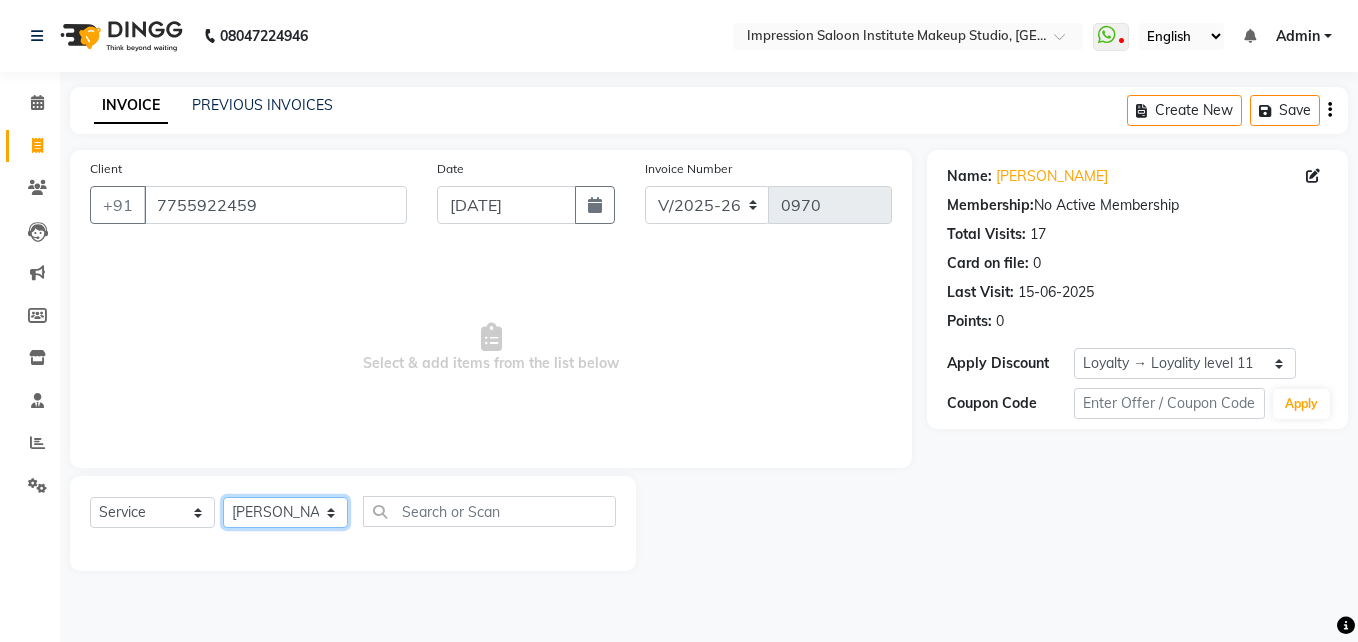 click on "Select Stylist Arjun Front Desk Jyoti Pallavi piyush [PERSON_NAME] [PERSON_NAME]" 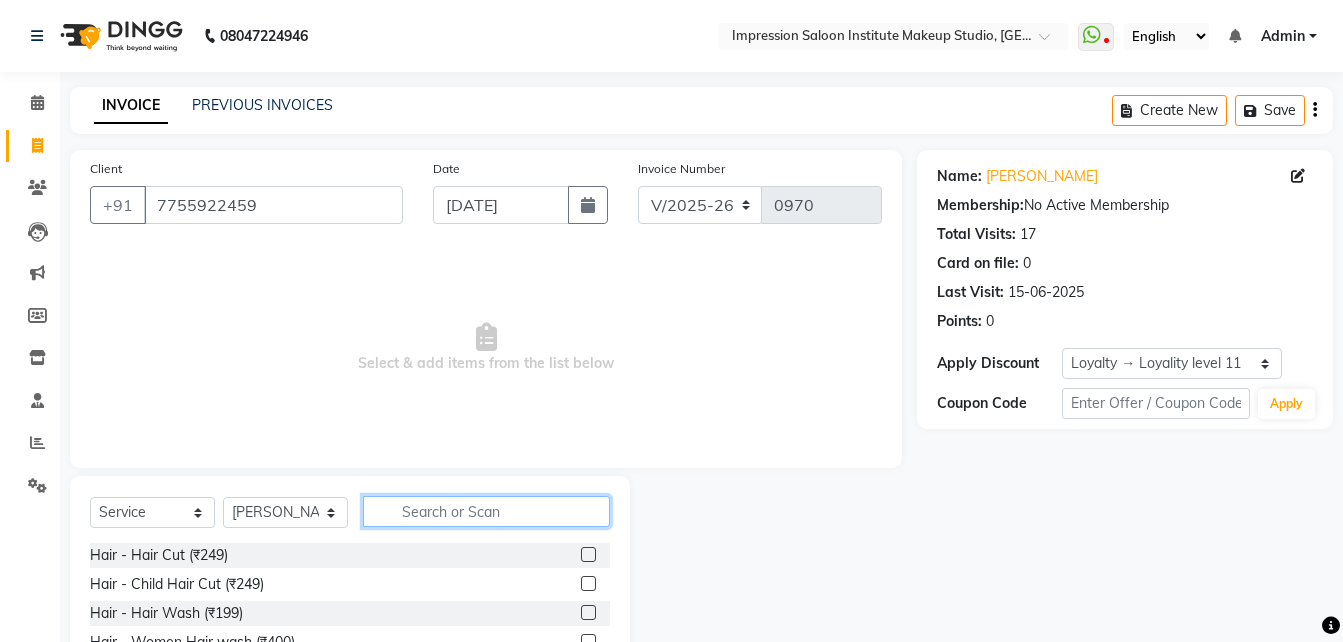 click 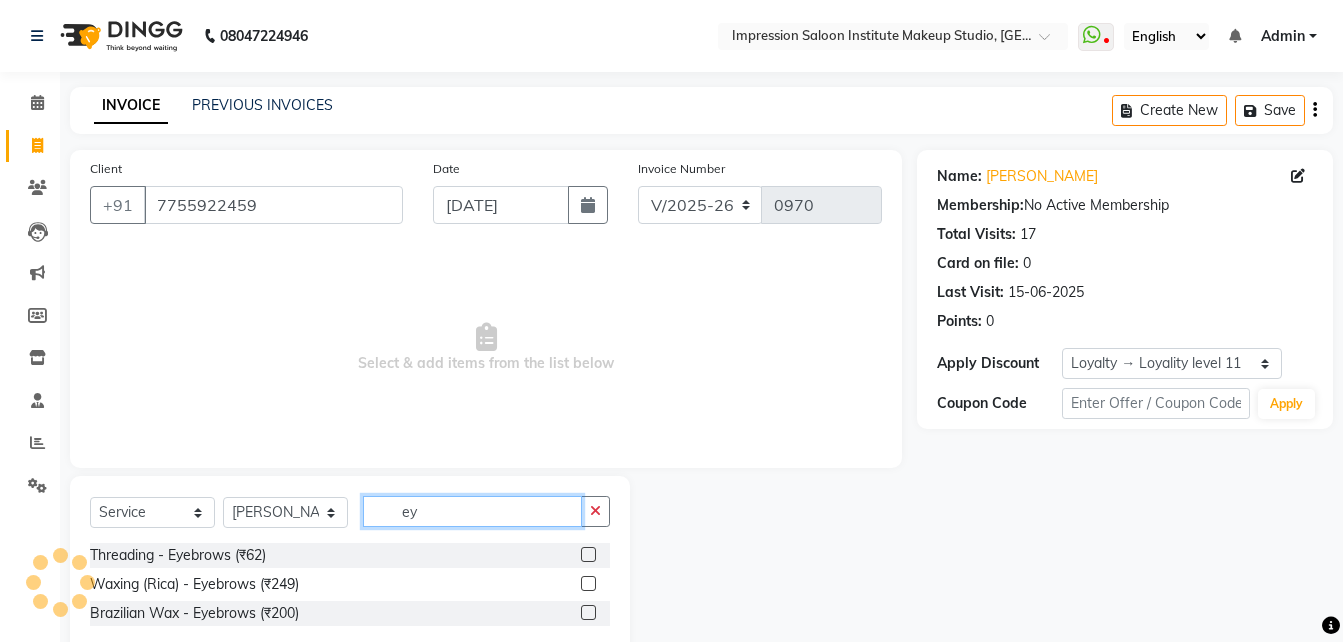 type on "ey" 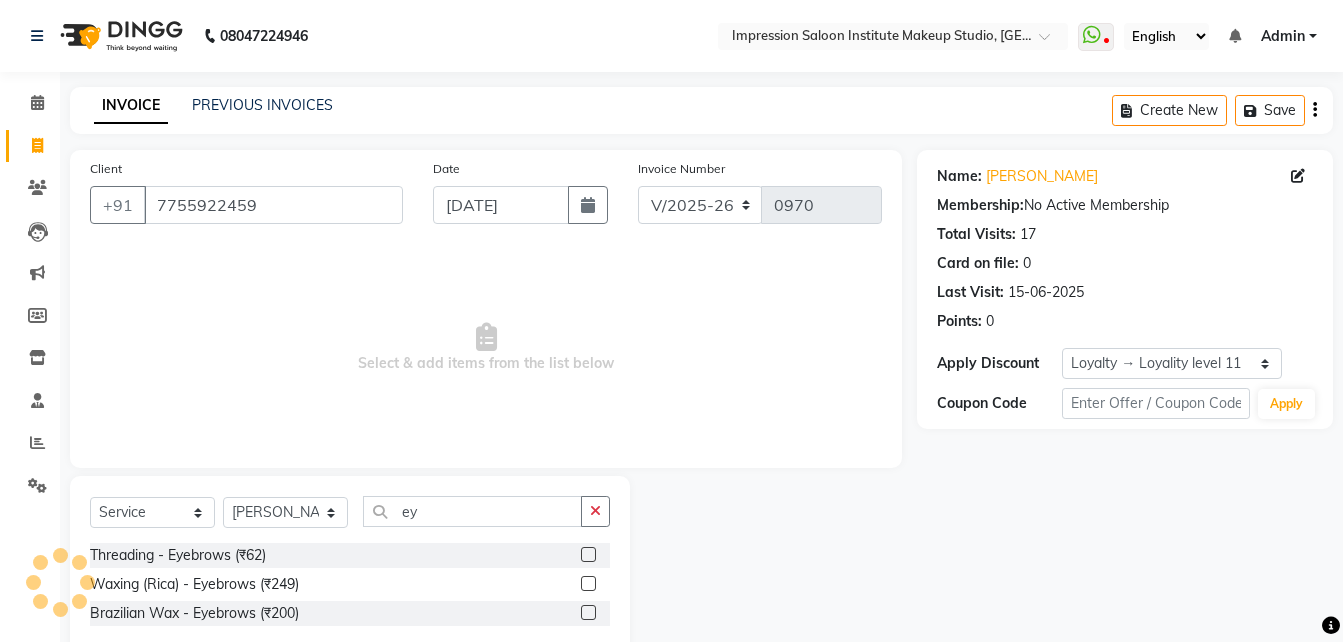 click 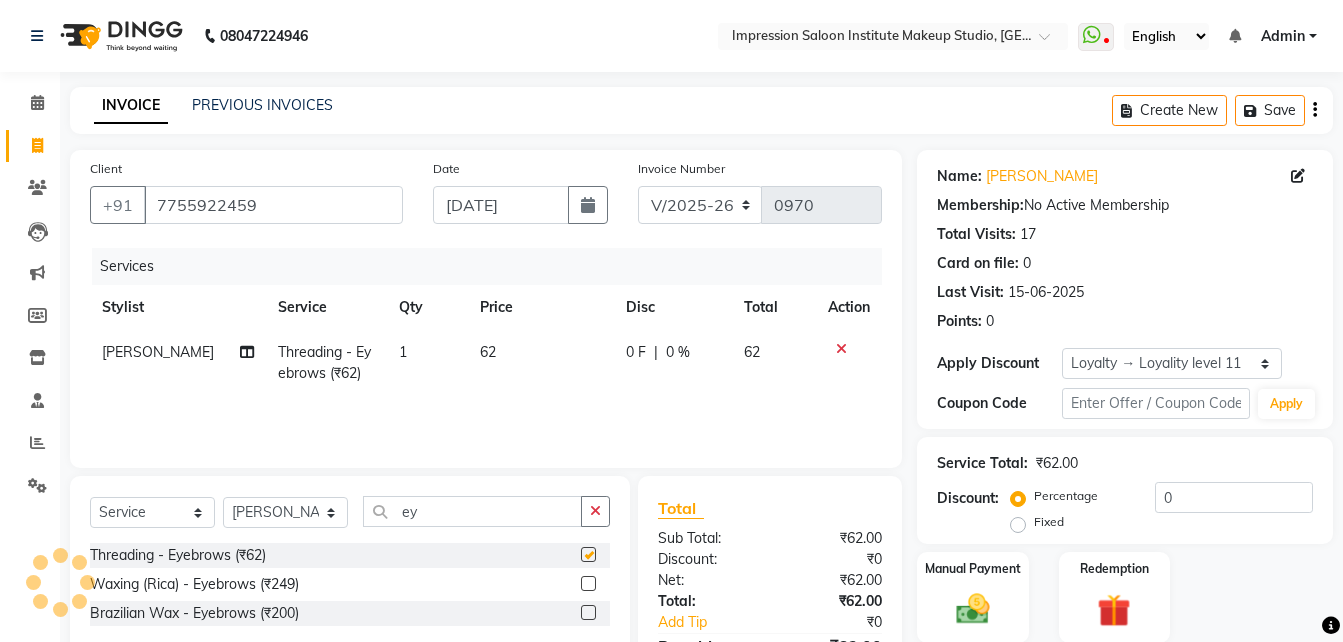 checkbox on "false" 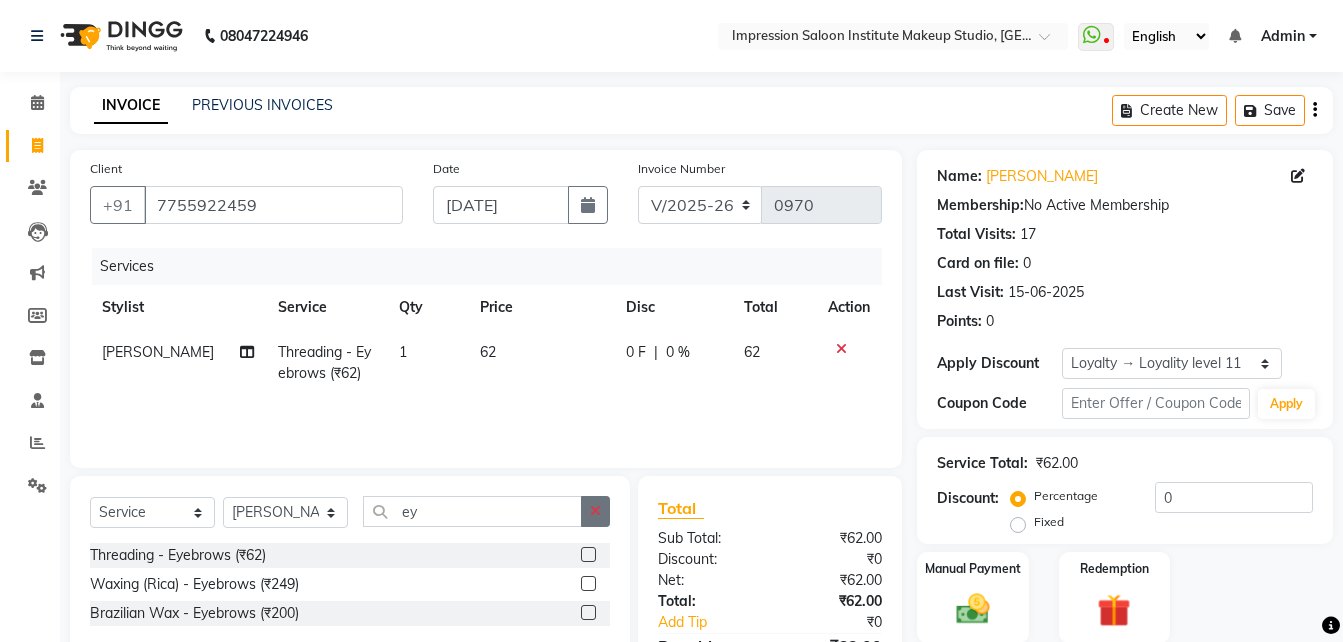 click 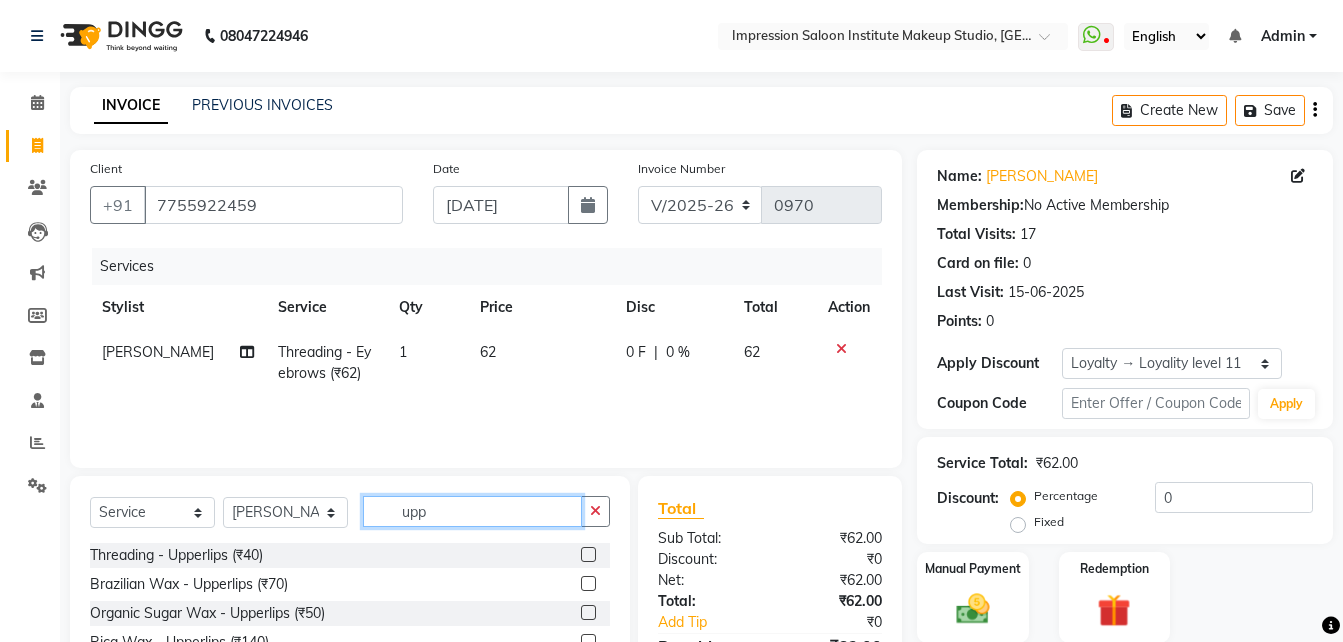 type on "upp" 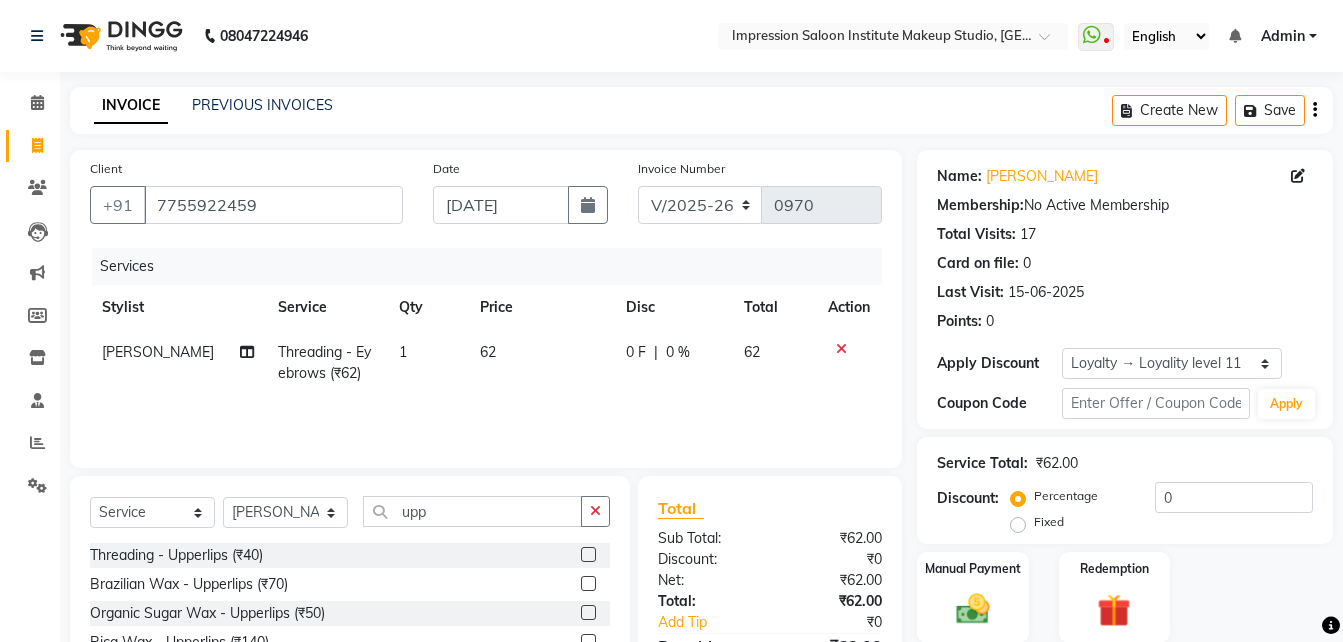 click 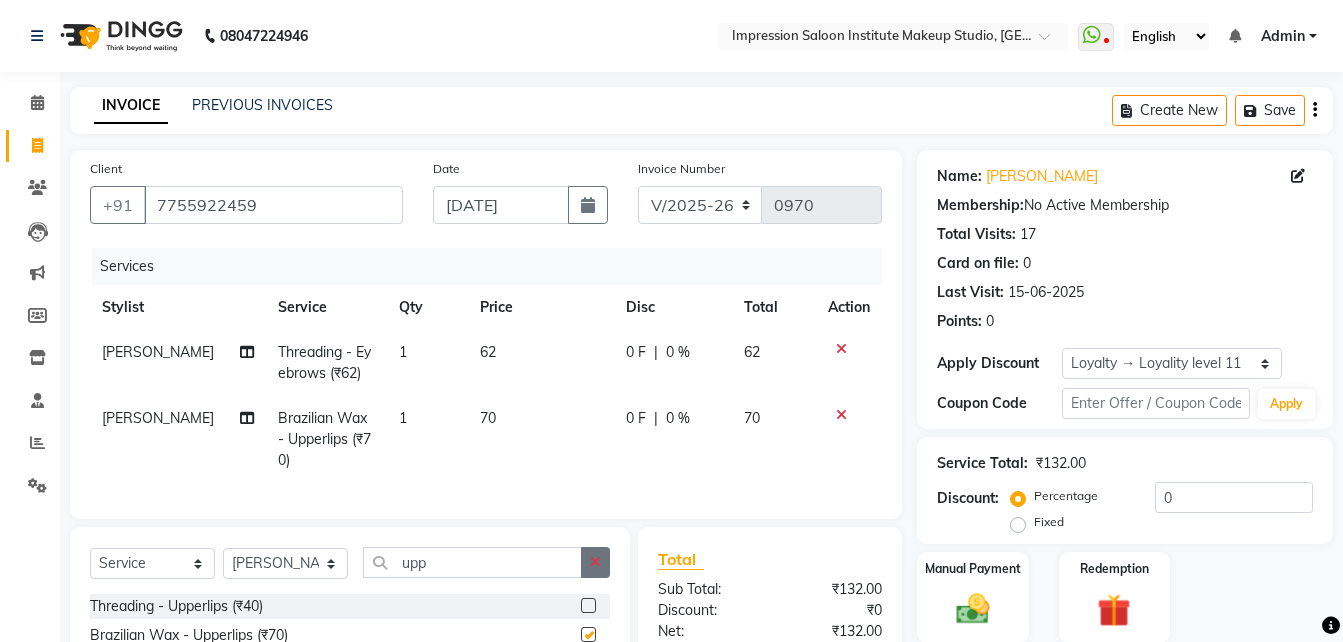 checkbox on "false" 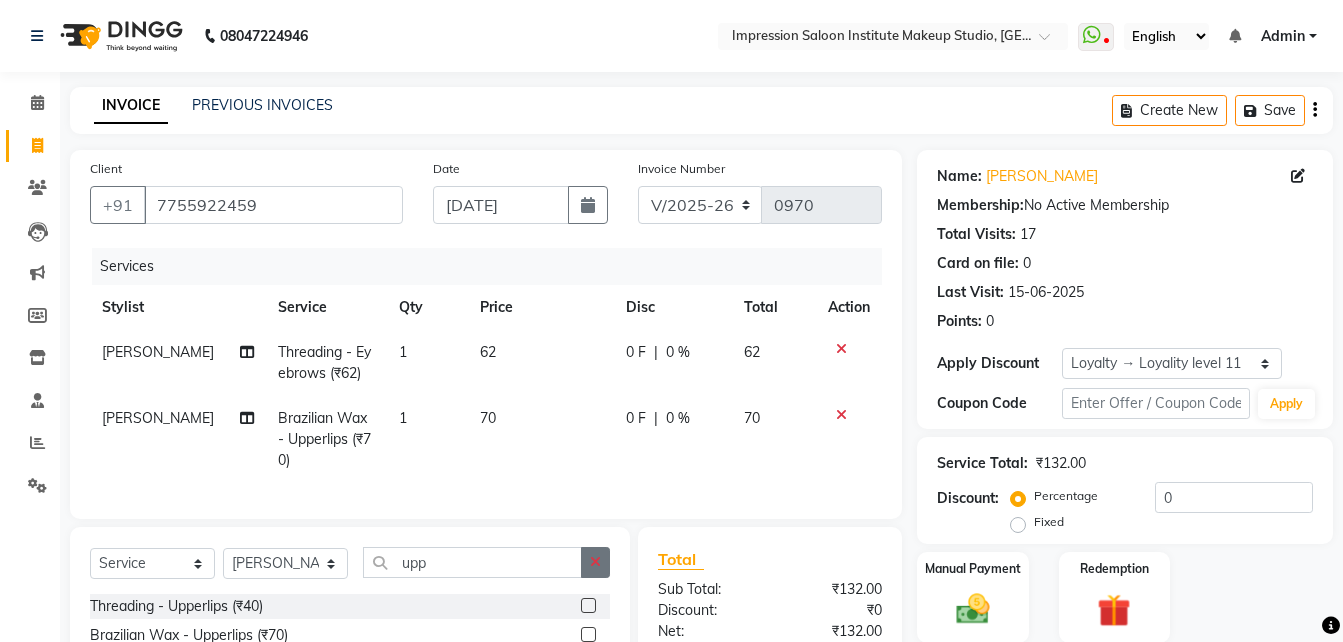 click 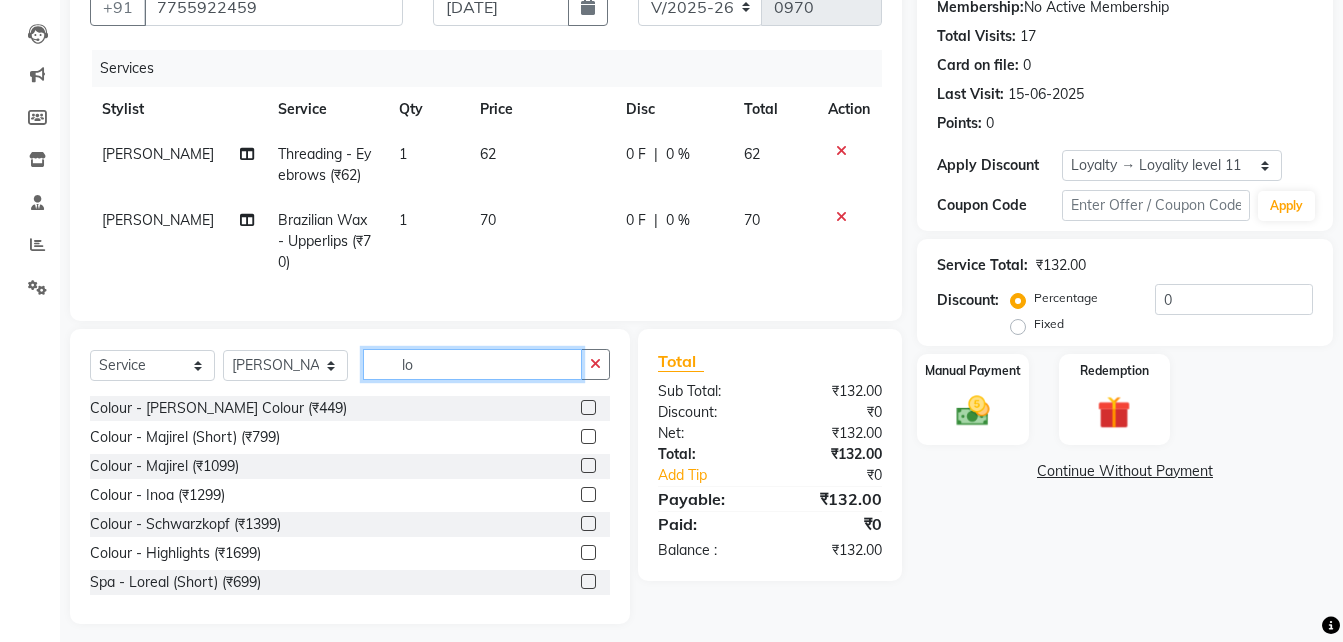 scroll, scrollTop: 200, scrollLeft: 0, axis: vertical 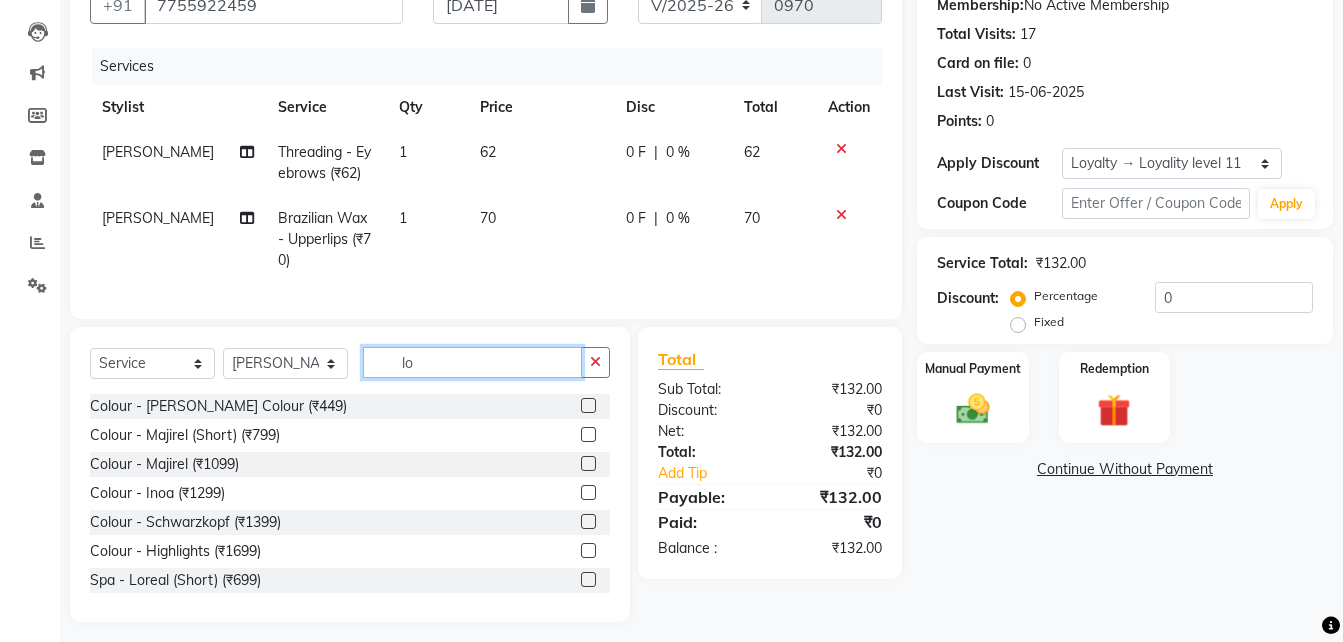 type on "l" 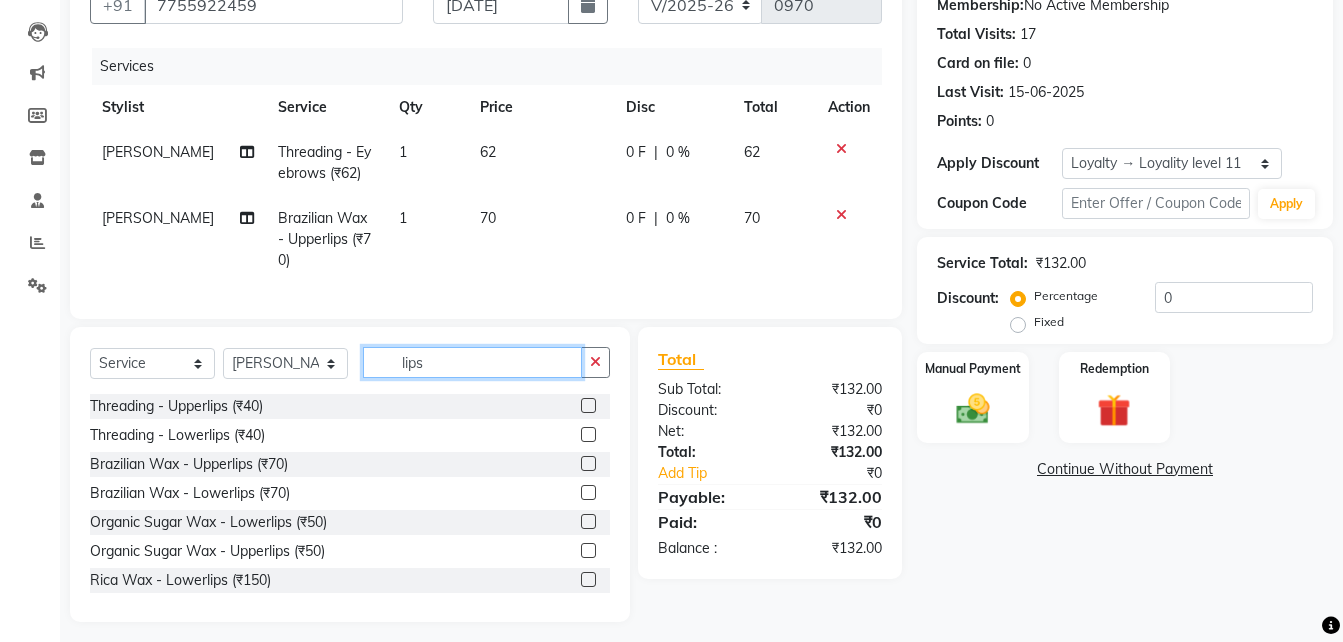 type on "lips" 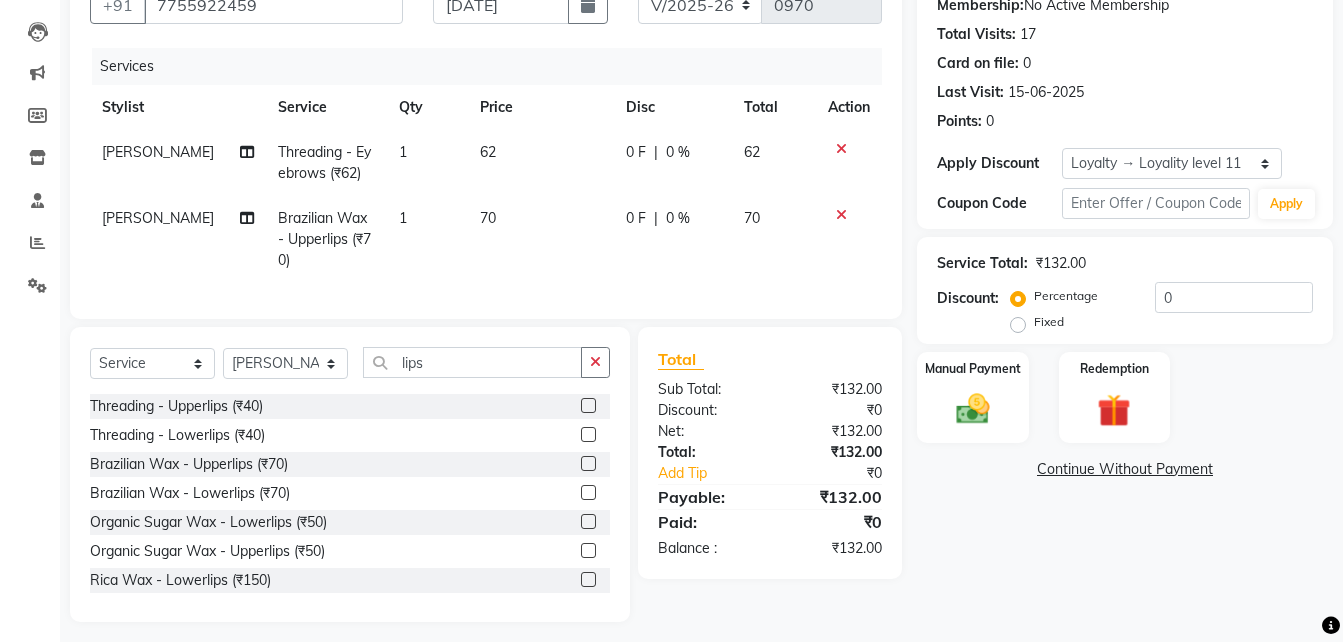 click 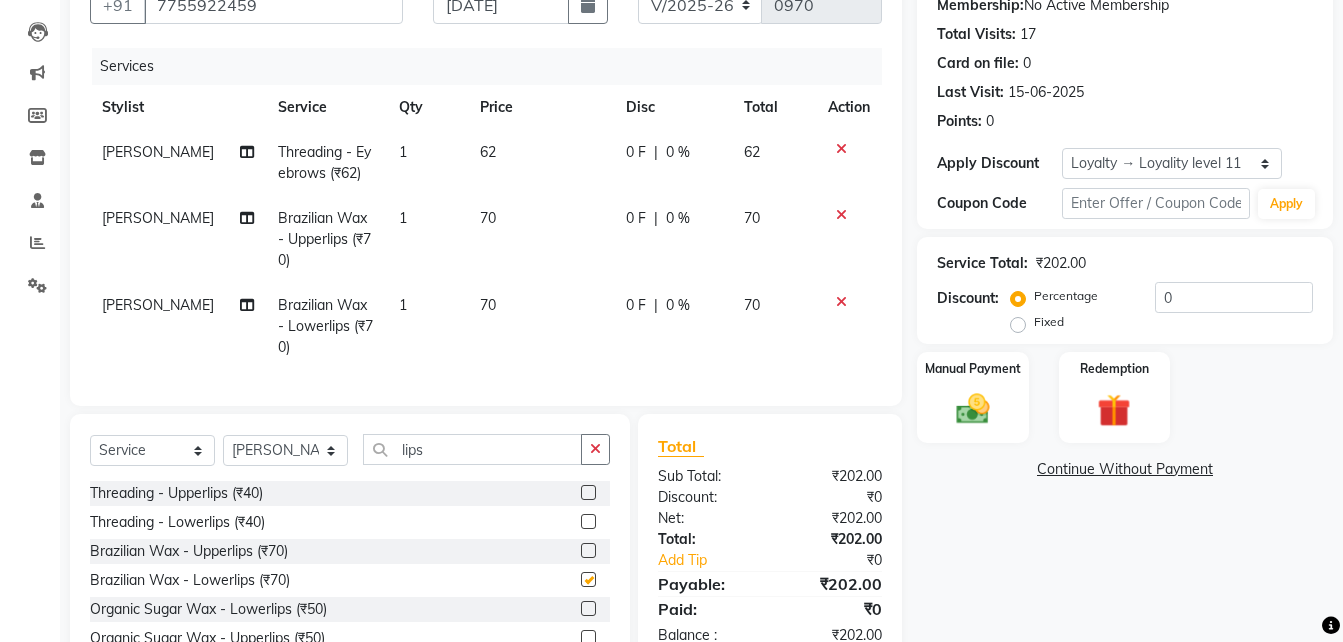 checkbox on "false" 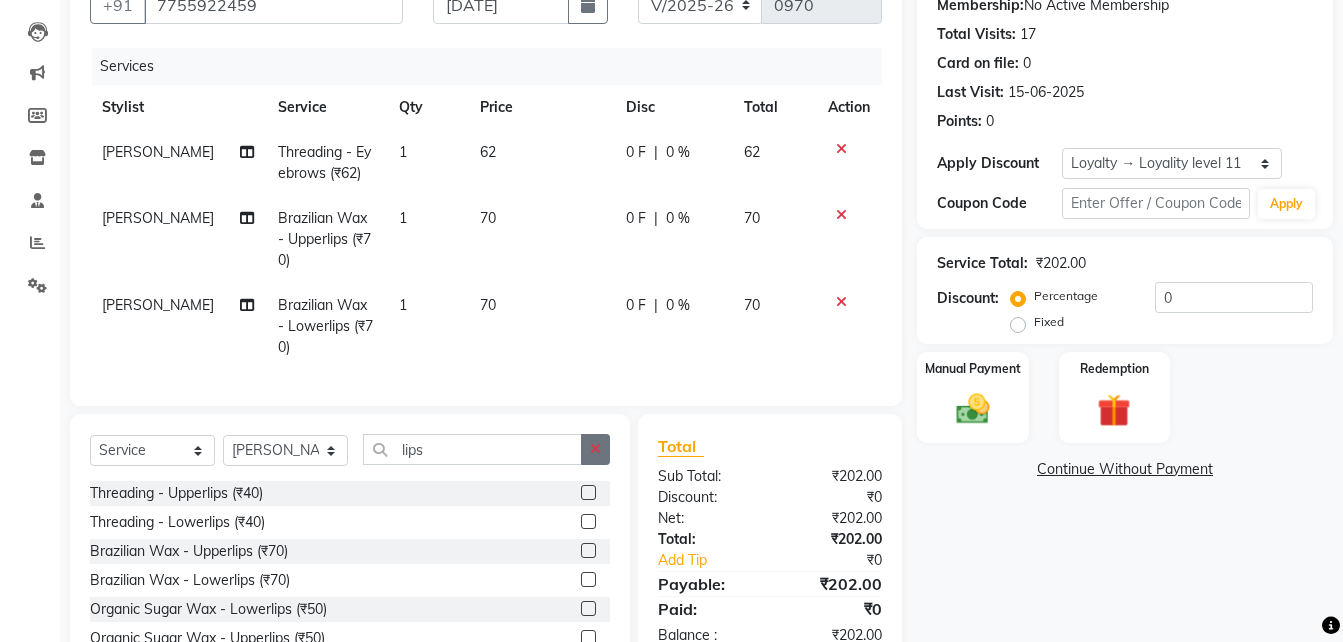 click 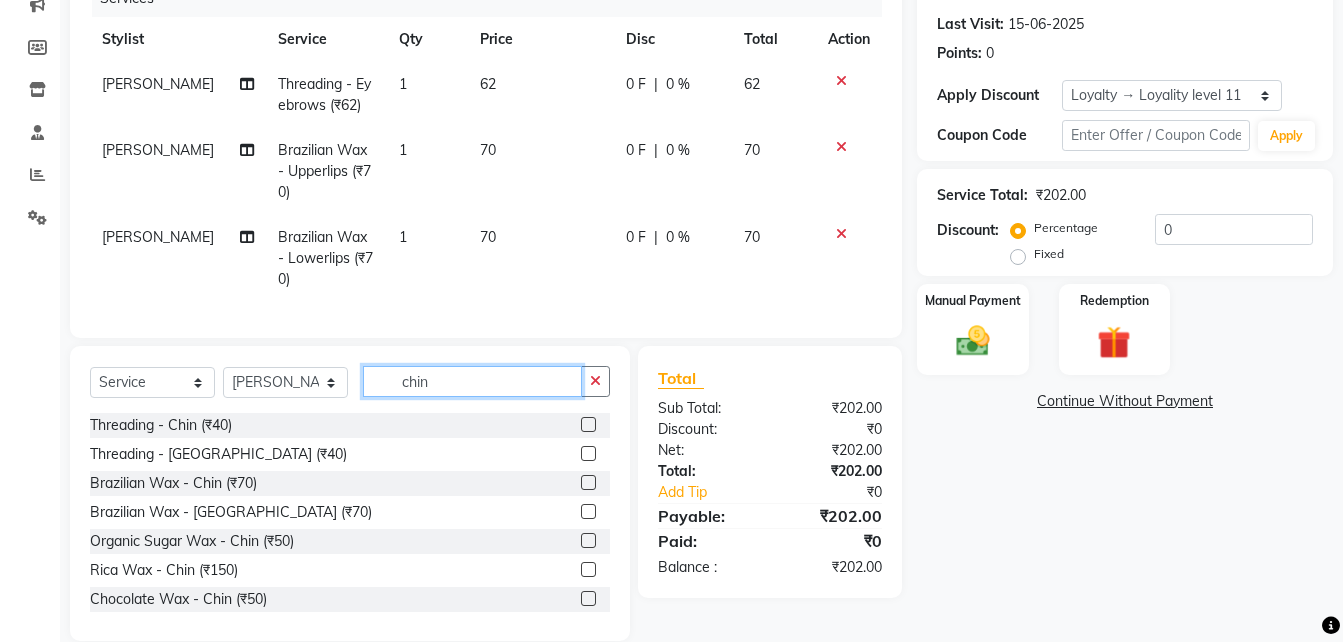 scroll, scrollTop: 312, scrollLeft: 0, axis: vertical 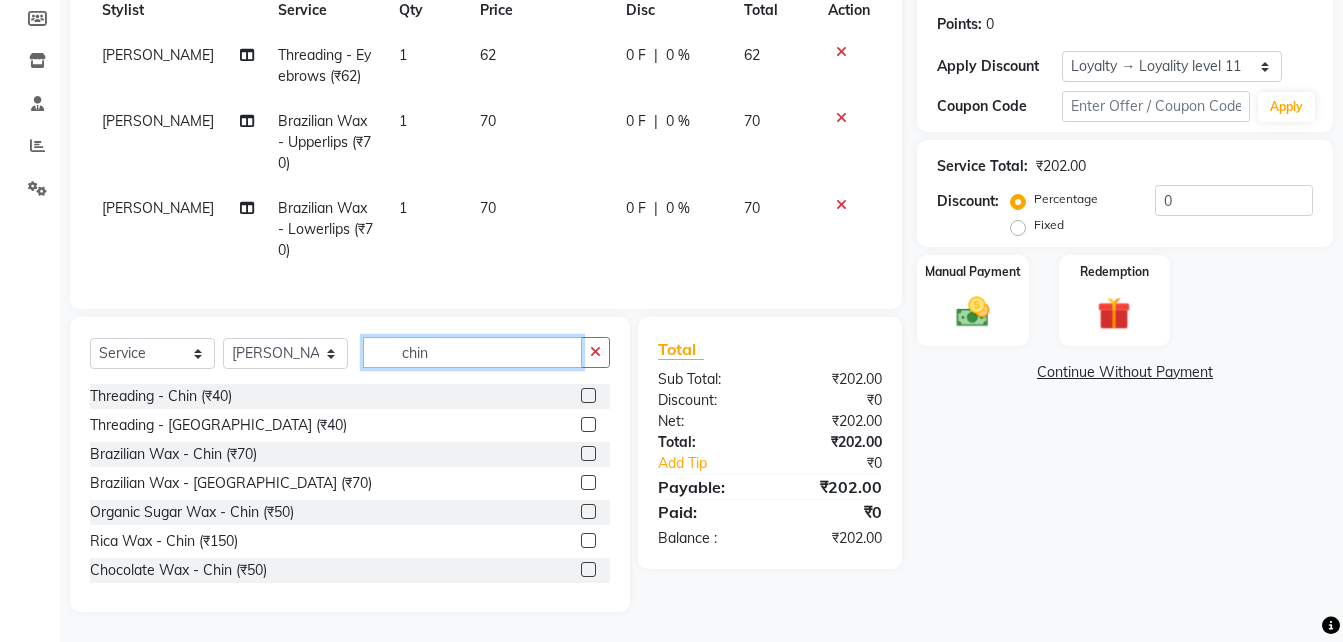 type on "chin" 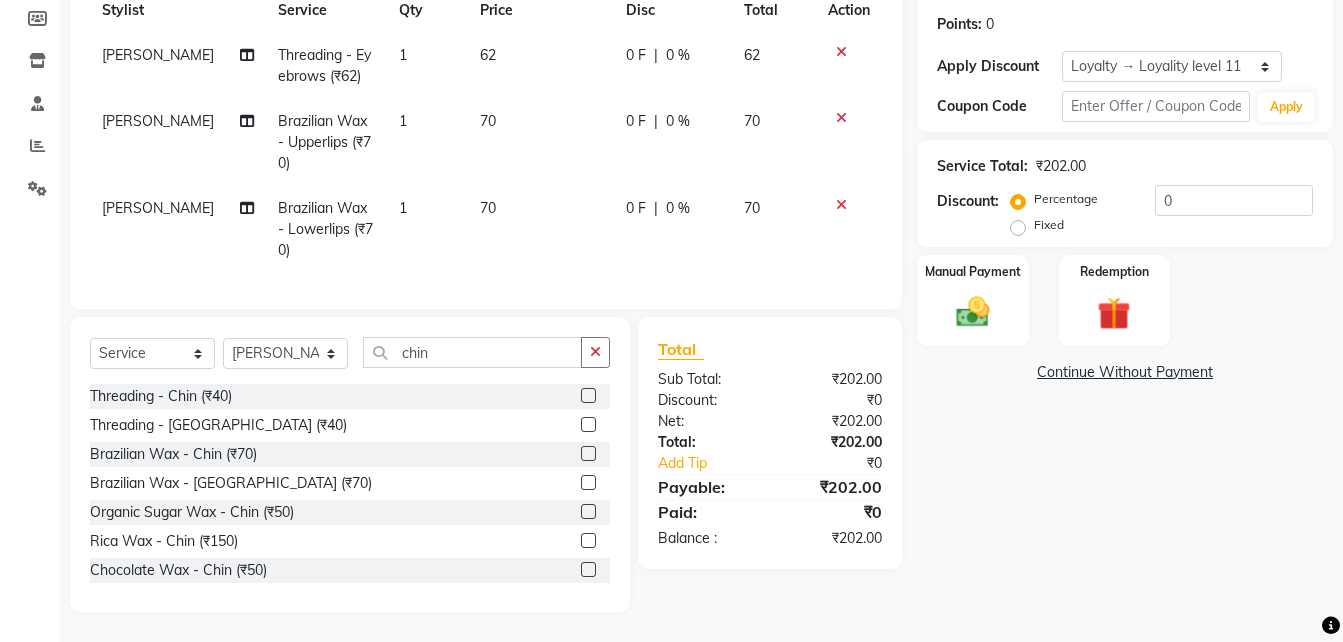 click 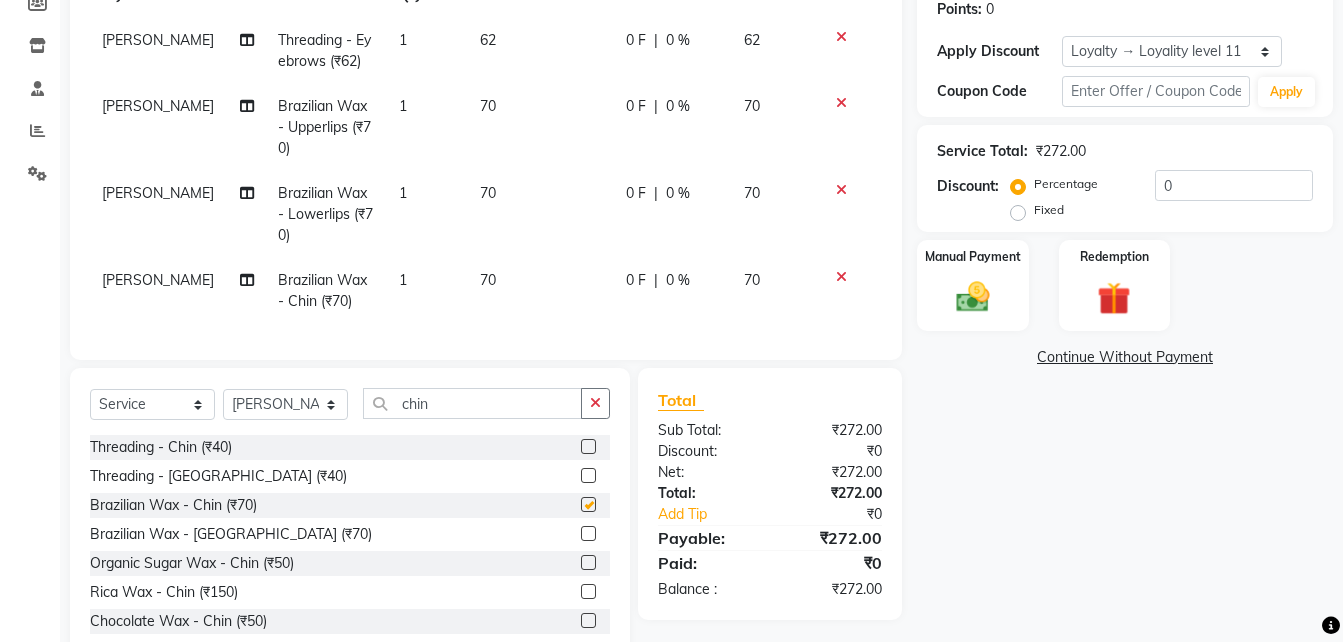 checkbox on "false" 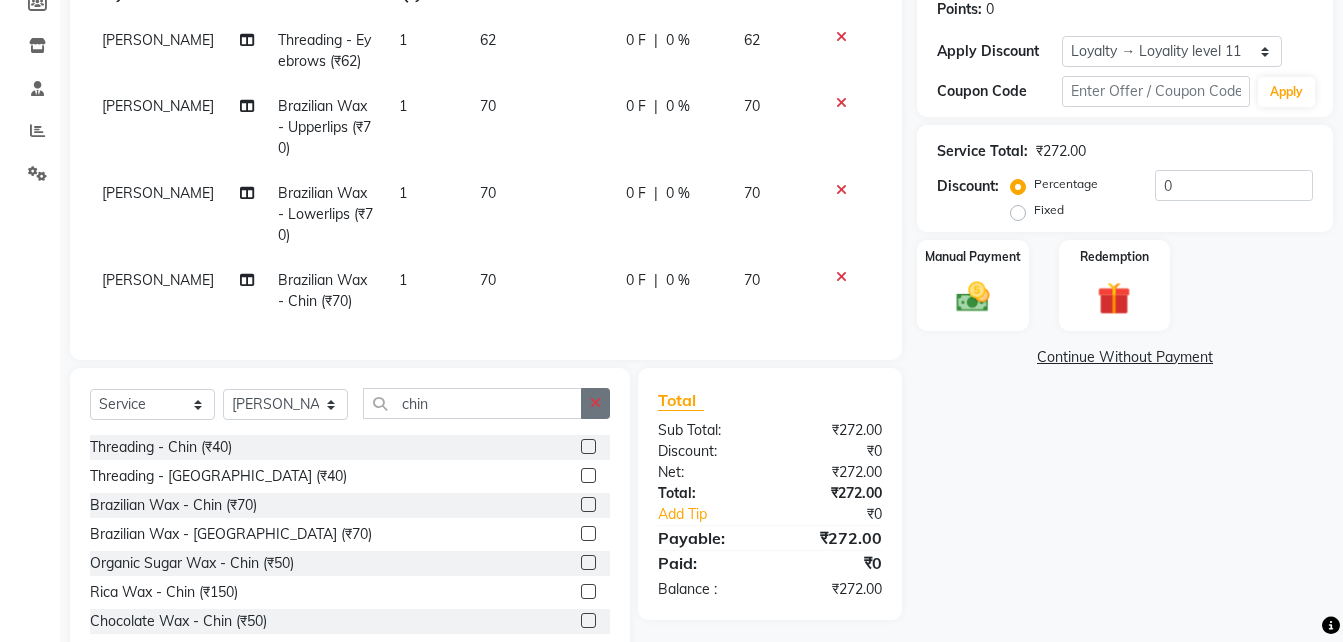 click 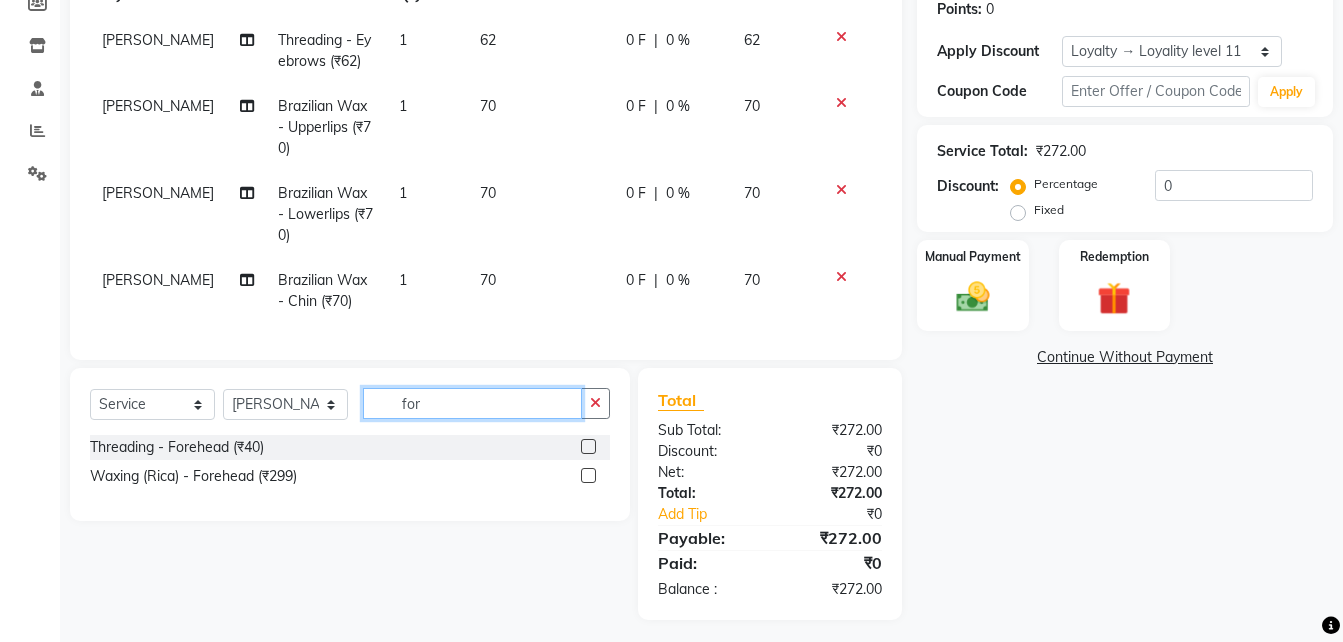 type on "for" 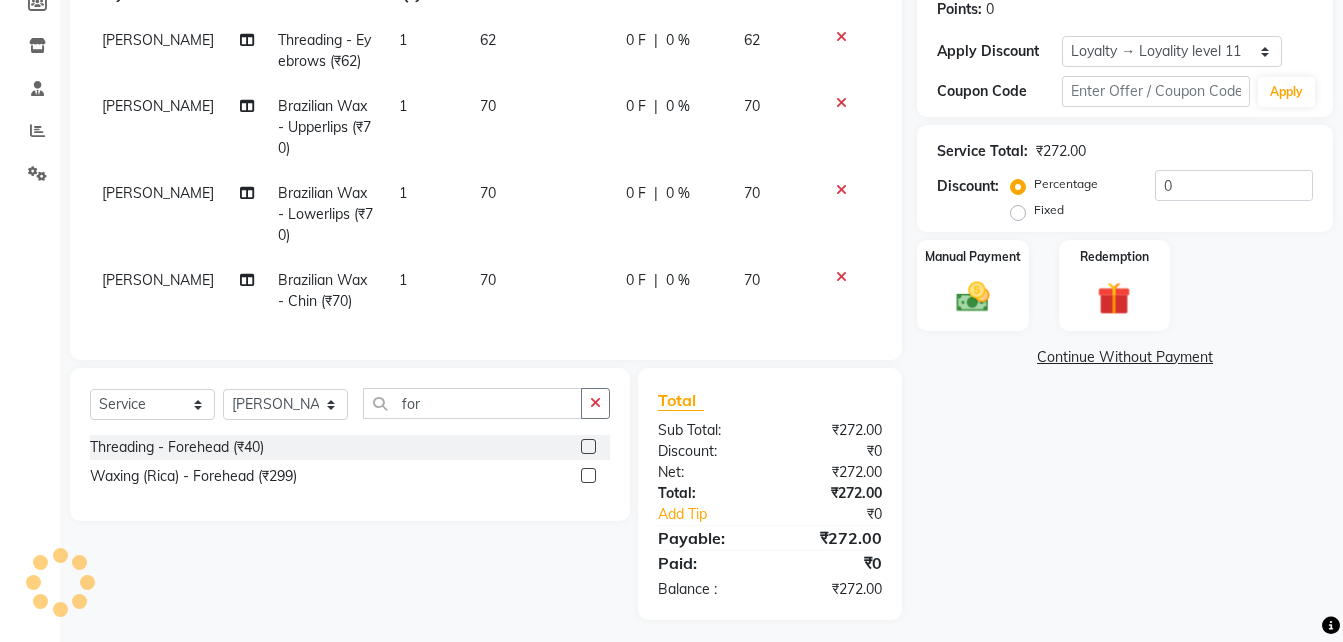 click 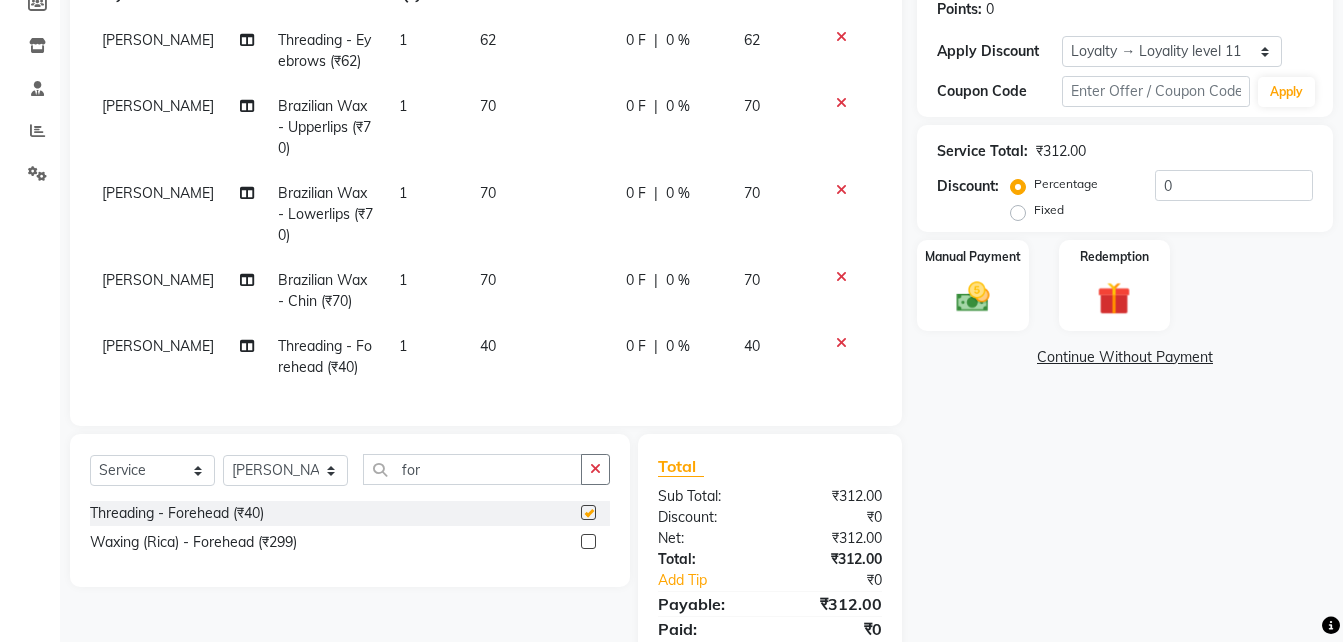 checkbox on "false" 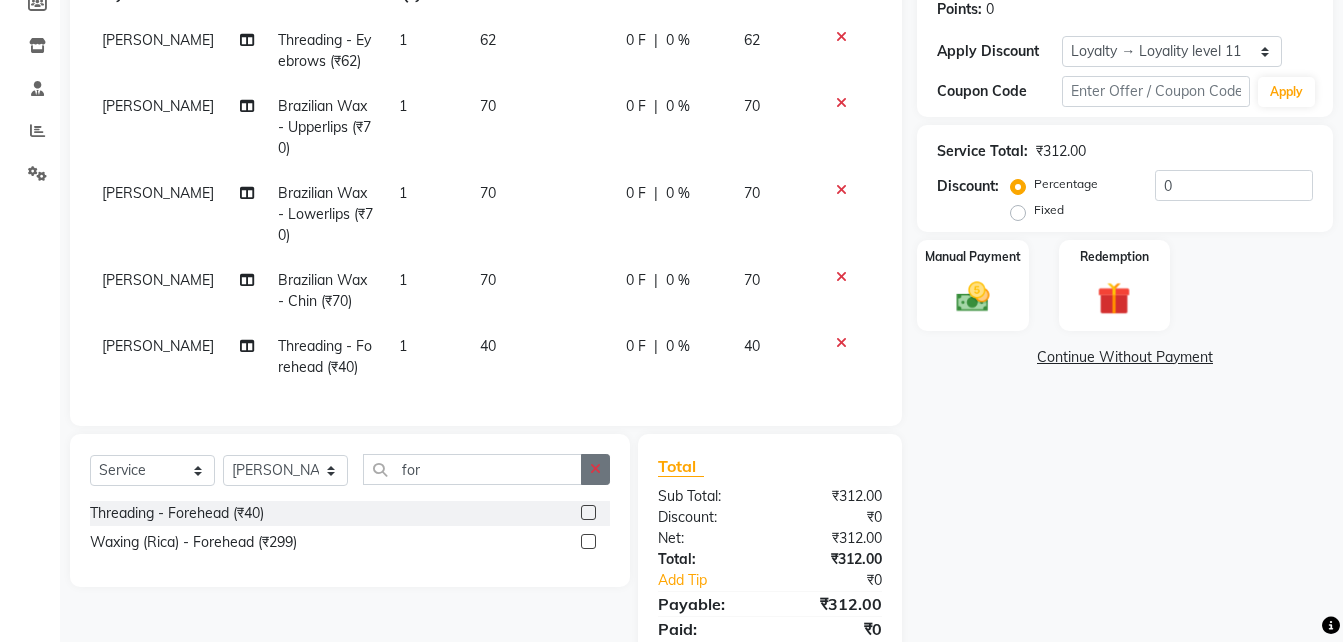 click 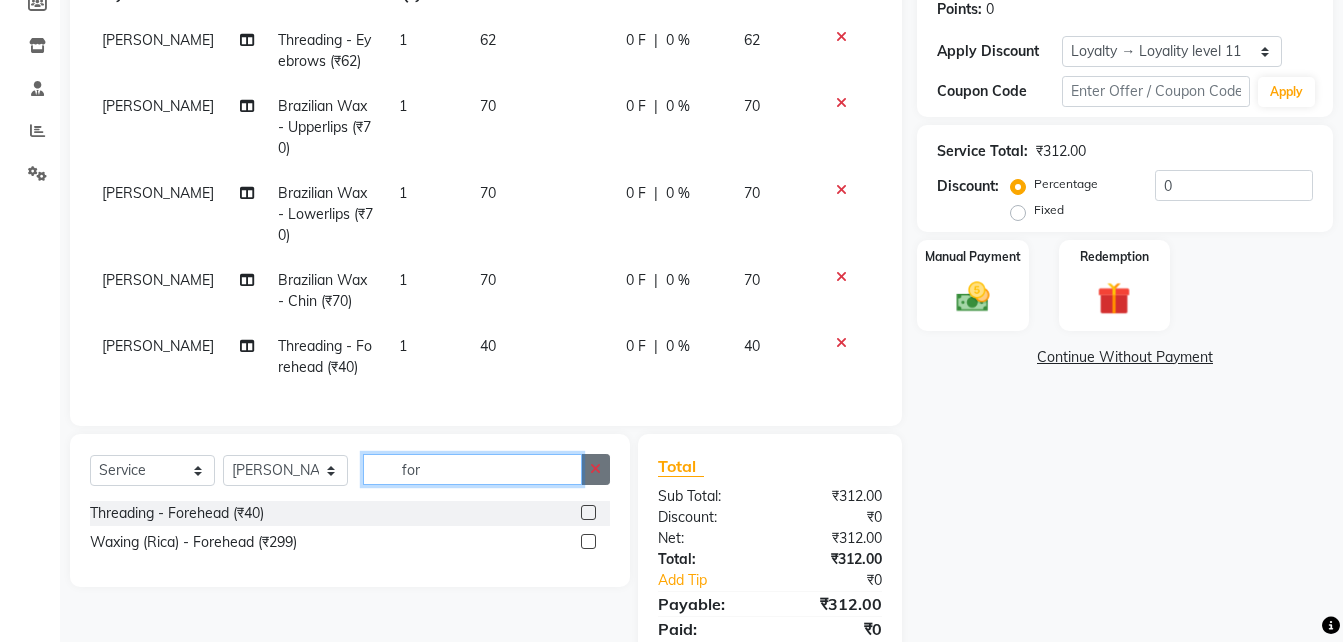 type 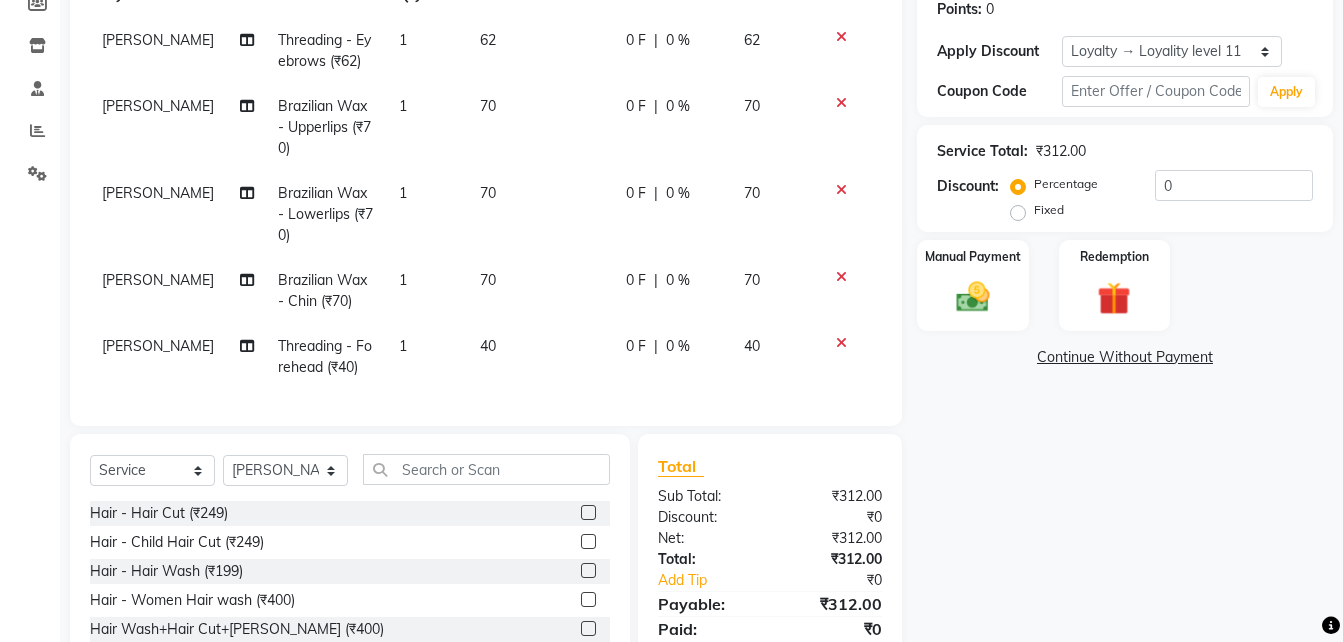 click on "62" 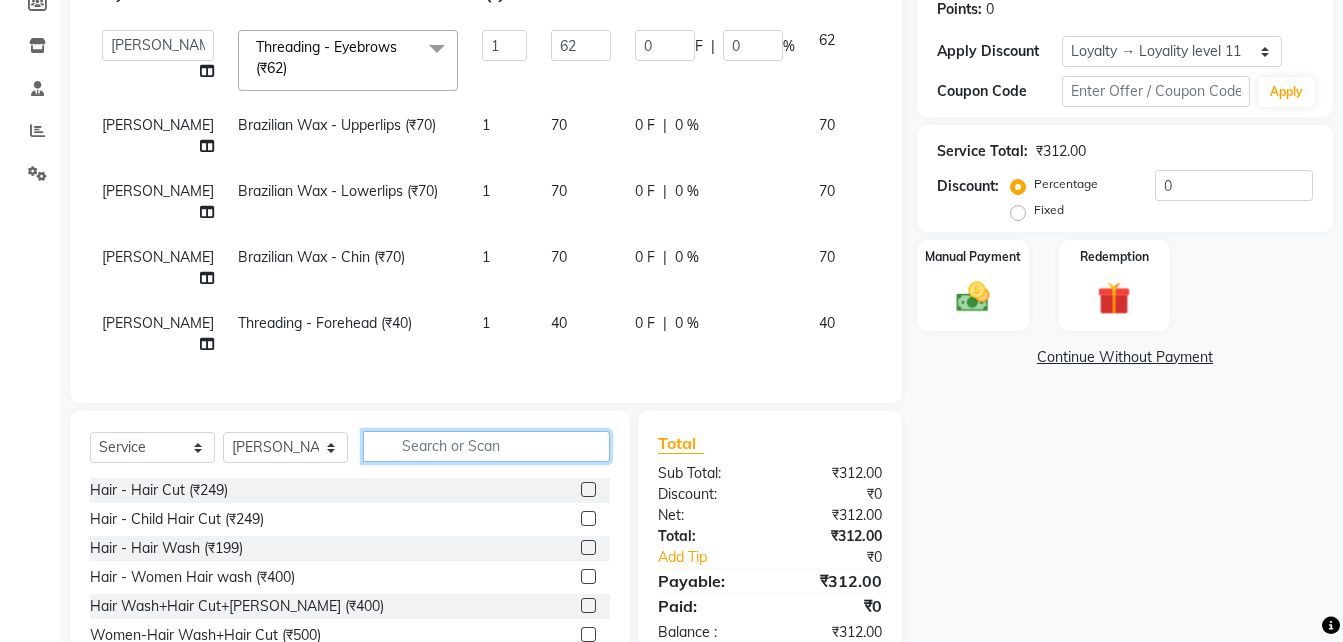 click 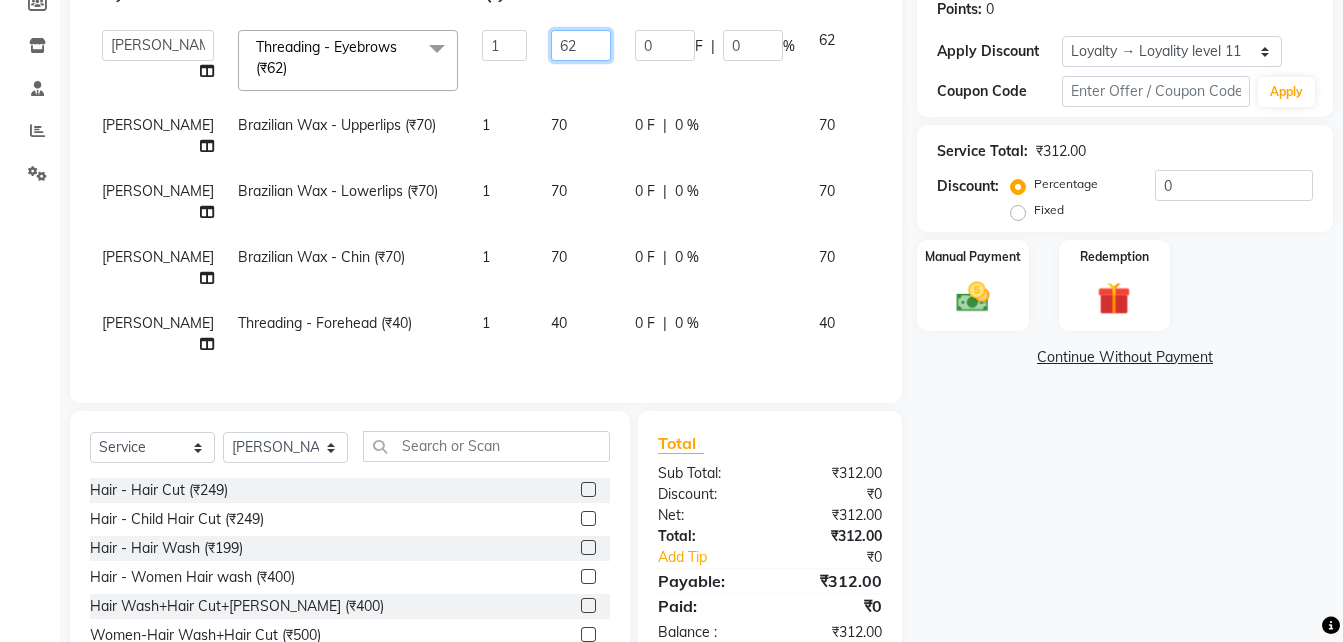click on "62" 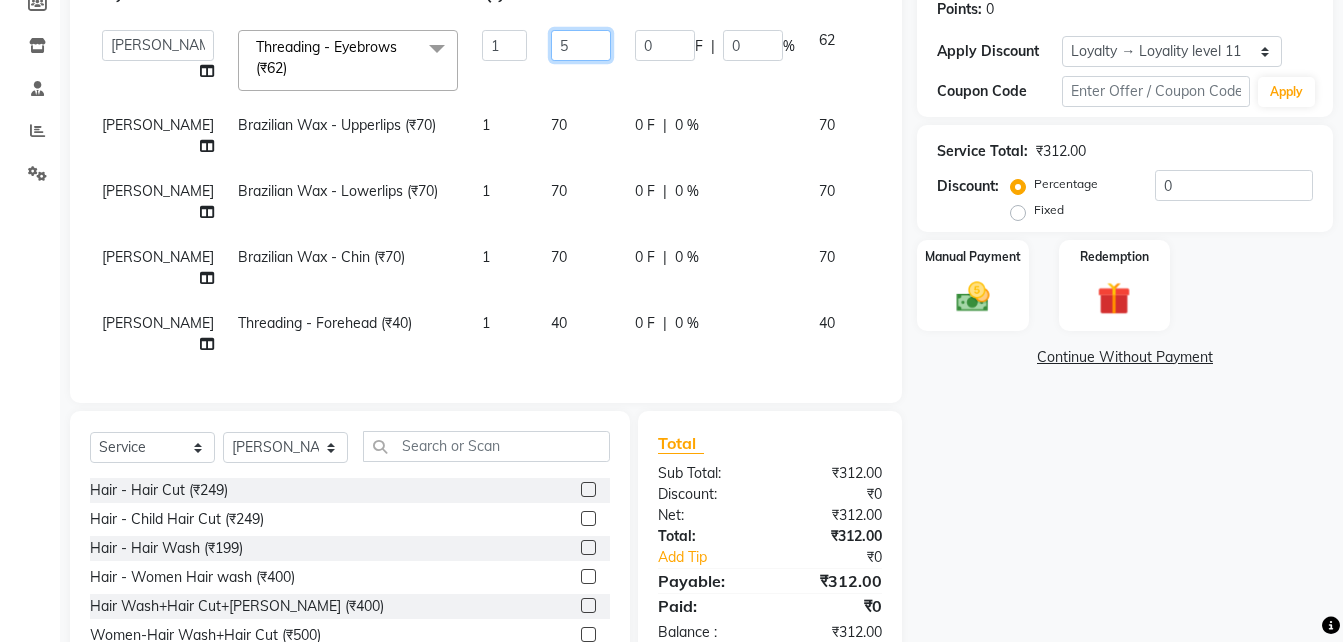 type on "50" 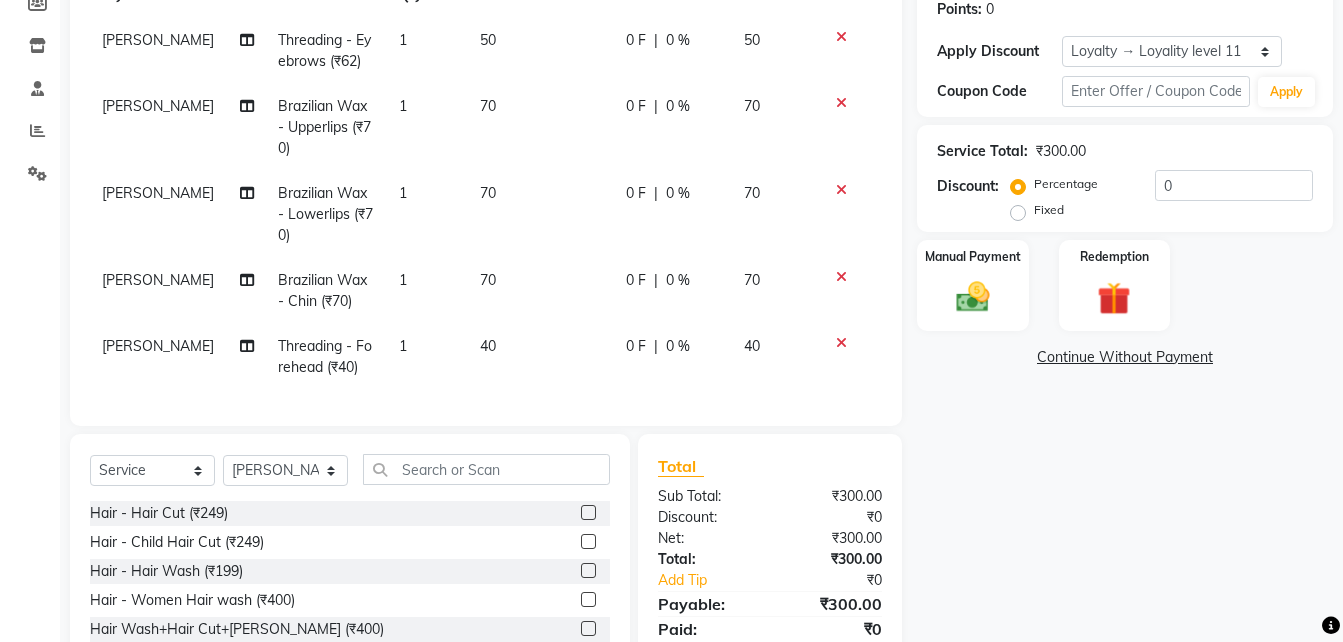 click on "[PERSON_NAME]   Threading - Eyebrows (₹62) 1 50 0 F | 0 % 50 [PERSON_NAME]   Brazilian Wax - Upperlips (₹70) 1 70 0 F | 0 % 70 [PERSON_NAME]   Brazilian Wax - Lowerlips (₹70) 1 70 0 F | 0 % 70 [PERSON_NAME]   Brazilian Wax - Chin (₹70) 1 70 0 F | 0 % 70 [PERSON_NAME]   Threading - Forehead (₹40) 1 40 0 F | 0 % 40" 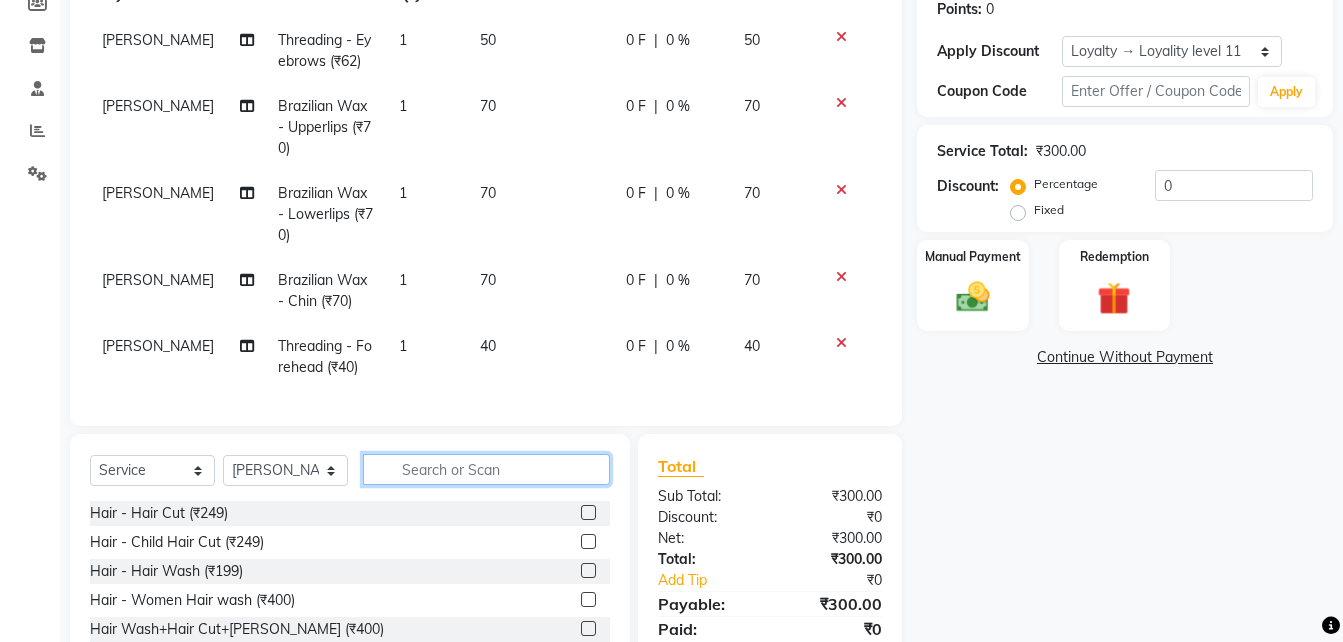 click 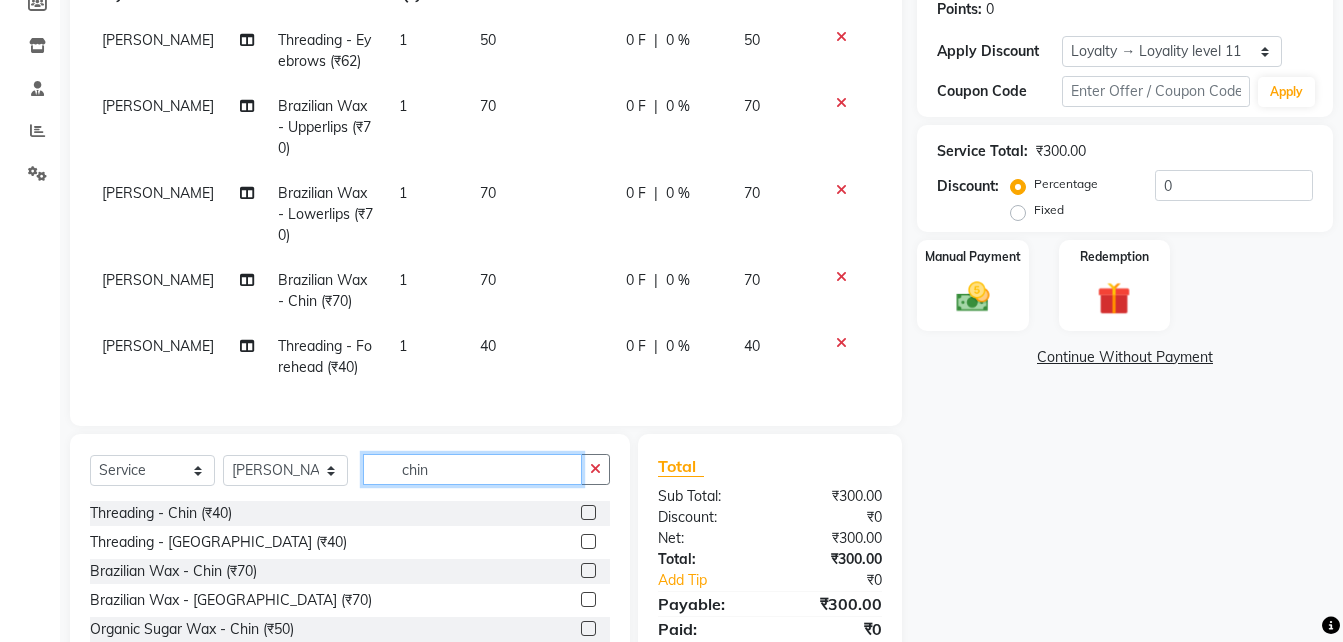 type on "chin" 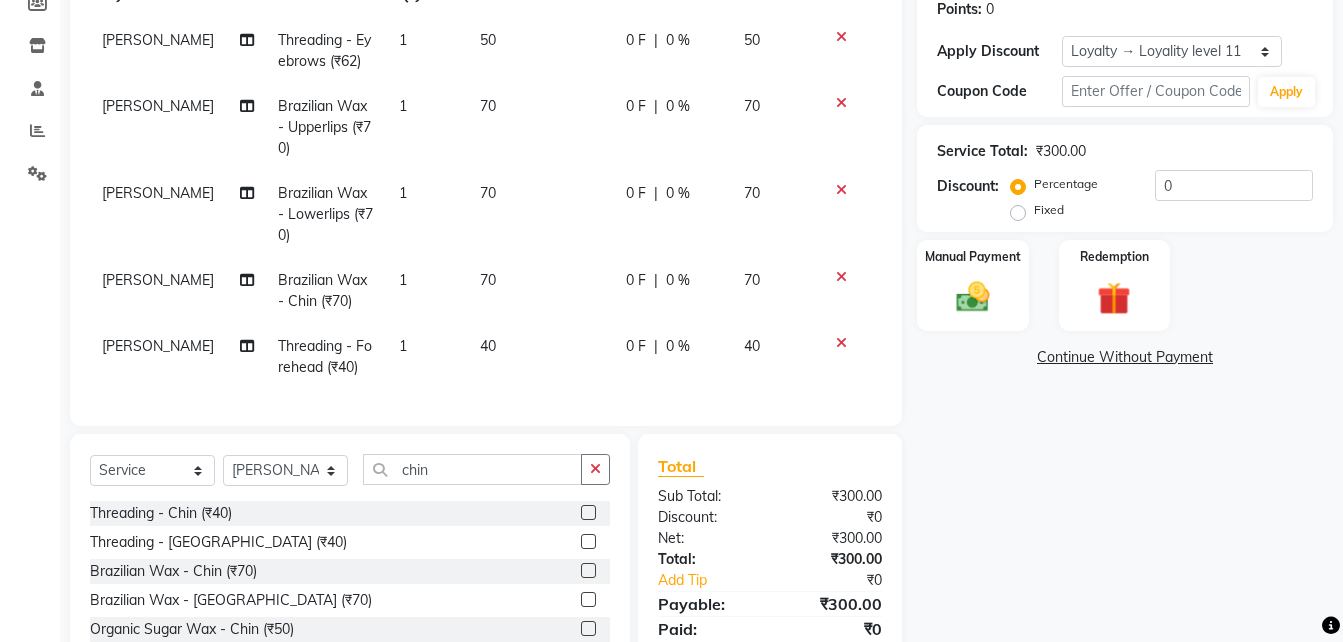 click 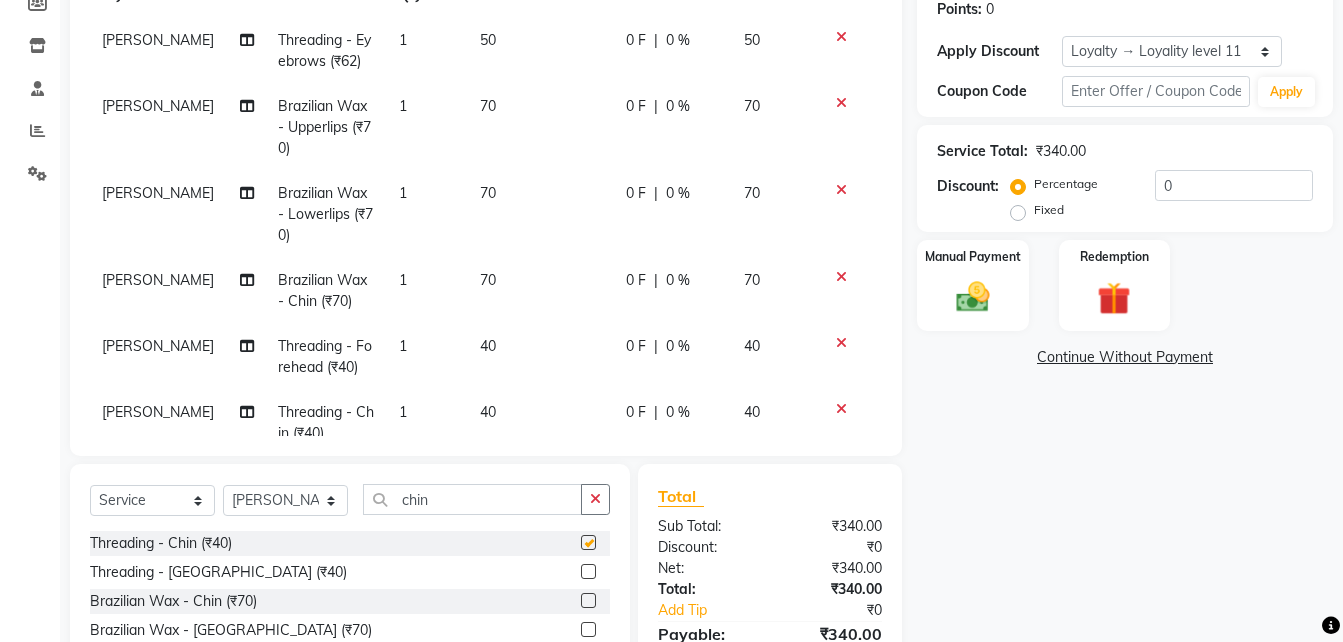 checkbox on "false" 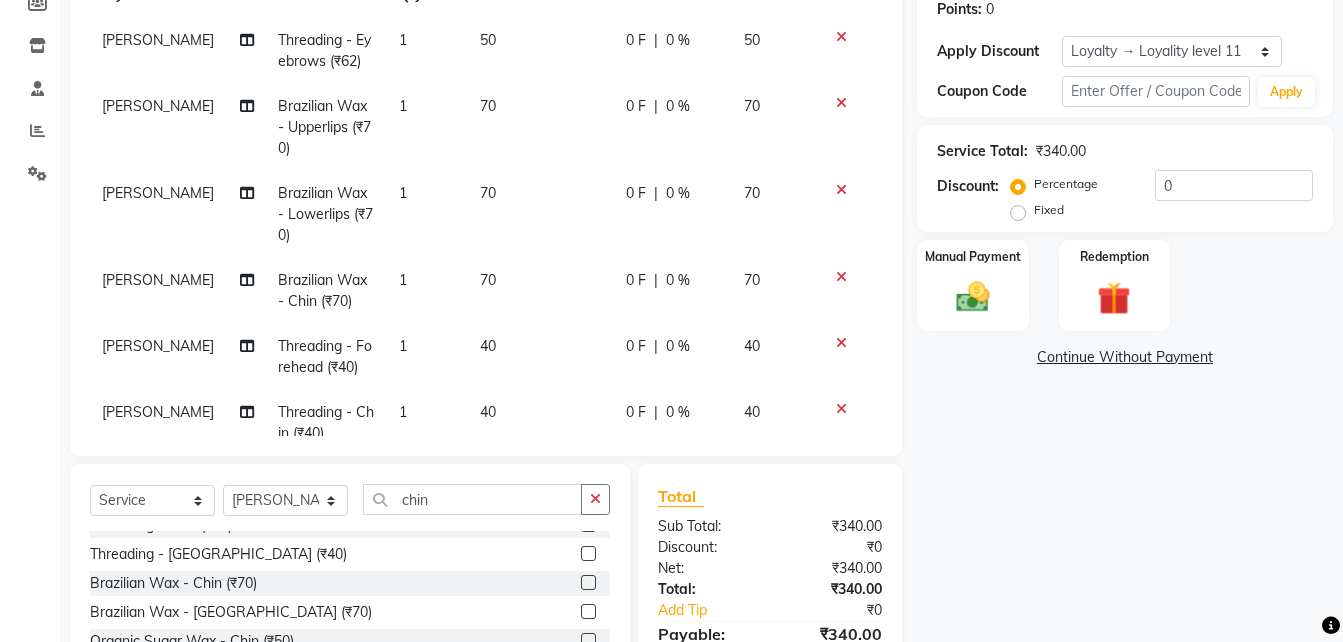 scroll, scrollTop: 0, scrollLeft: 0, axis: both 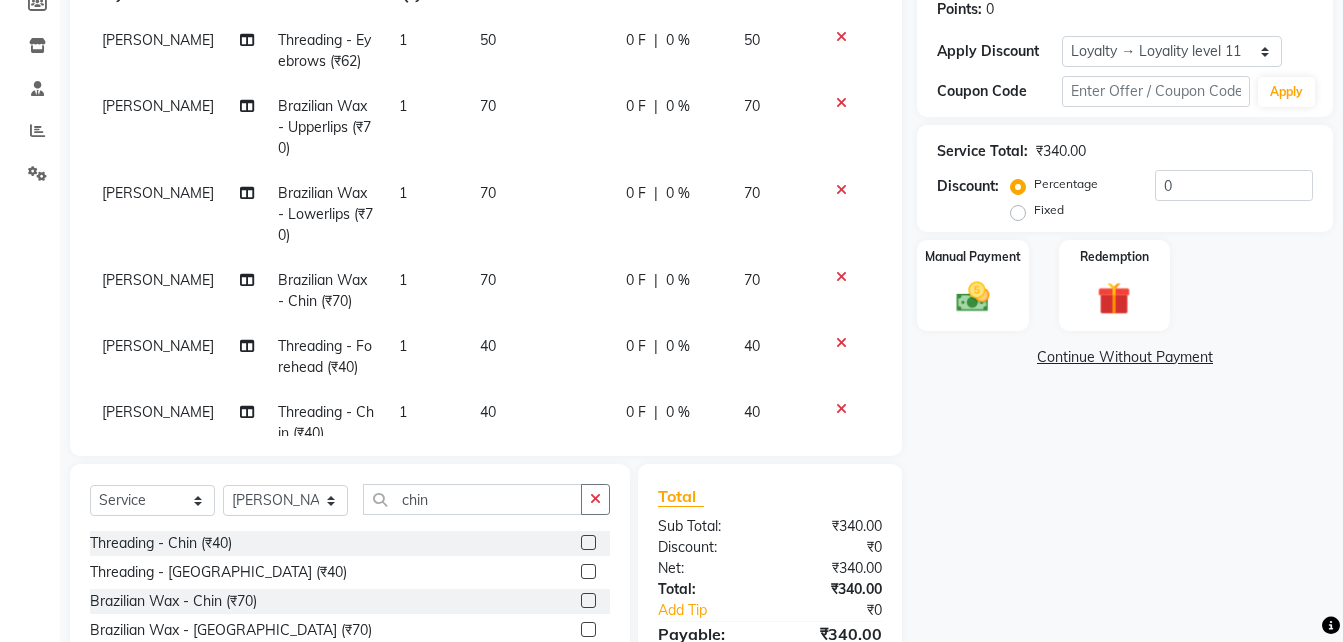 click 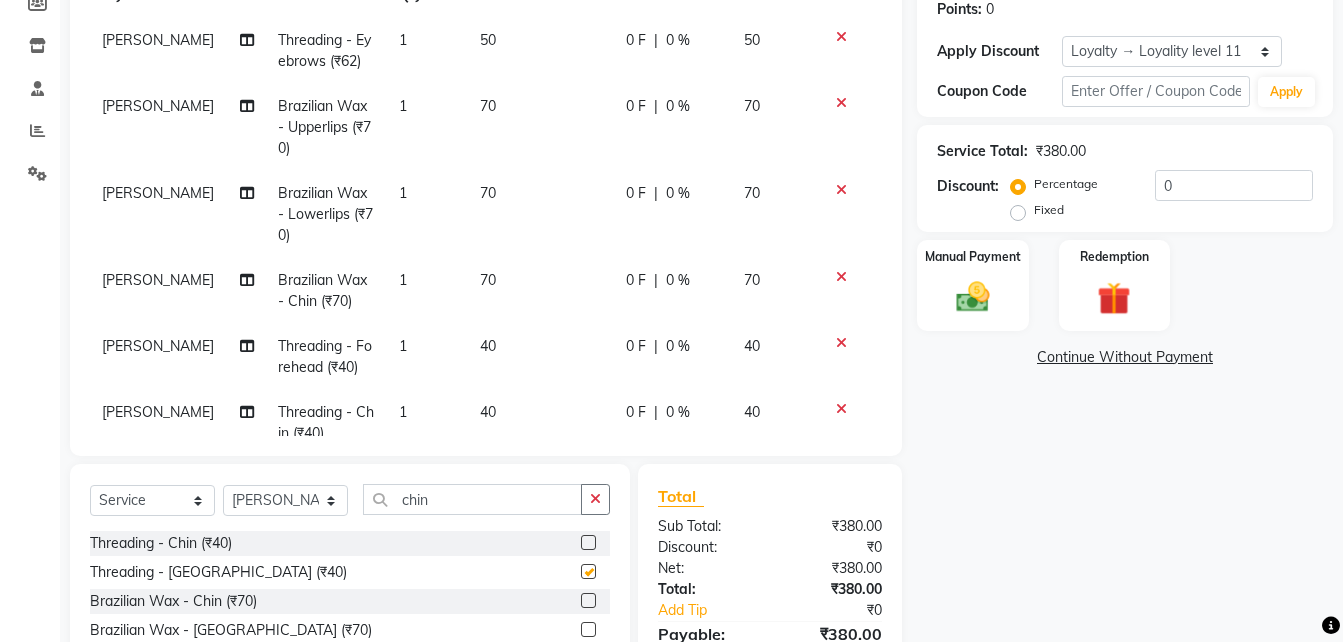 checkbox on "false" 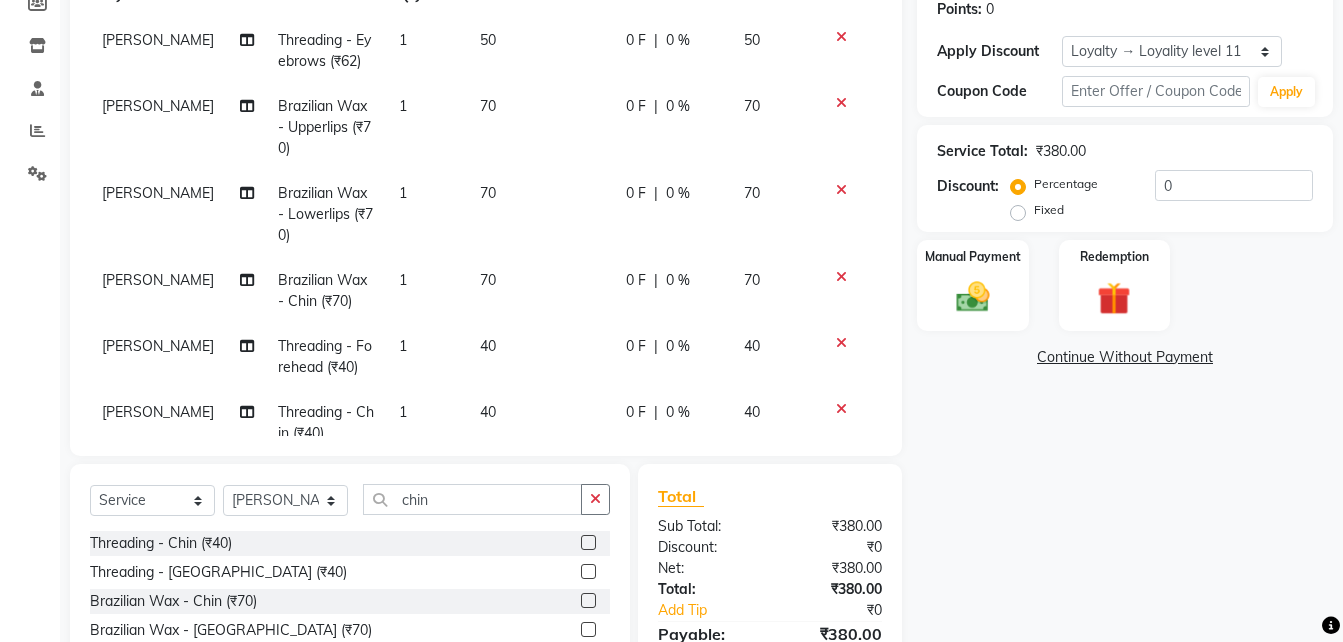 scroll, scrollTop: 117, scrollLeft: 0, axis: vertical 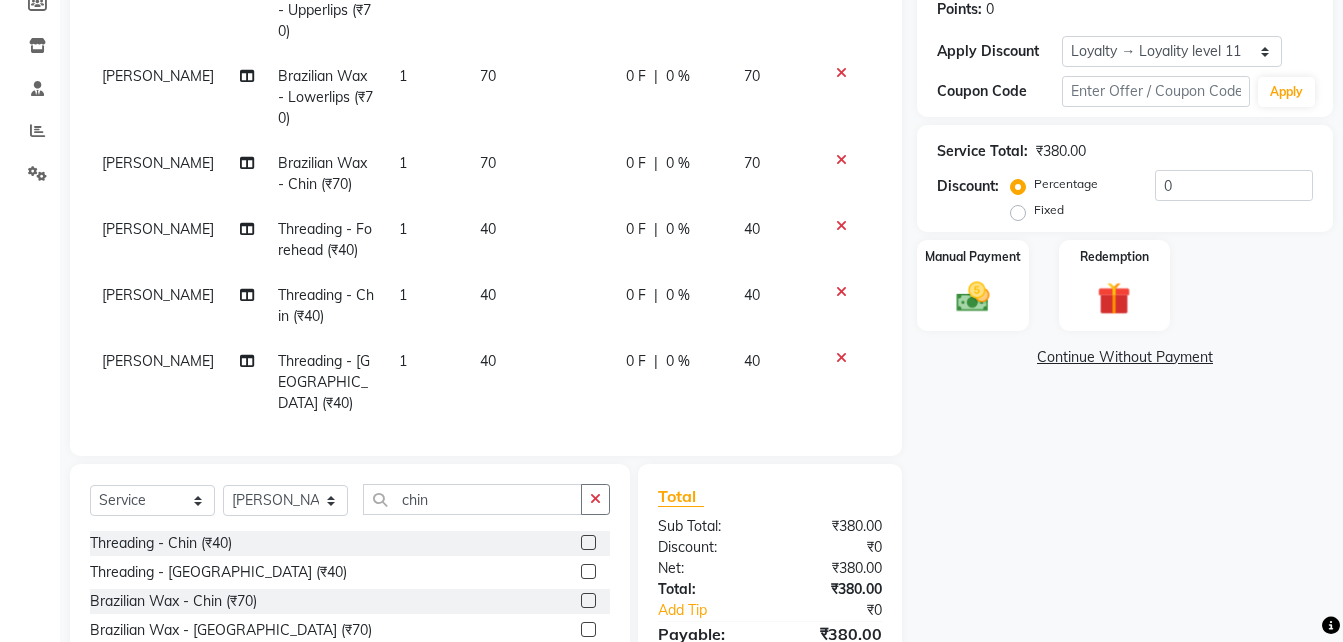 click on "40" 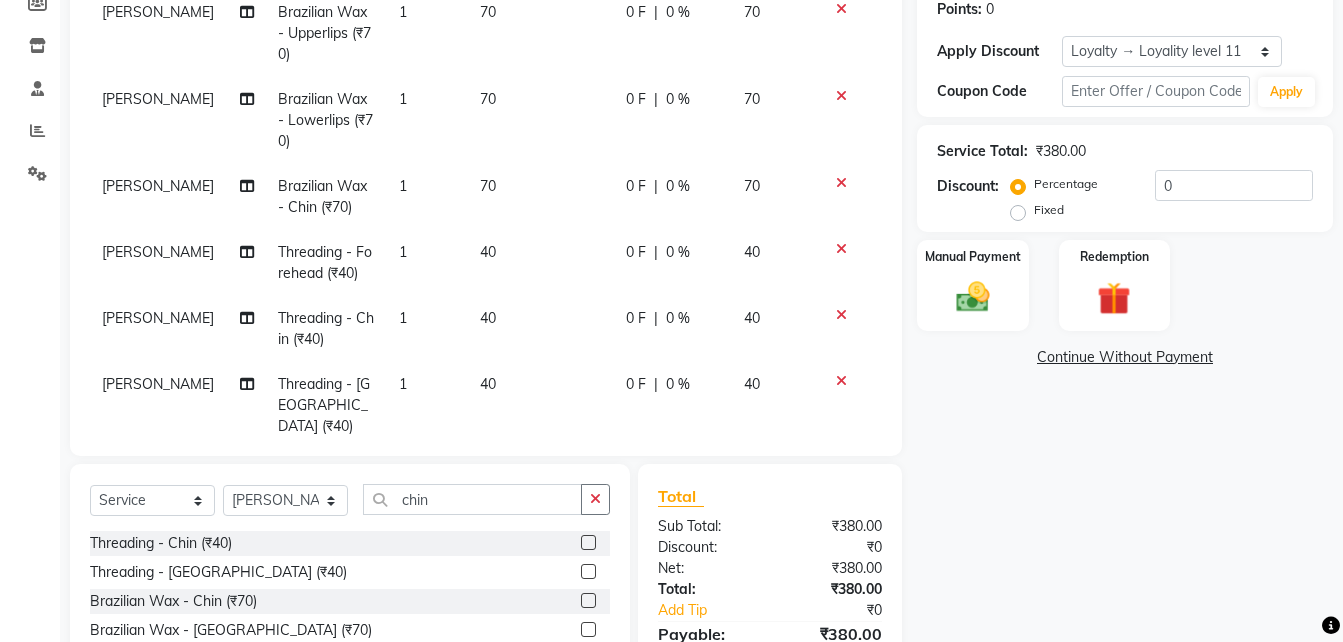 select on "50433" 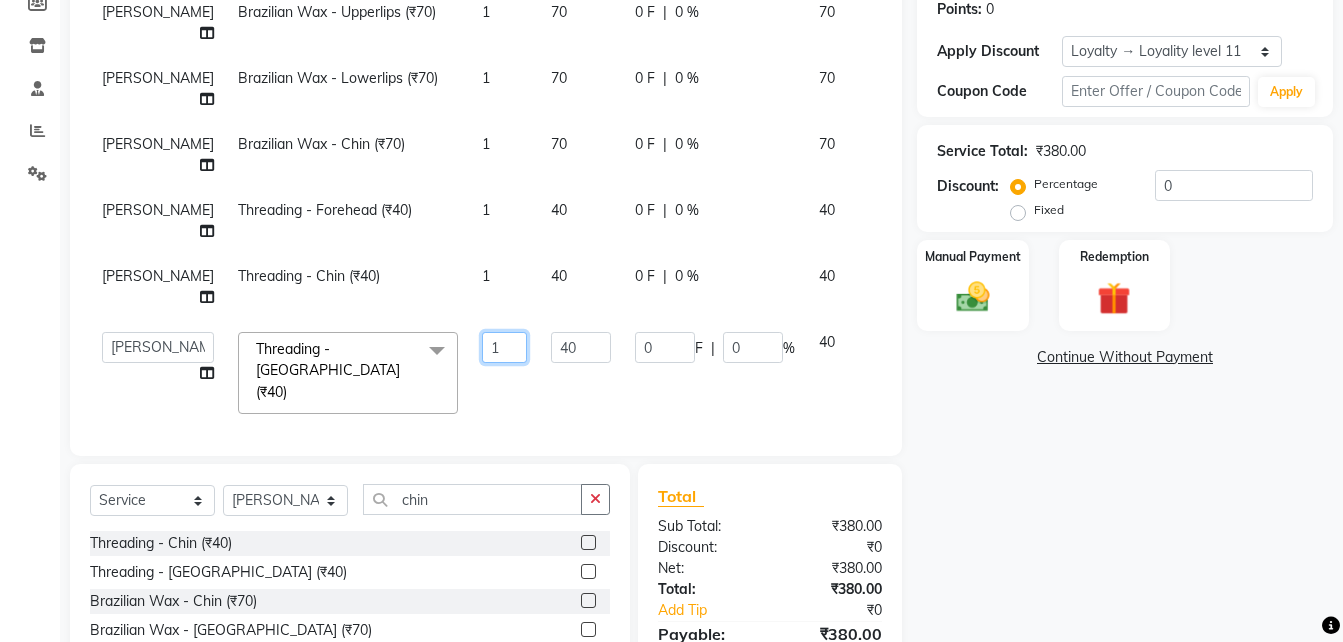 drag, startPoint x: 461, startPoint y: 367, endPoint x: 503, endPoint y: 346, distance: 46.957428 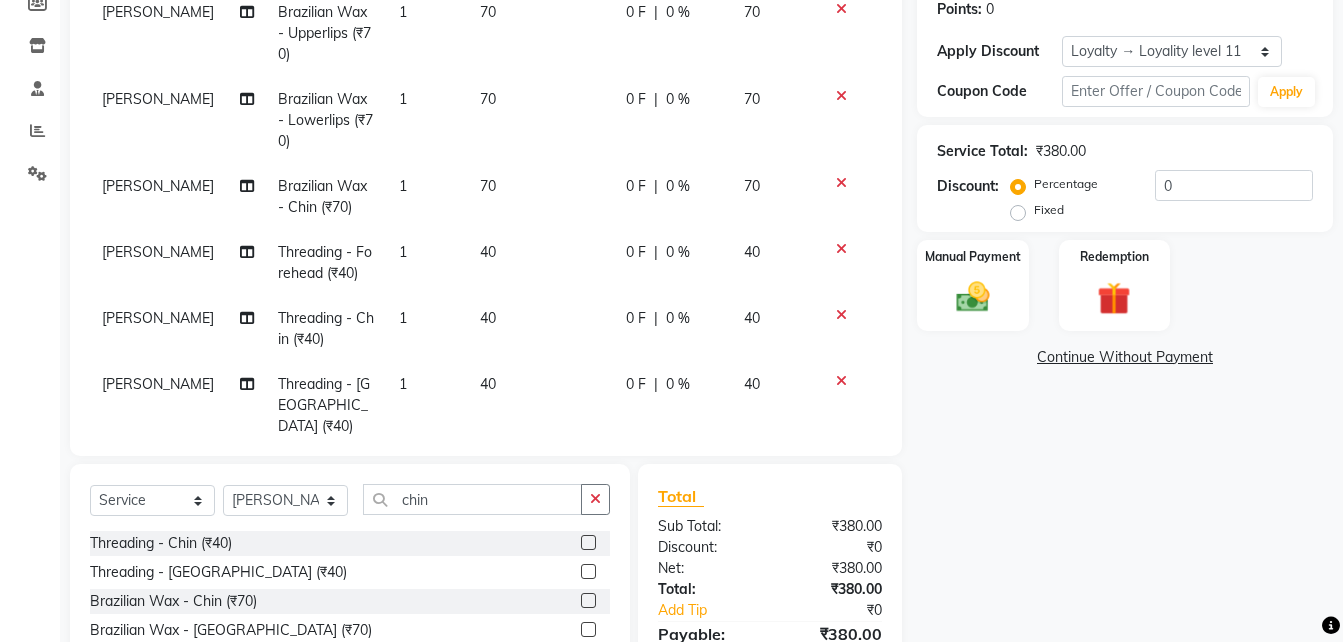scroll, scrollTop: 117, scrollLeft: 0, axis: vertical 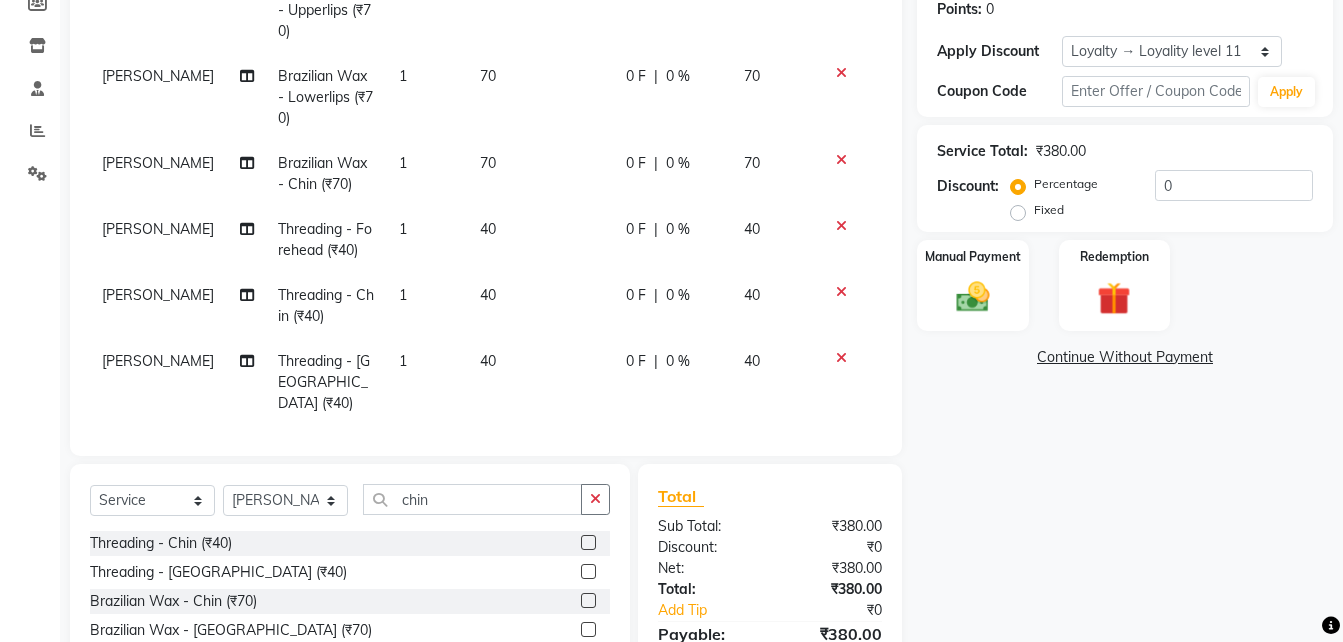 click on "40" 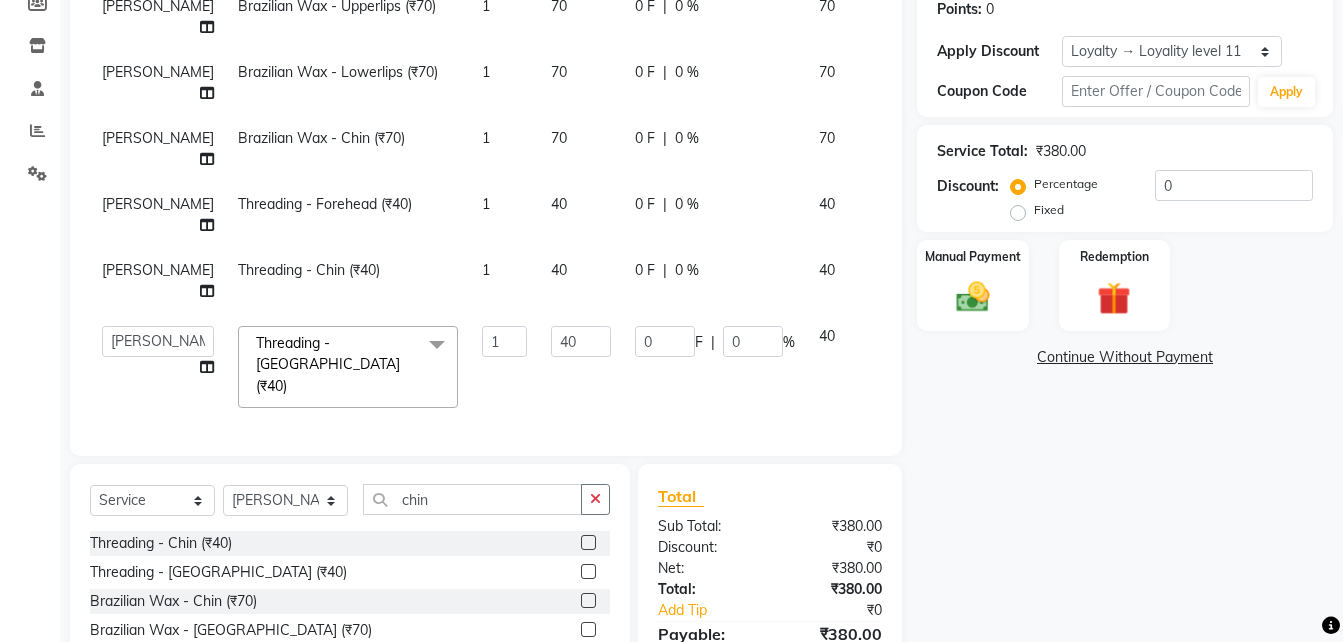 scroll, scrollTop: 94, scrollLeft: 0, axis: vertical 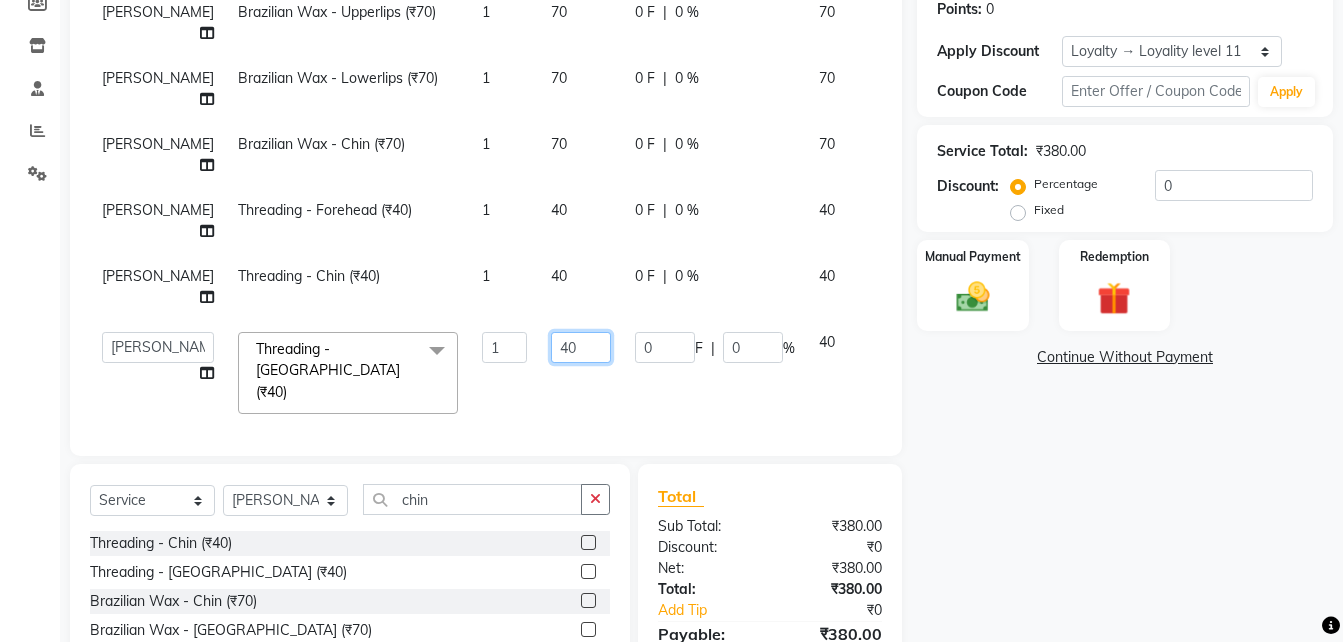 click on "40" 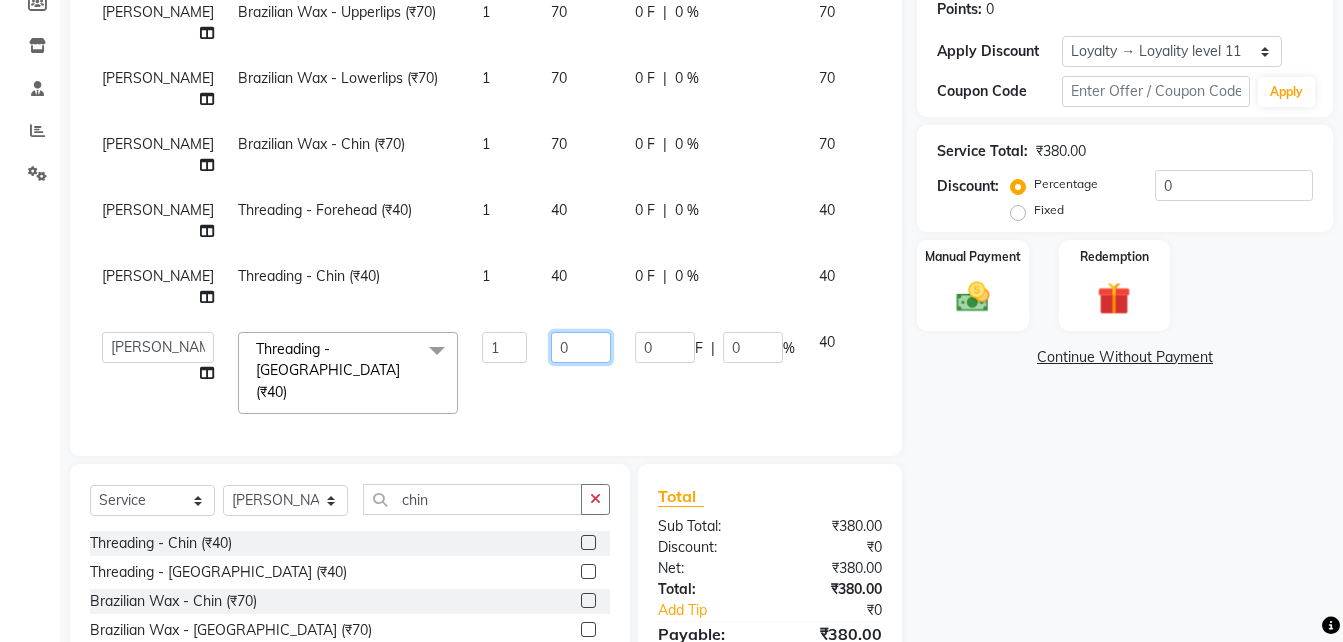 type on "30" 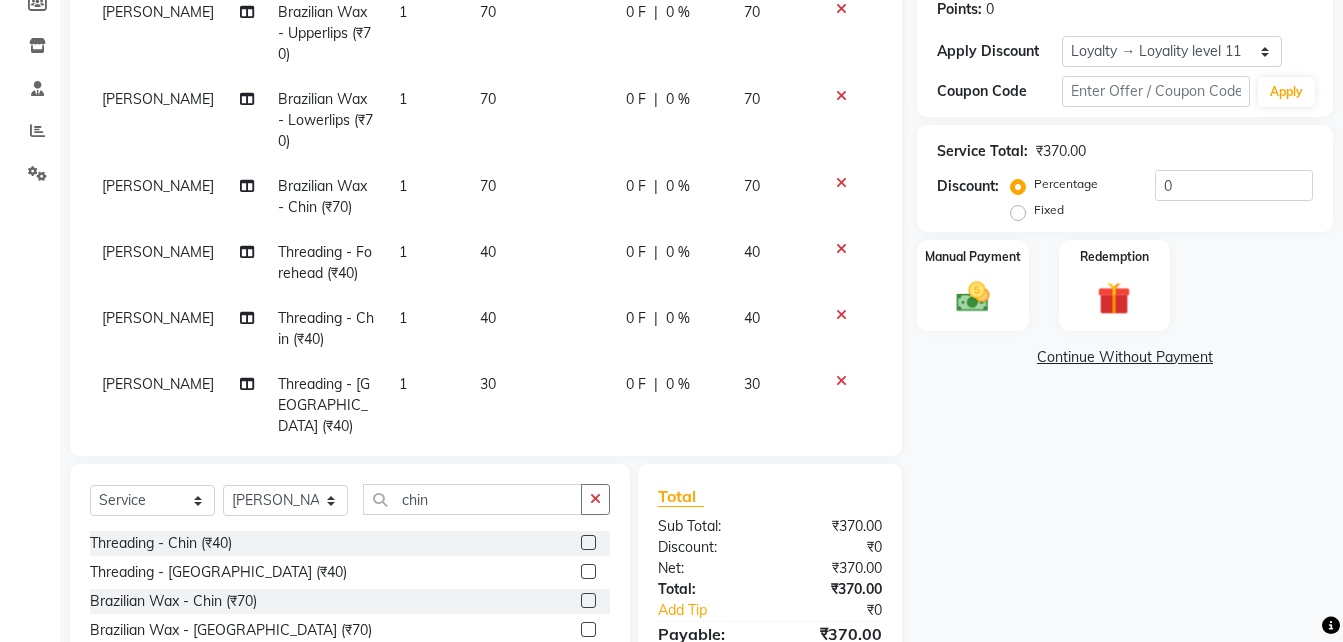 click on "30" 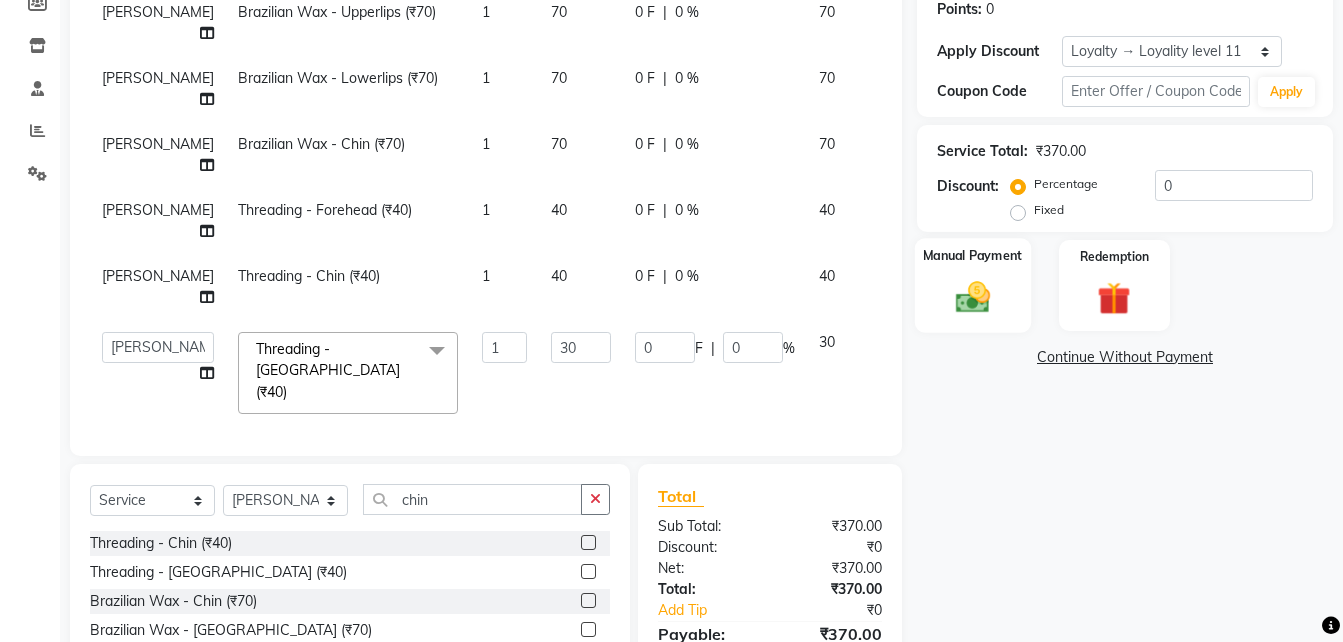click on "Manual Payment" 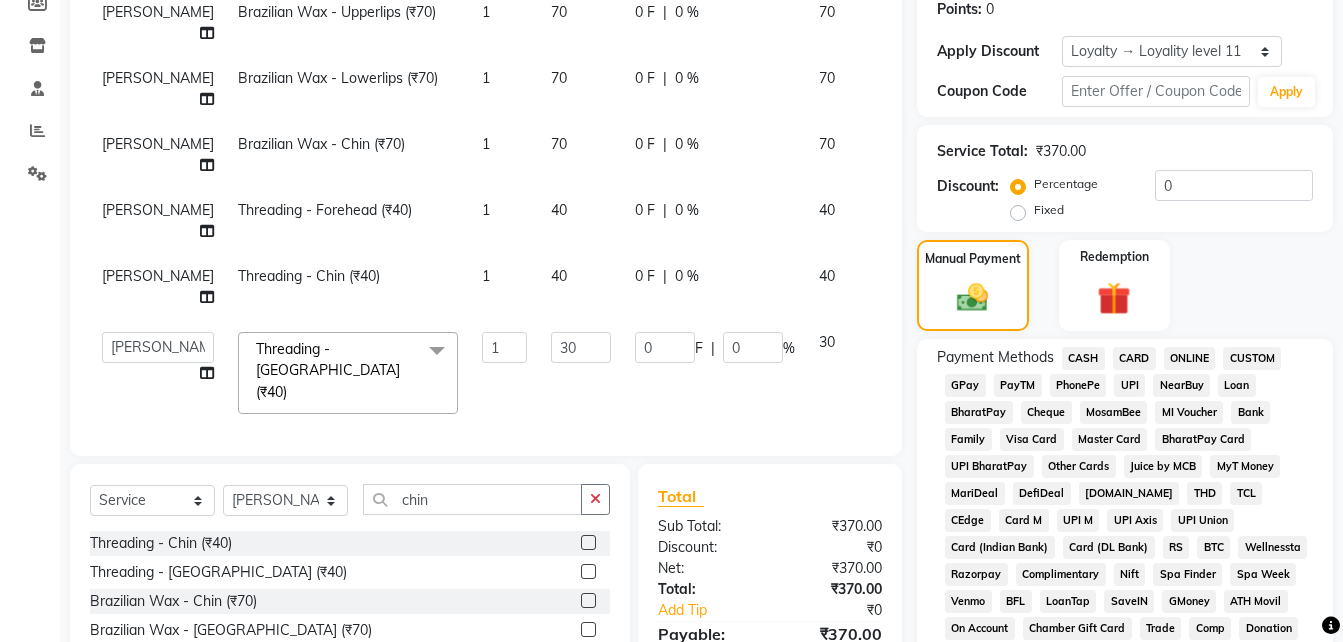click on "UPI" 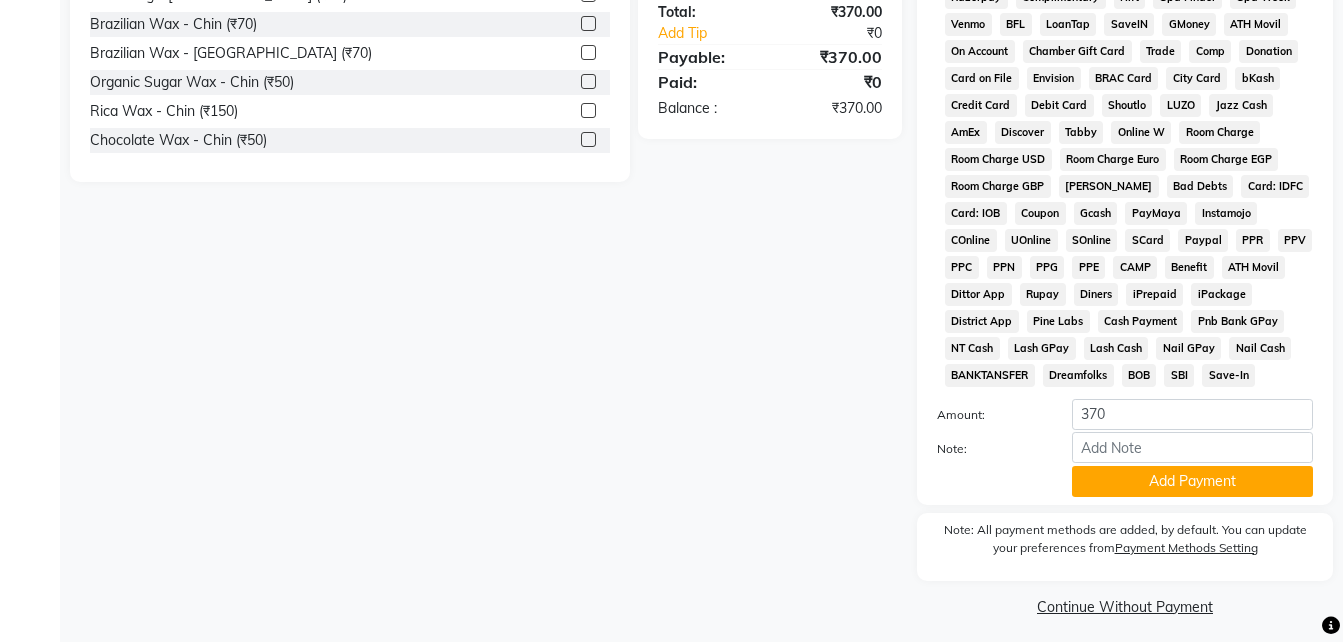 scroll, scrollTop: 899, scrollLeft: 0, axis: vertical 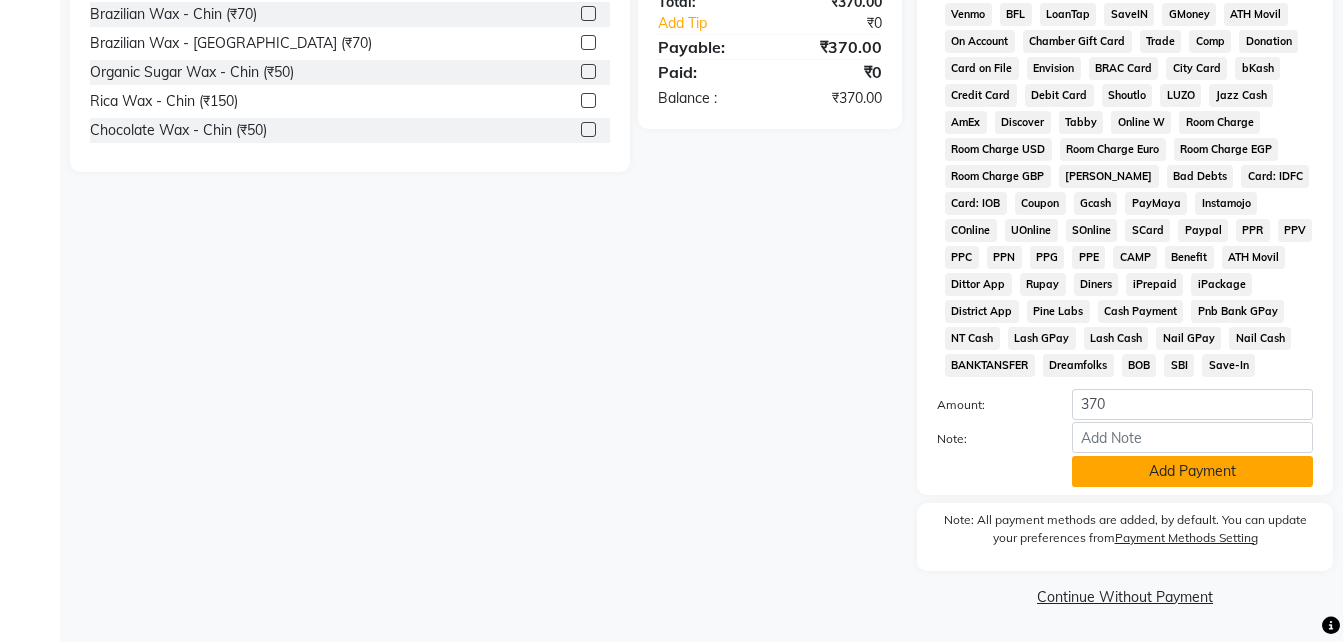 click on "Add Payment" 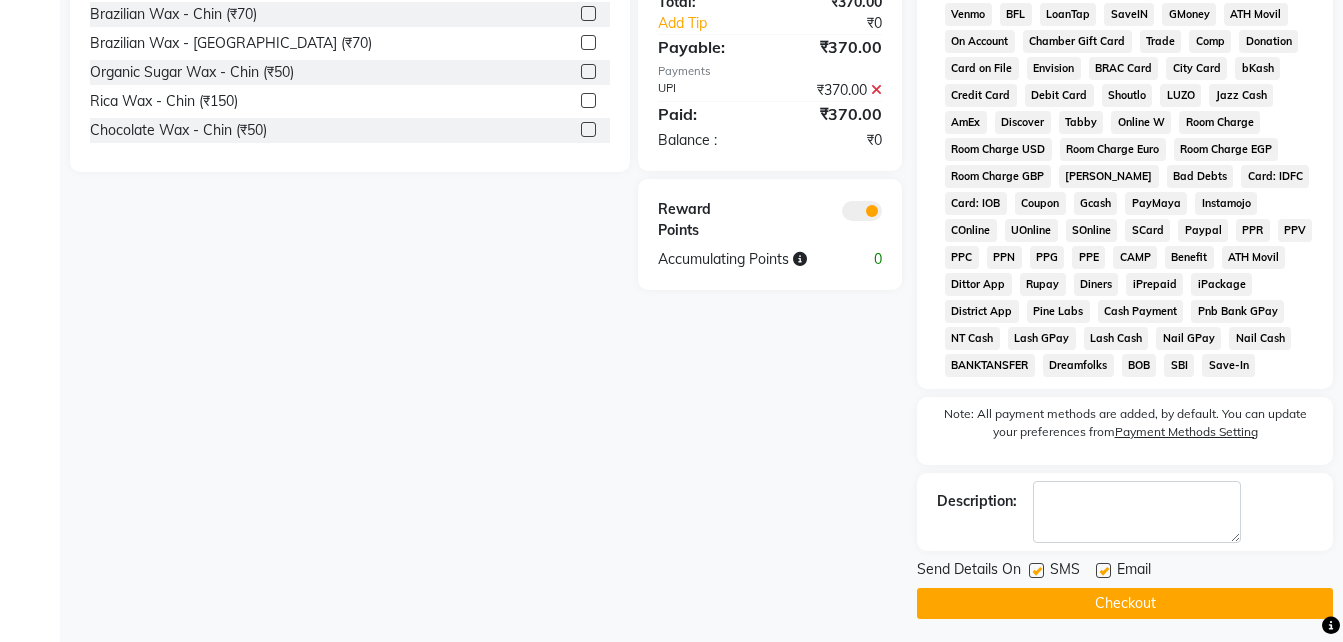 click 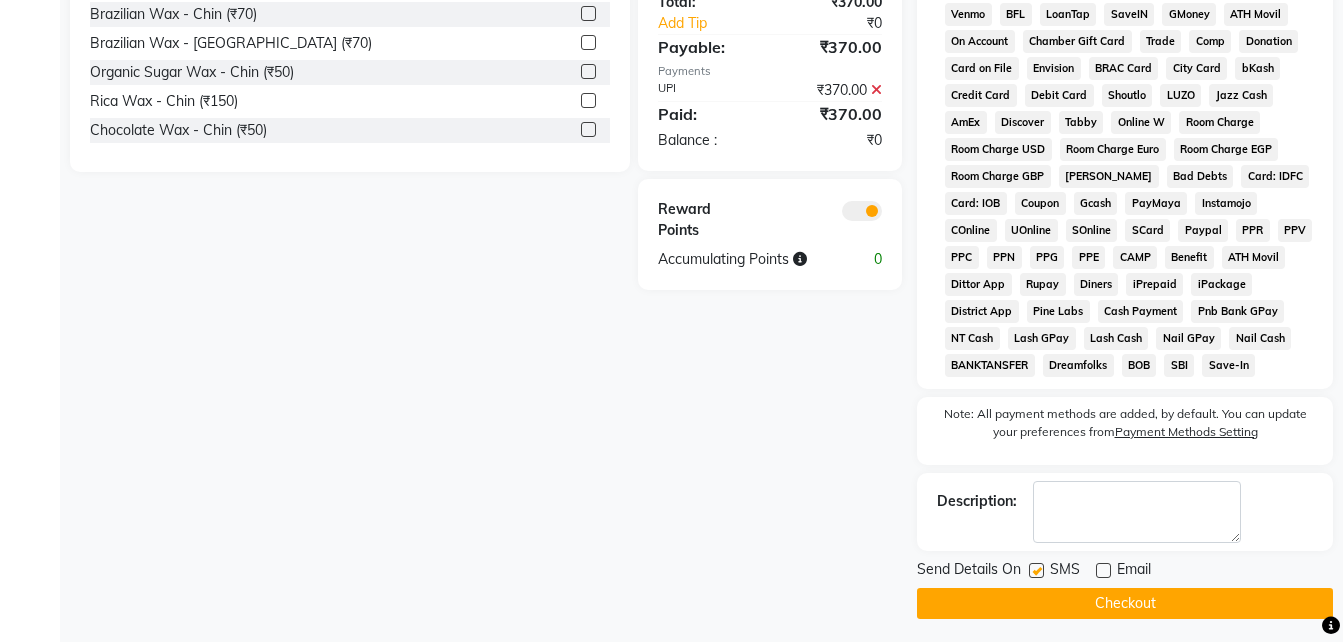click 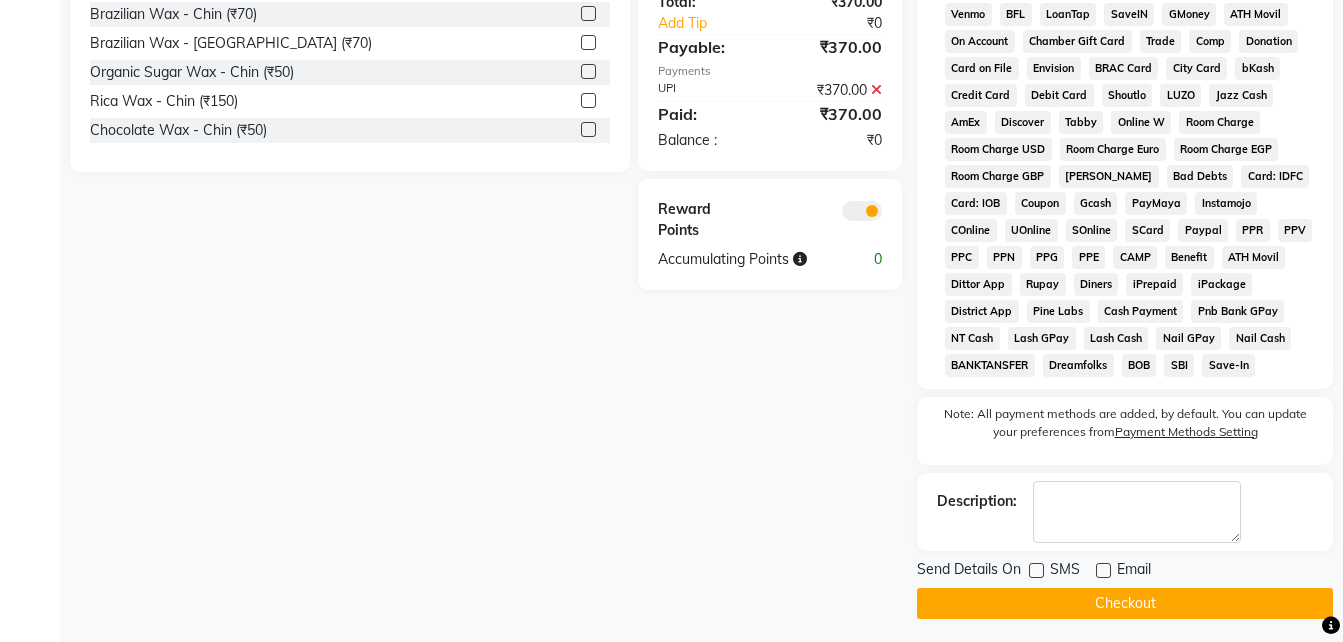 click on "Checkout" 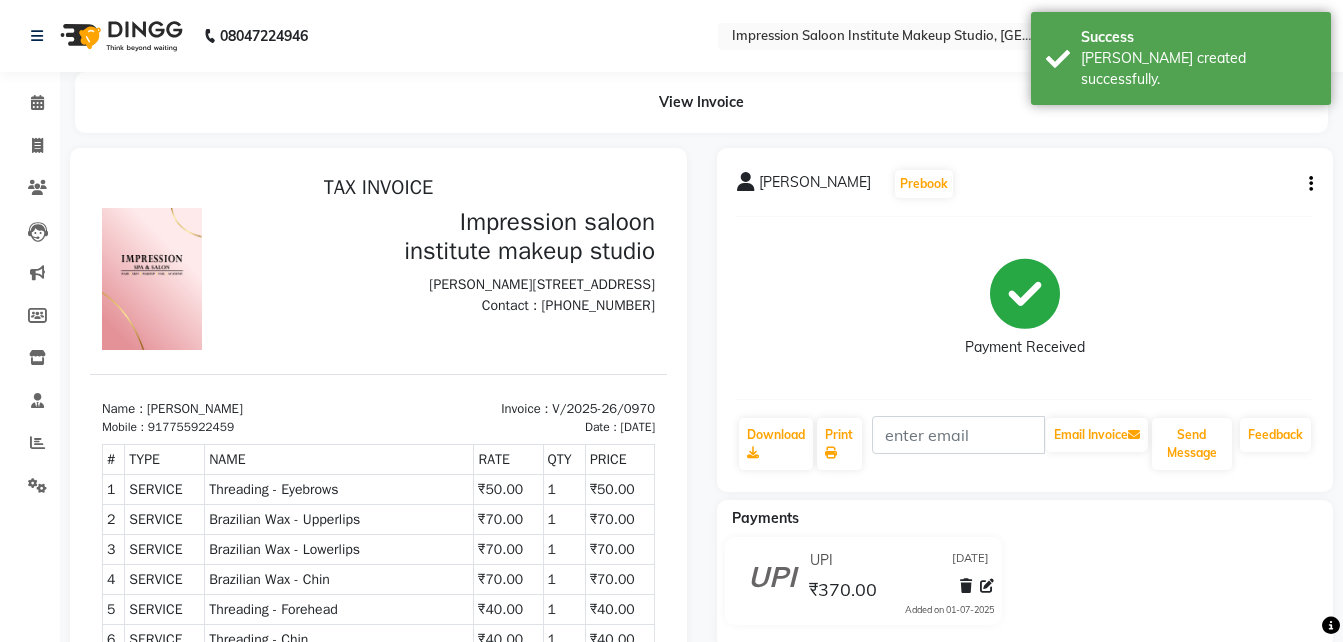 scroll, scrollTop: 0, scrollLeft: 0, axis: both 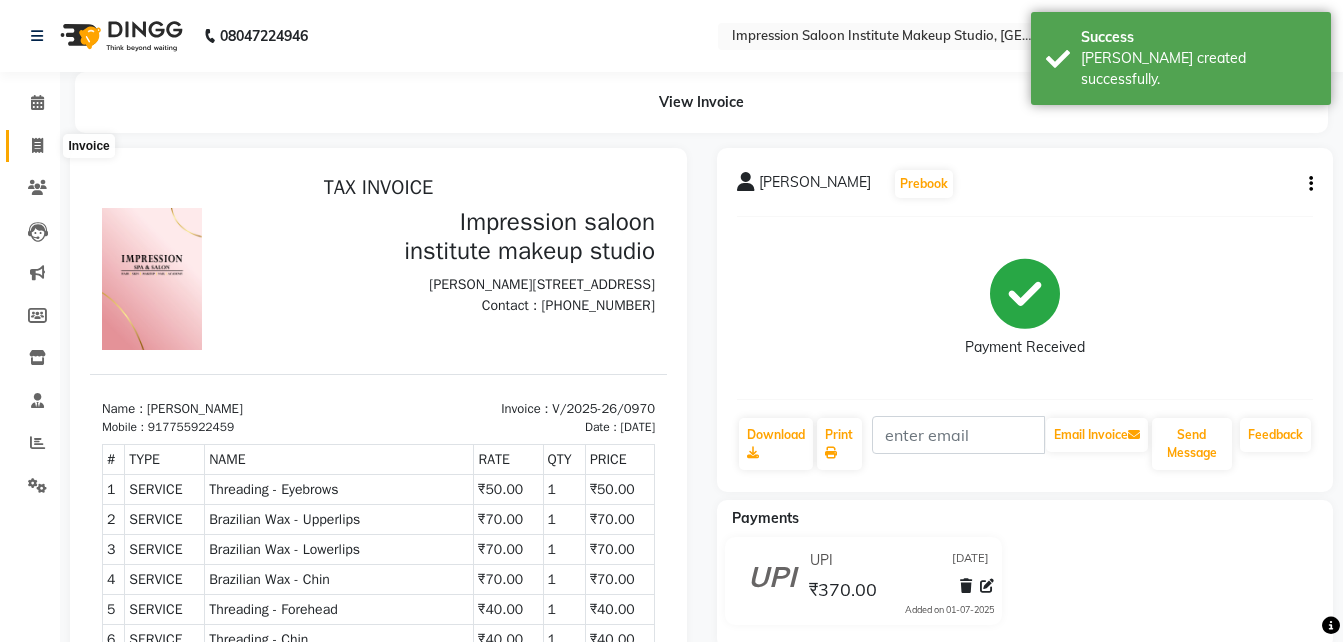 click 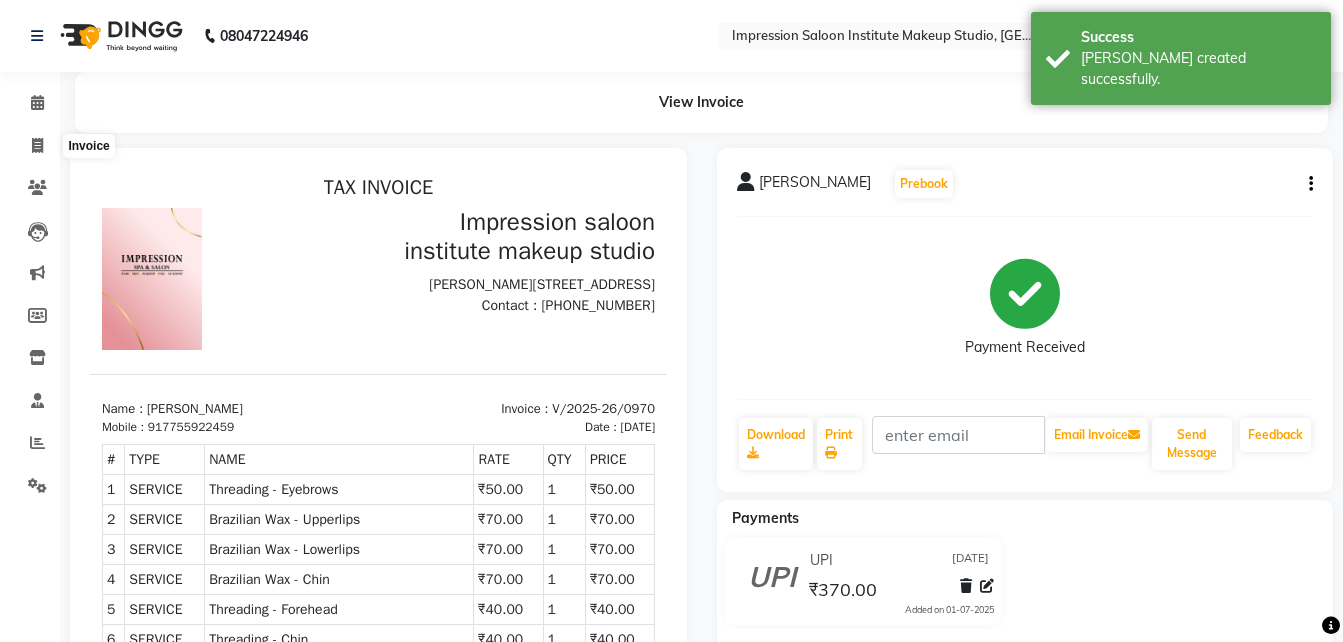 select on "437" 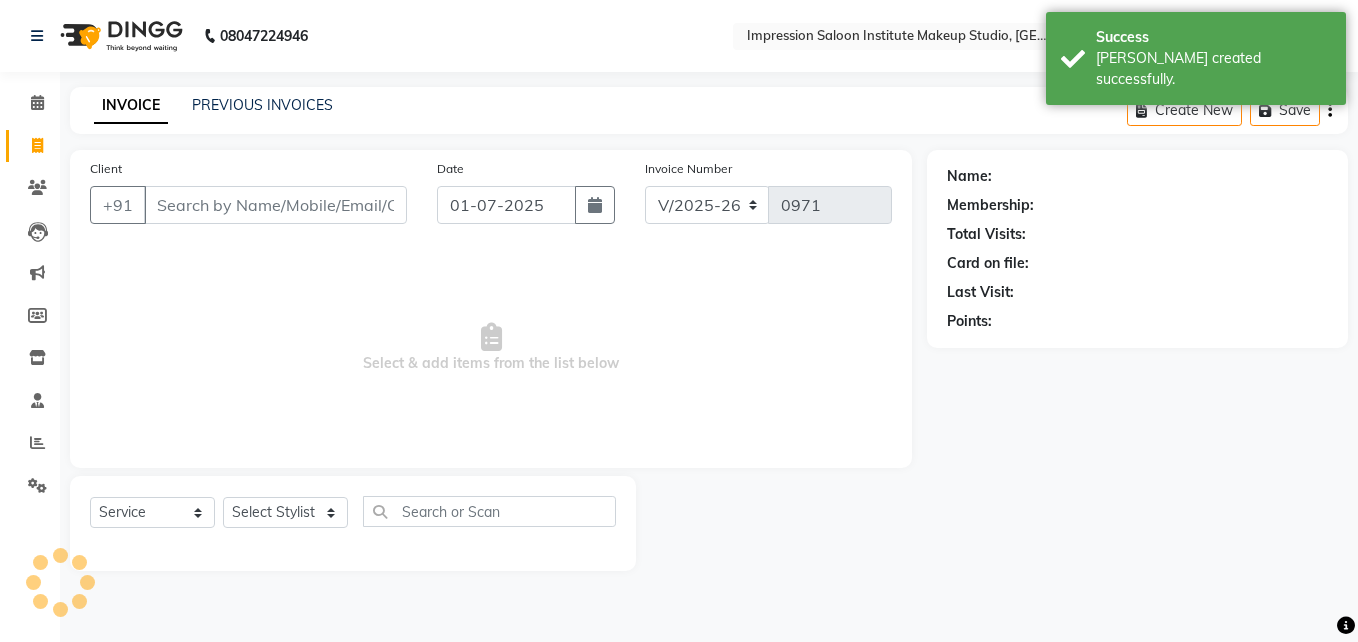 select on "product" 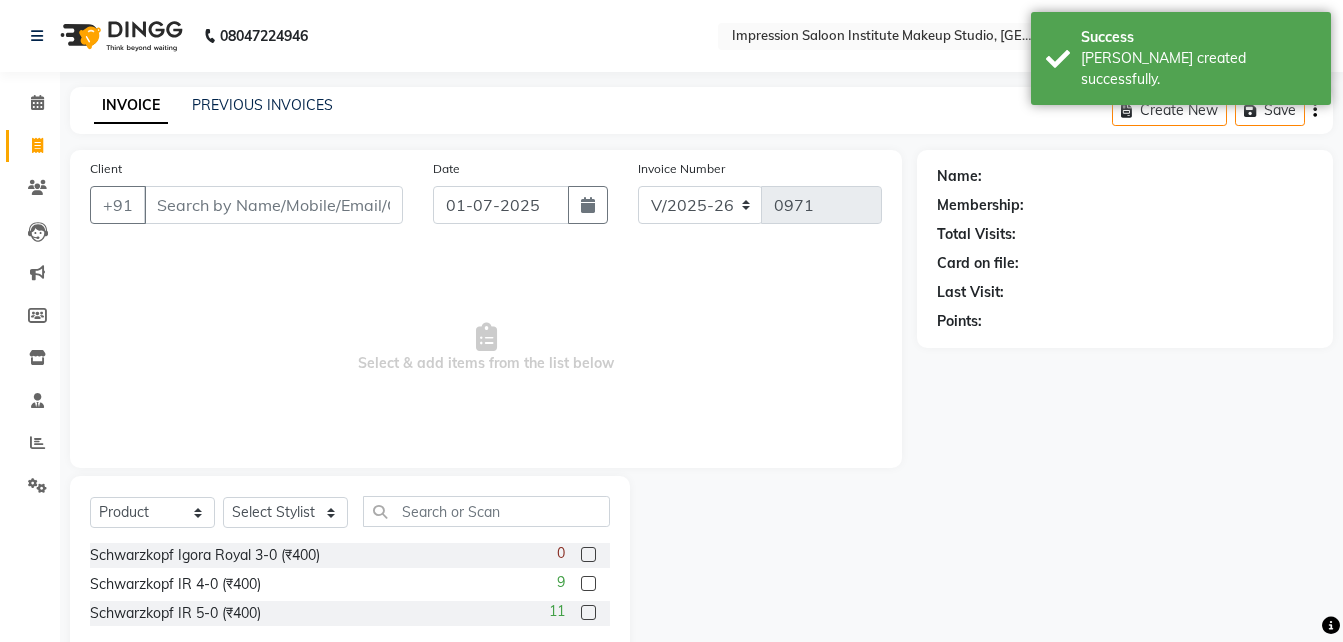 click on "Client" at bounding box center [273, 205] 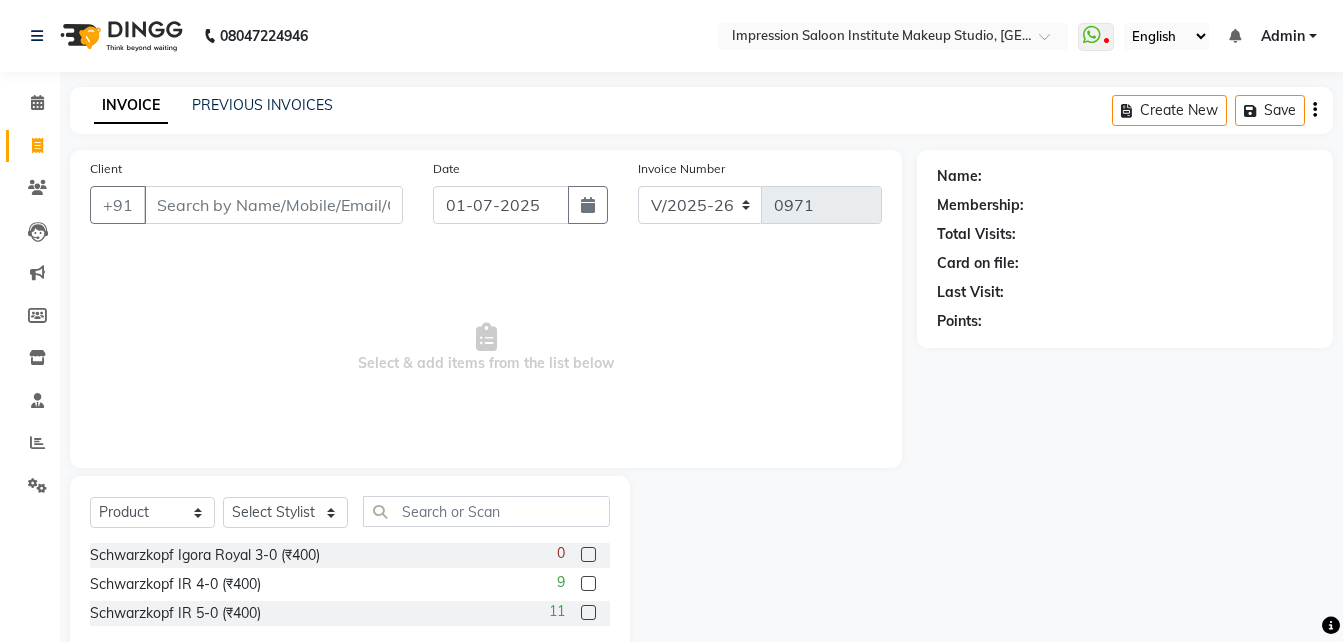 click on "Client" at bounding box center [273, 205] 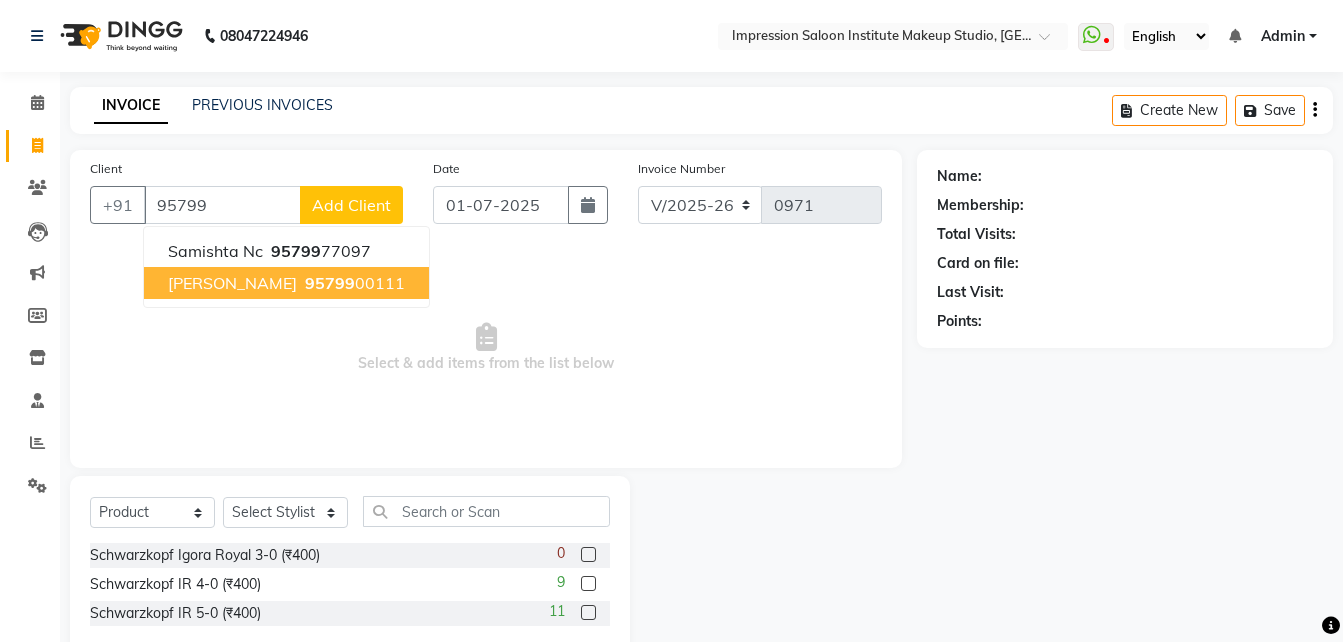 click on "95799" at bounding box center [330, 283] 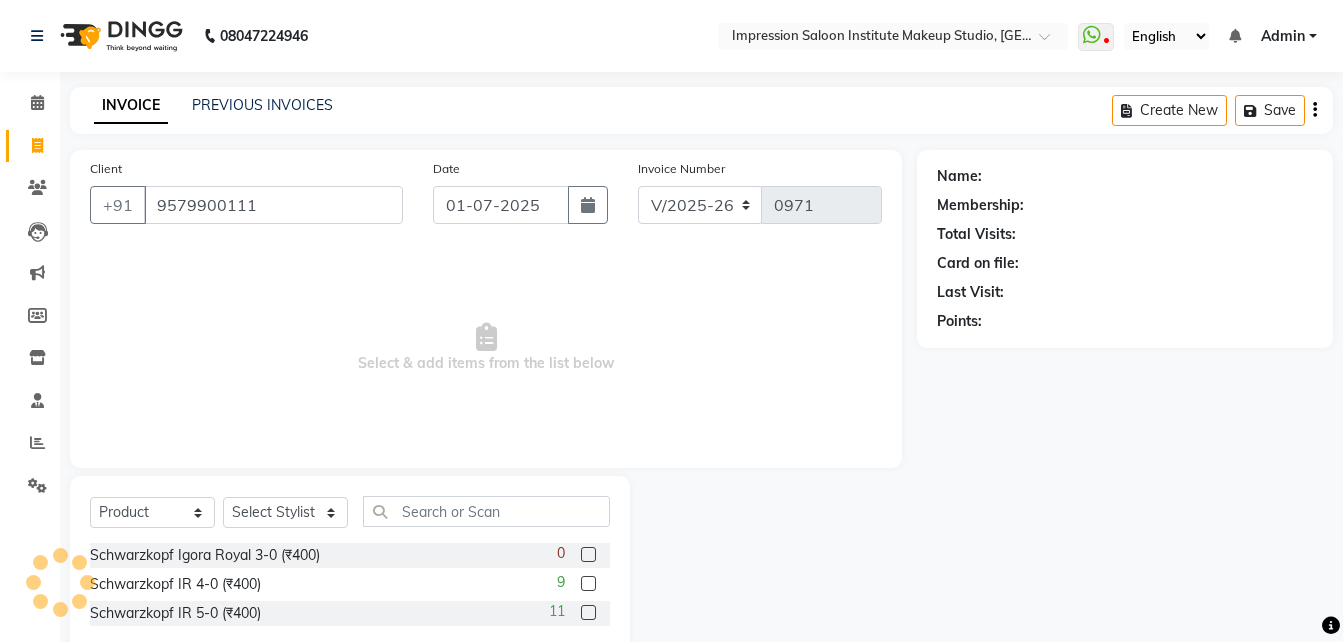 type on "9579900111" 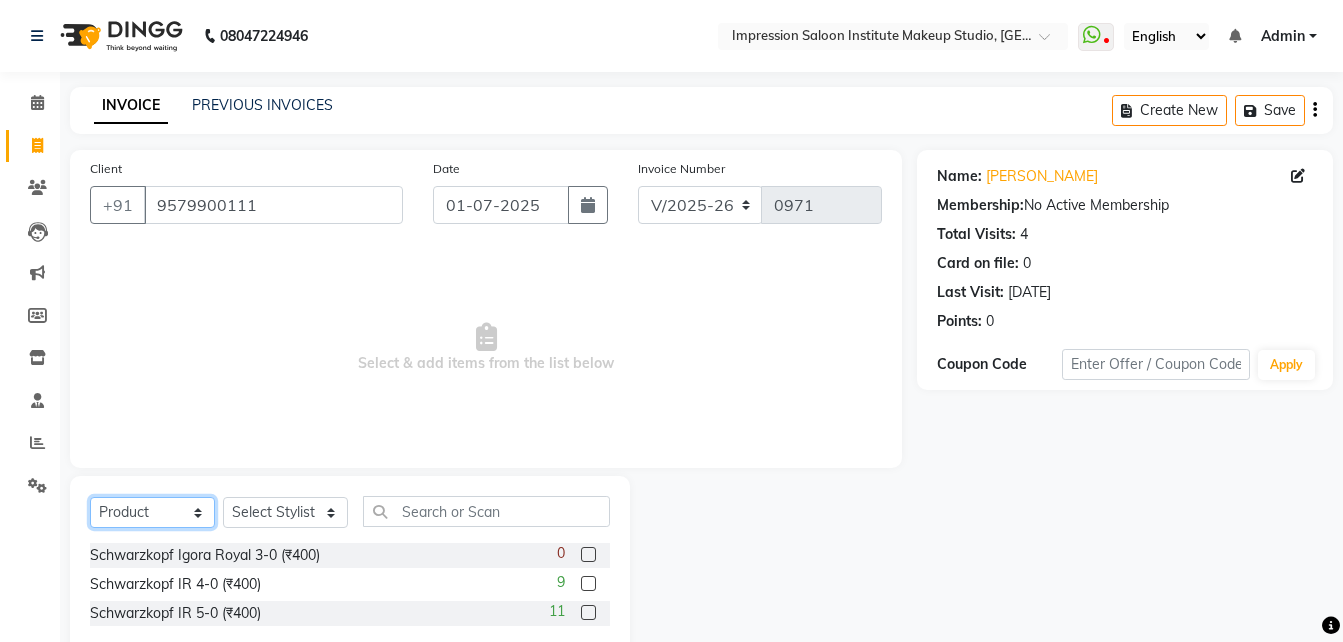 click on "Select  Service  Product  Membership  Package Voucher Prepaid Gift Card" 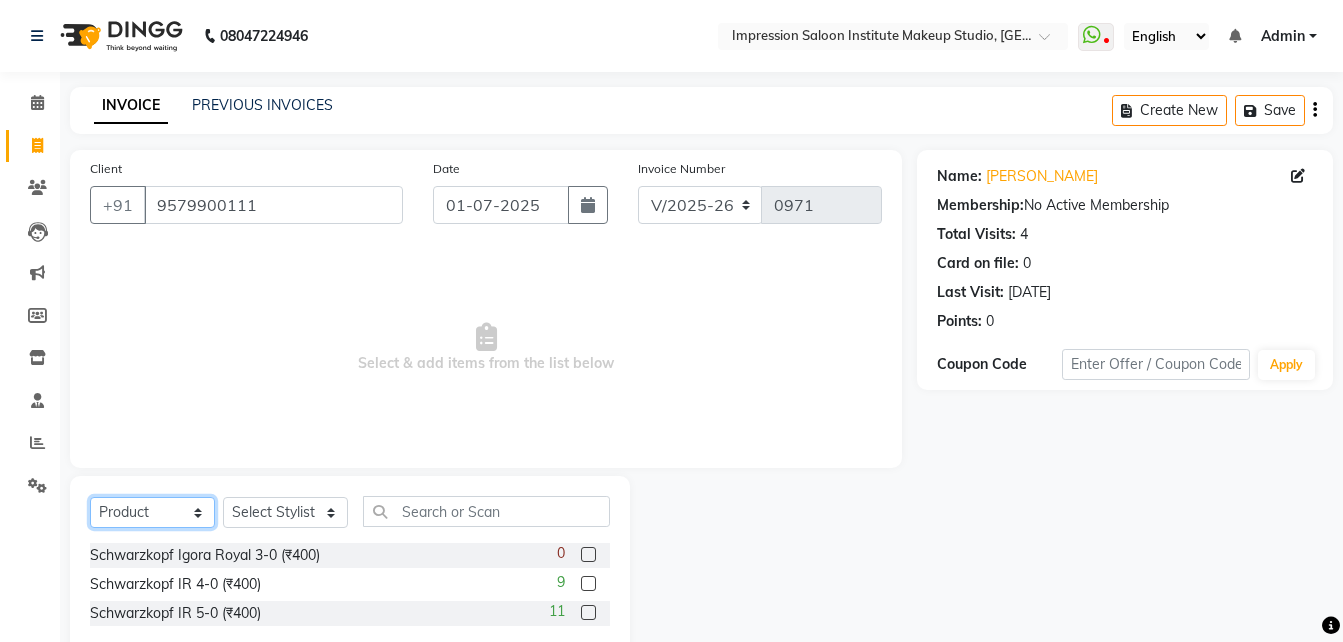 select on "service" 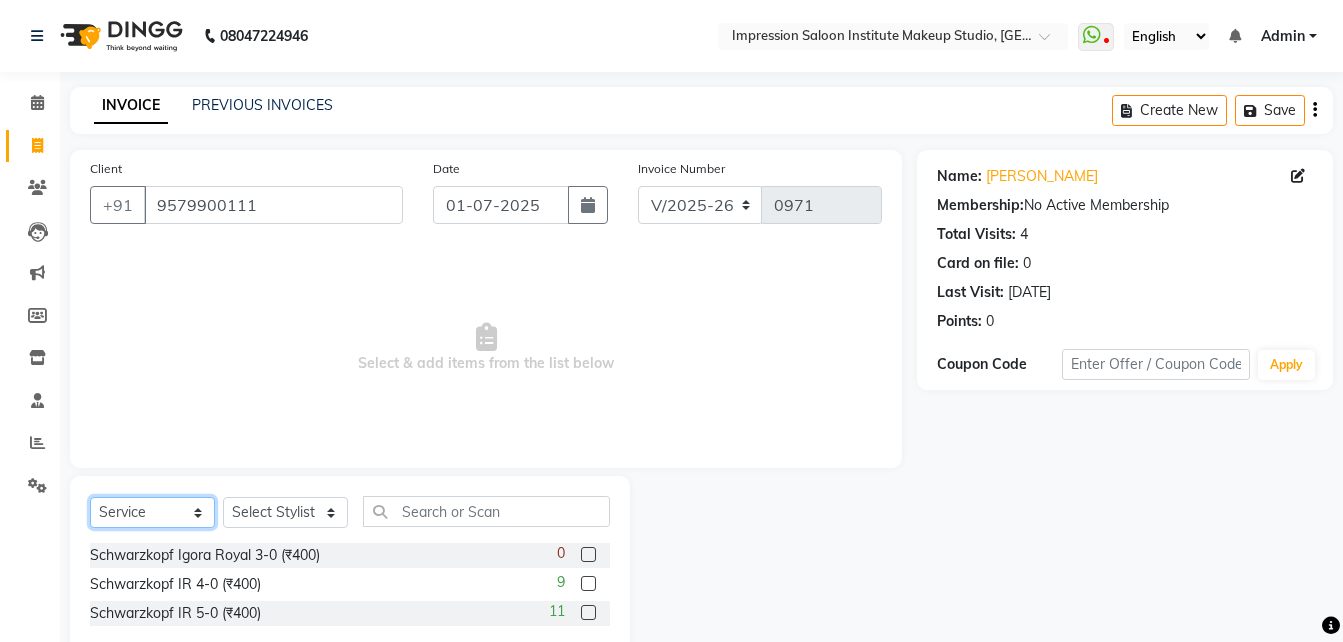 click on "Select  Service  Product  Membership  Package Voucher Prepaid Gift Card" 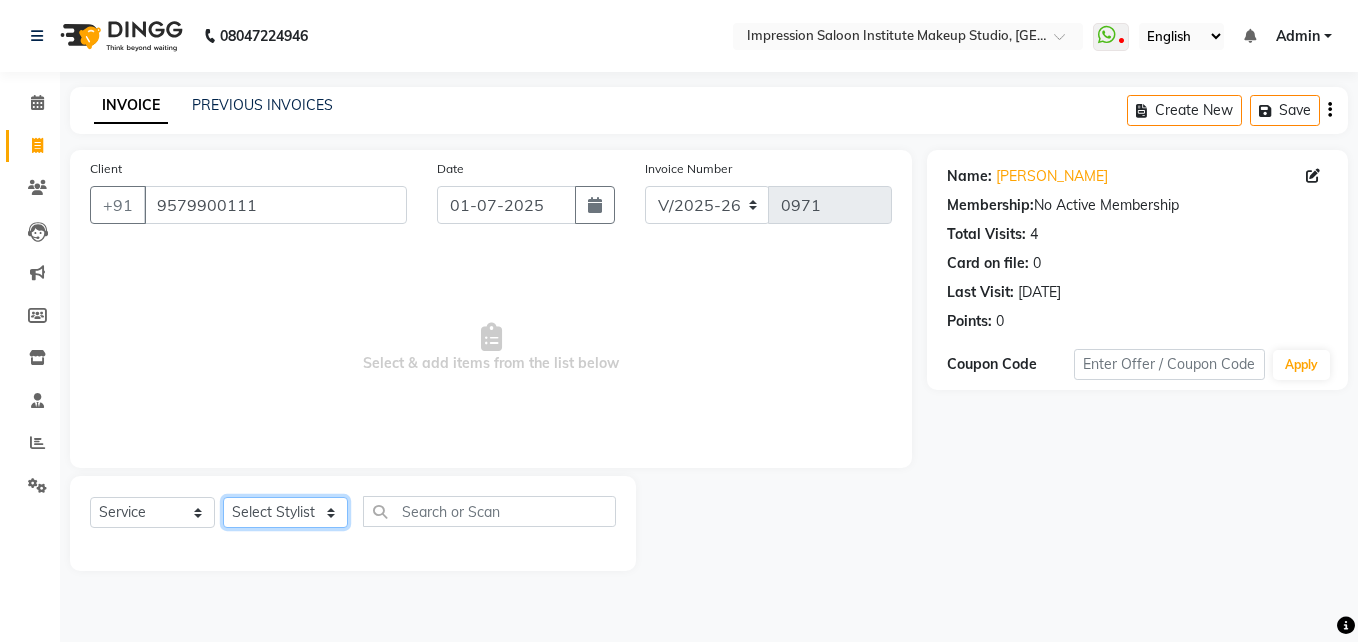 click on "Select Stylist Arjun Front Desk Jyoti Pallavi piyush [PERSON_NAME] [PERSON_NAME]" 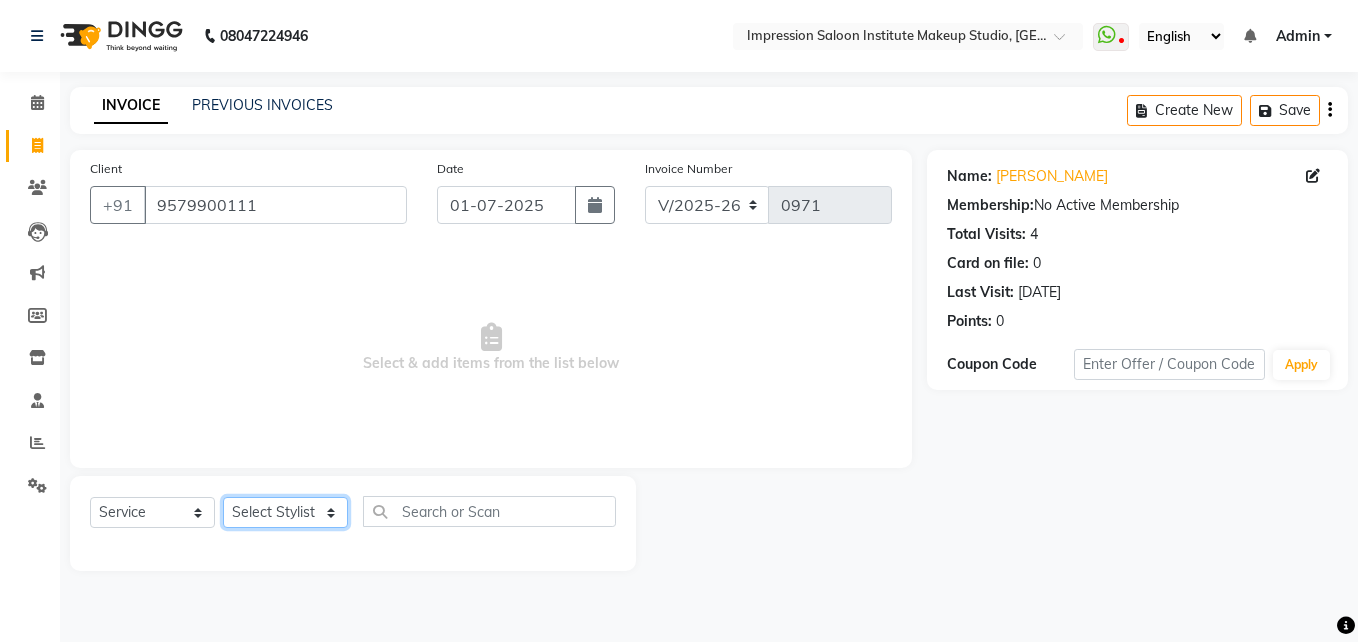 select on "50433" 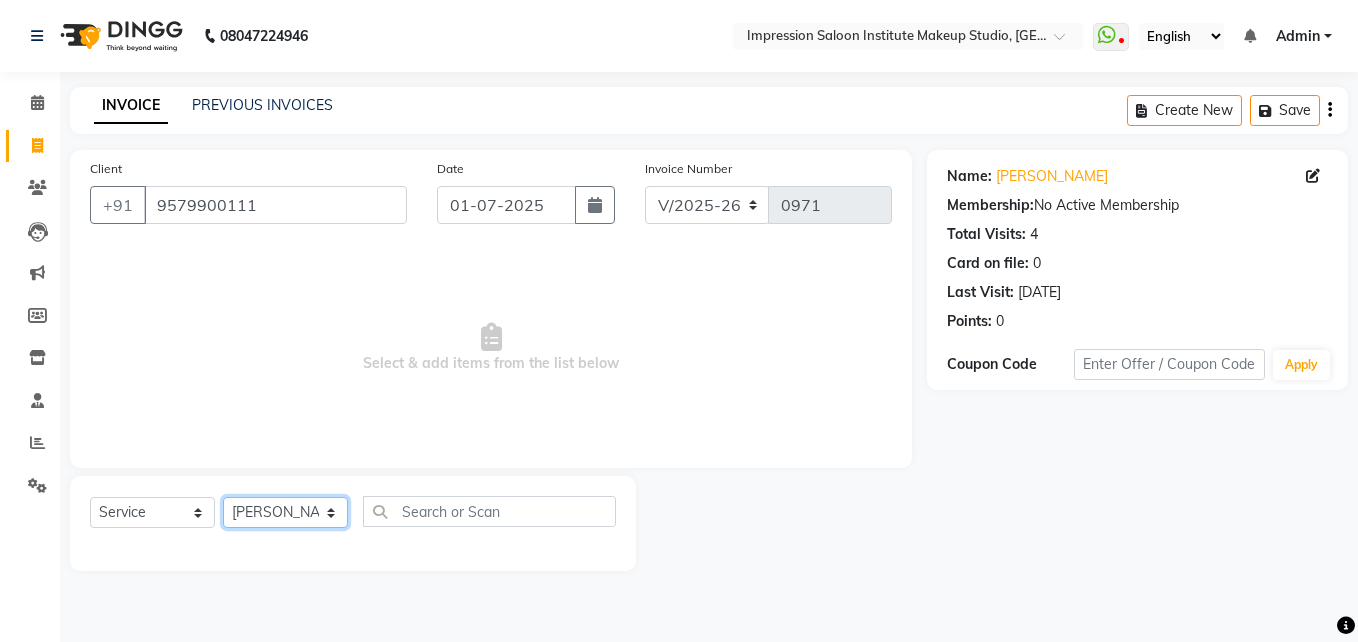 click on "Select Stylist Arjun Front Desk Jyoti Pallavi piyush [PERSON_NAME] [PERSON_NAME]" 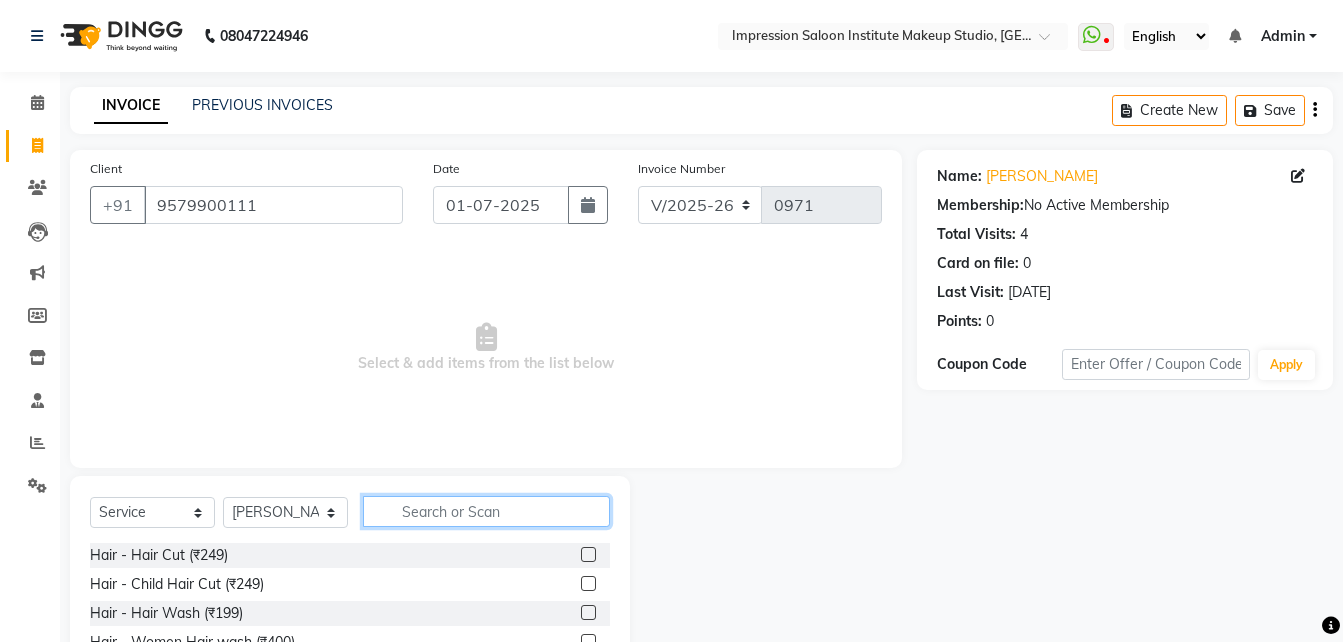 click 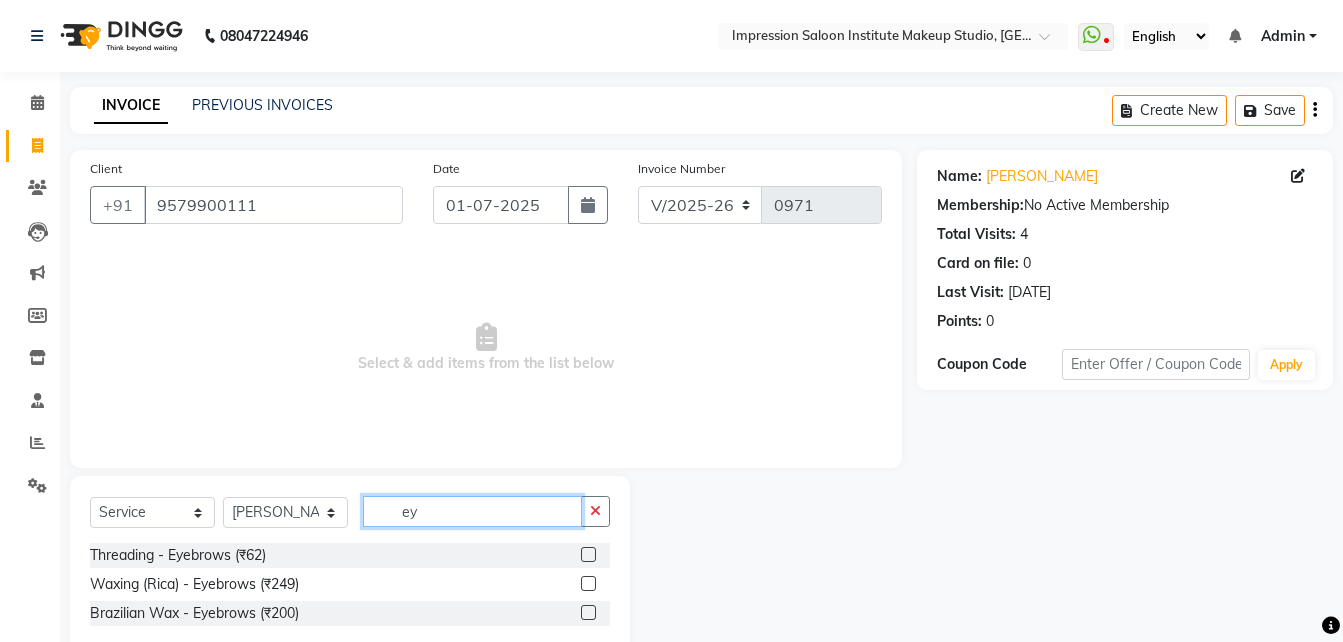 type on "ey" 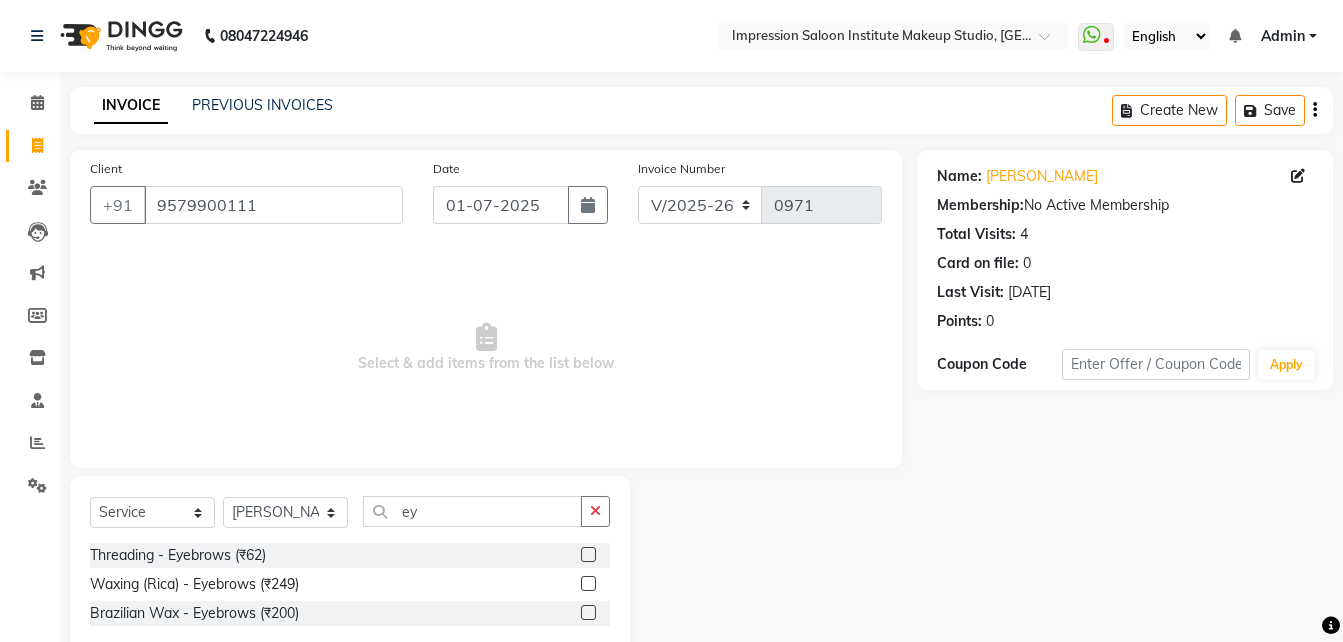 click 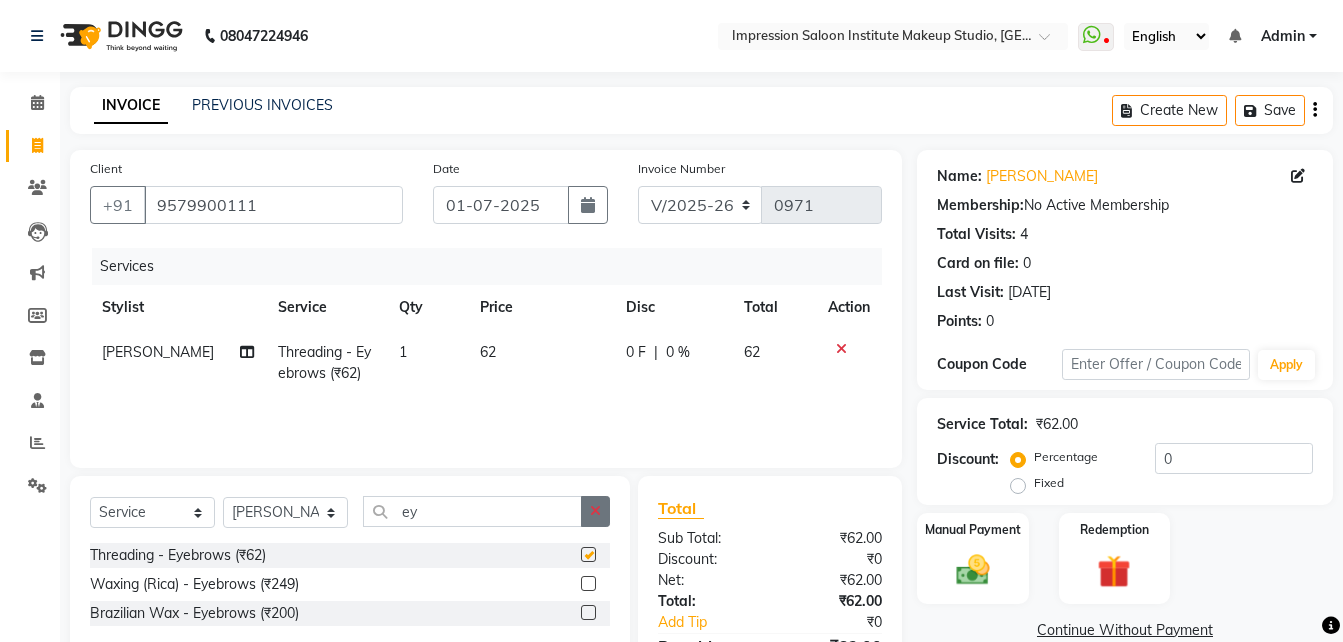 checkbox on "false" 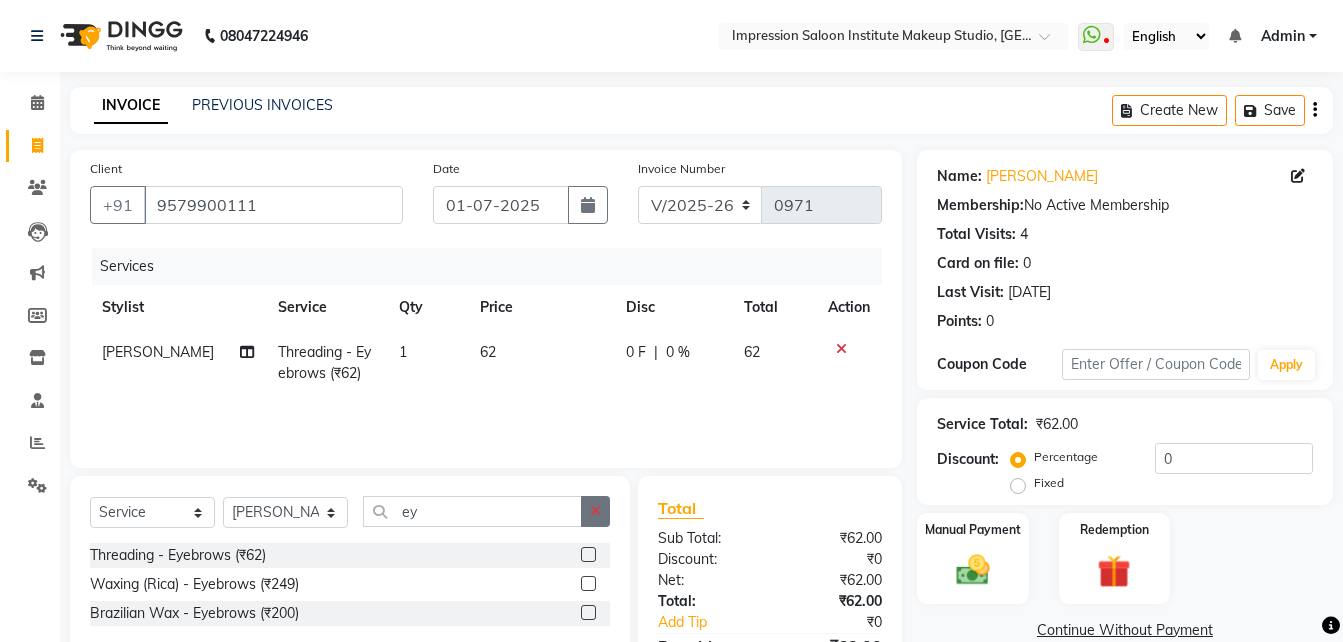 click 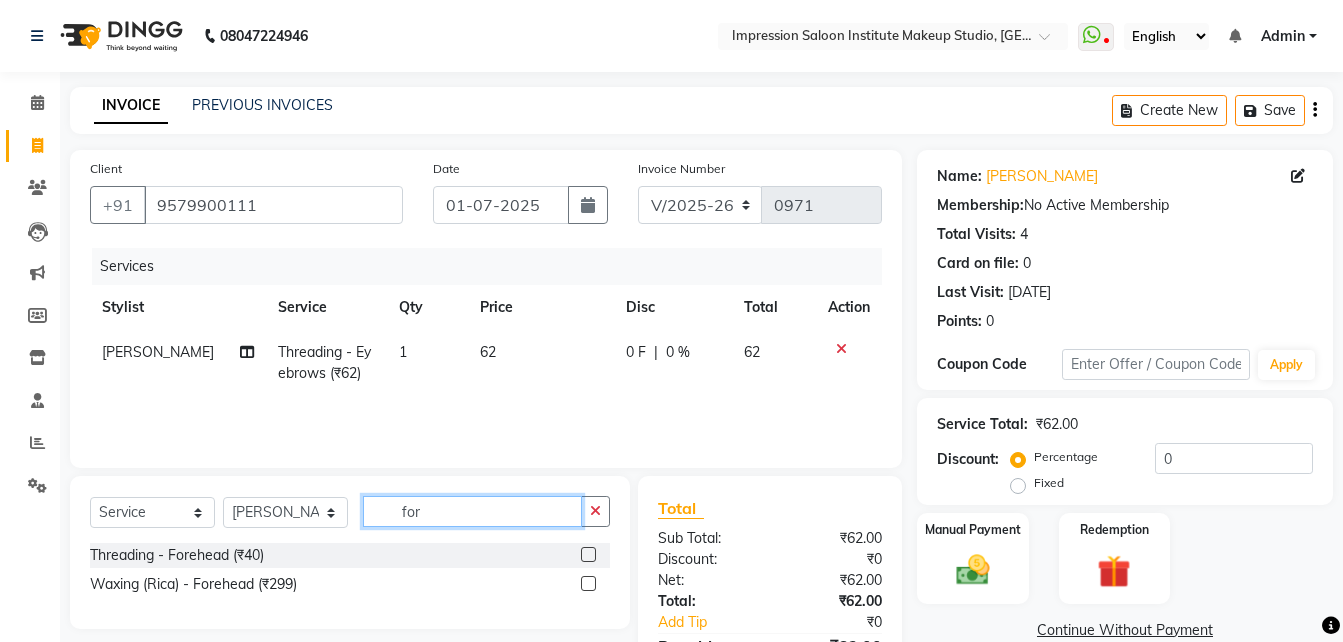 type on "for" 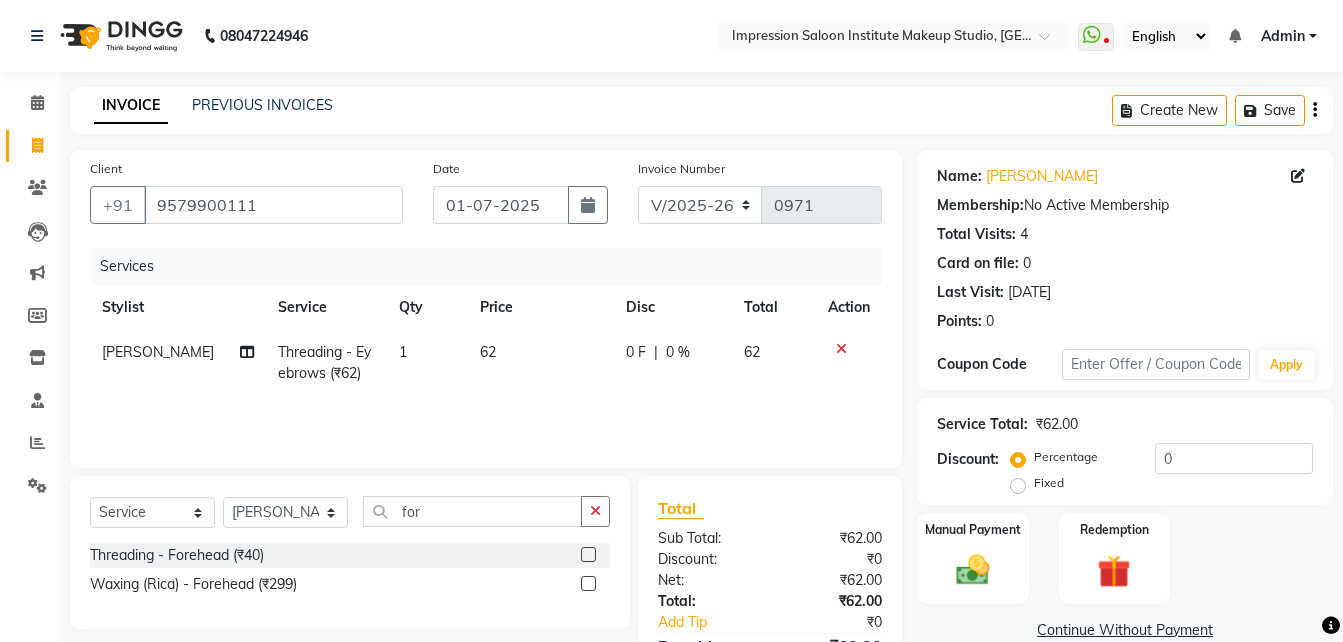 click 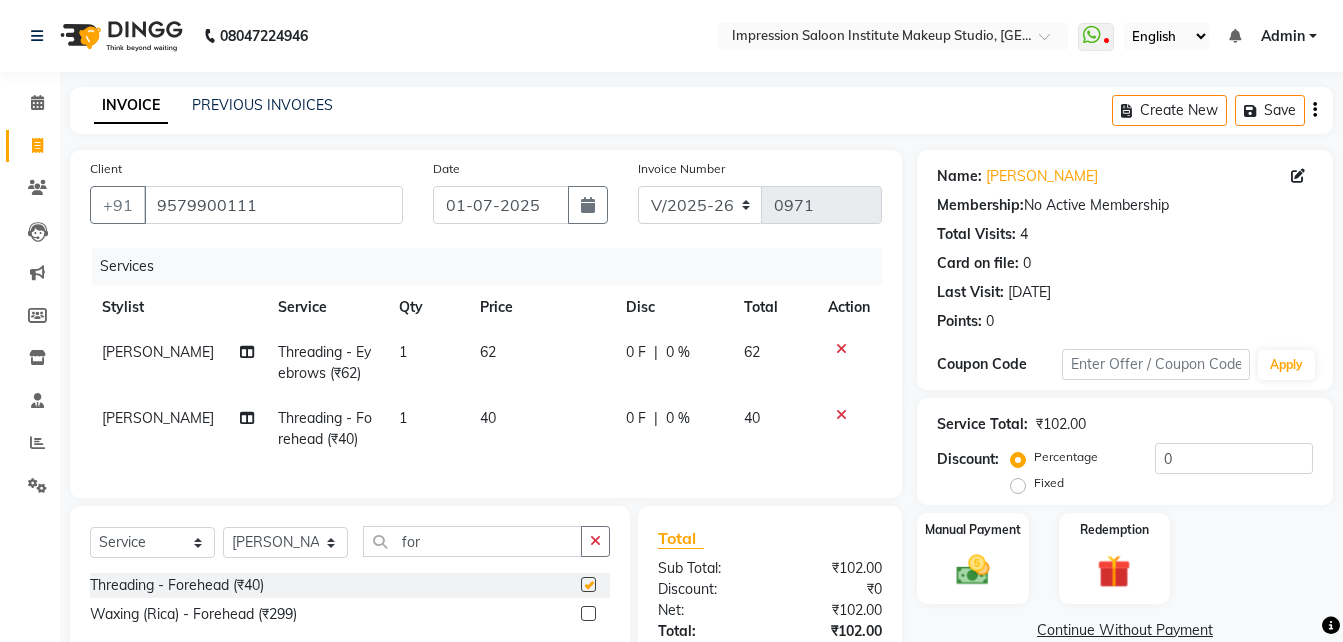 checkbox on "false" 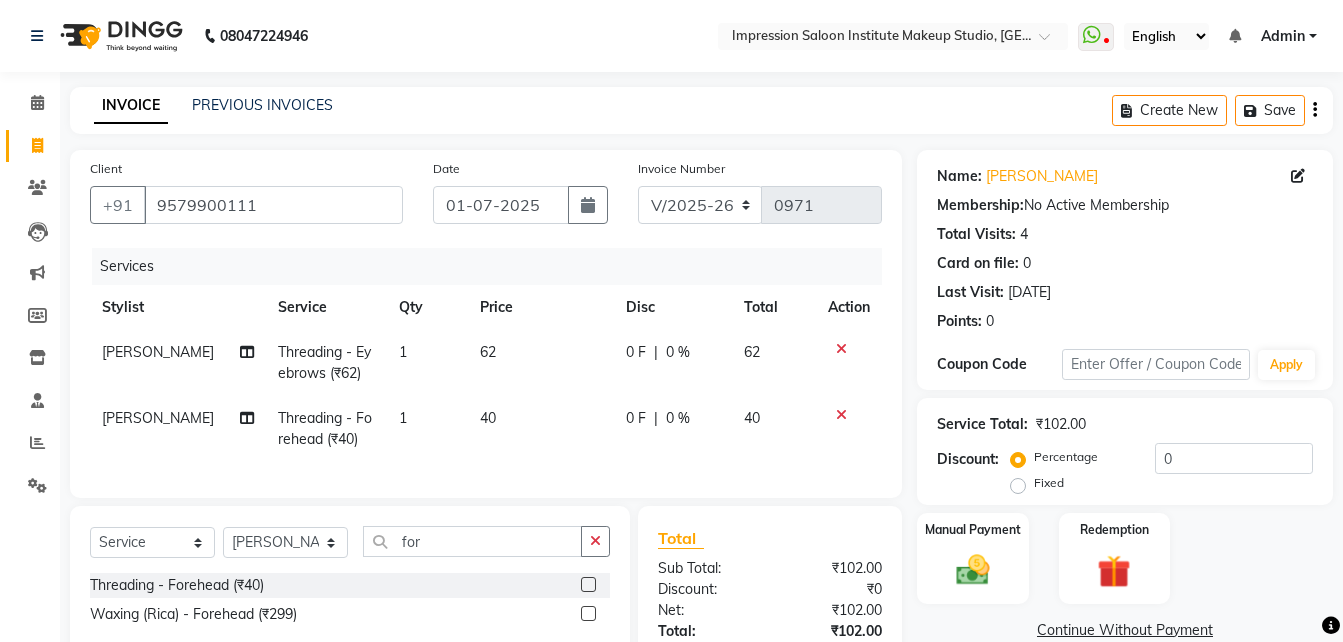 click on "62" 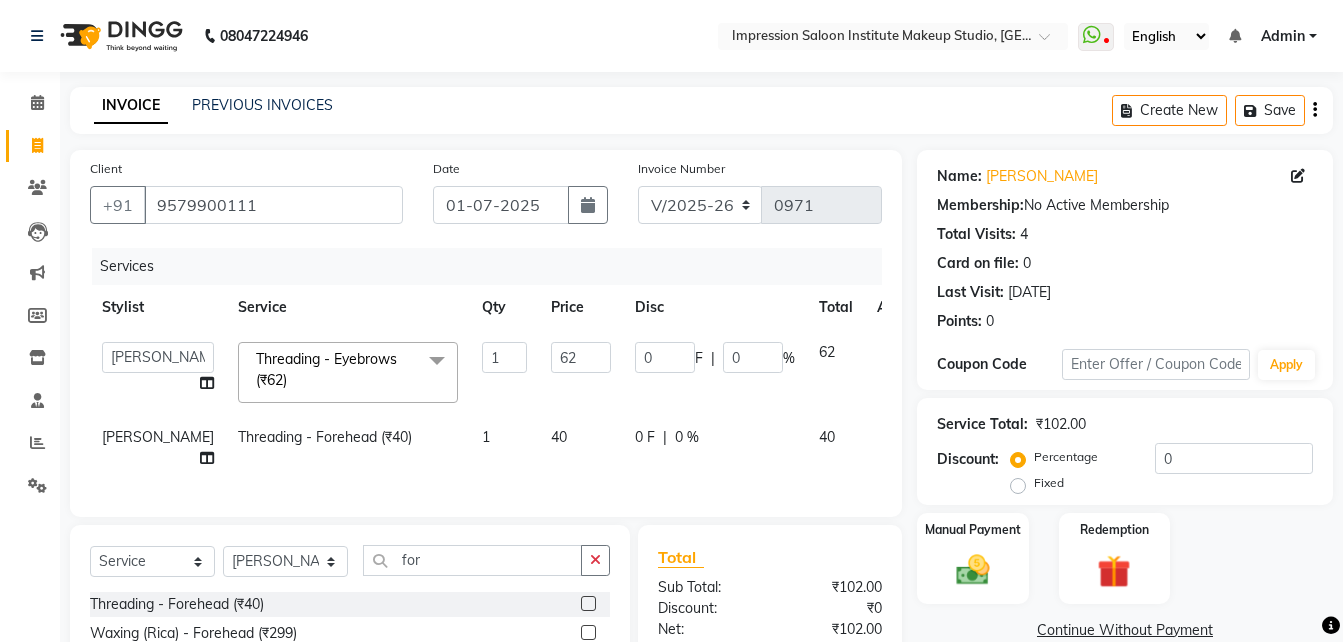 click on "62" 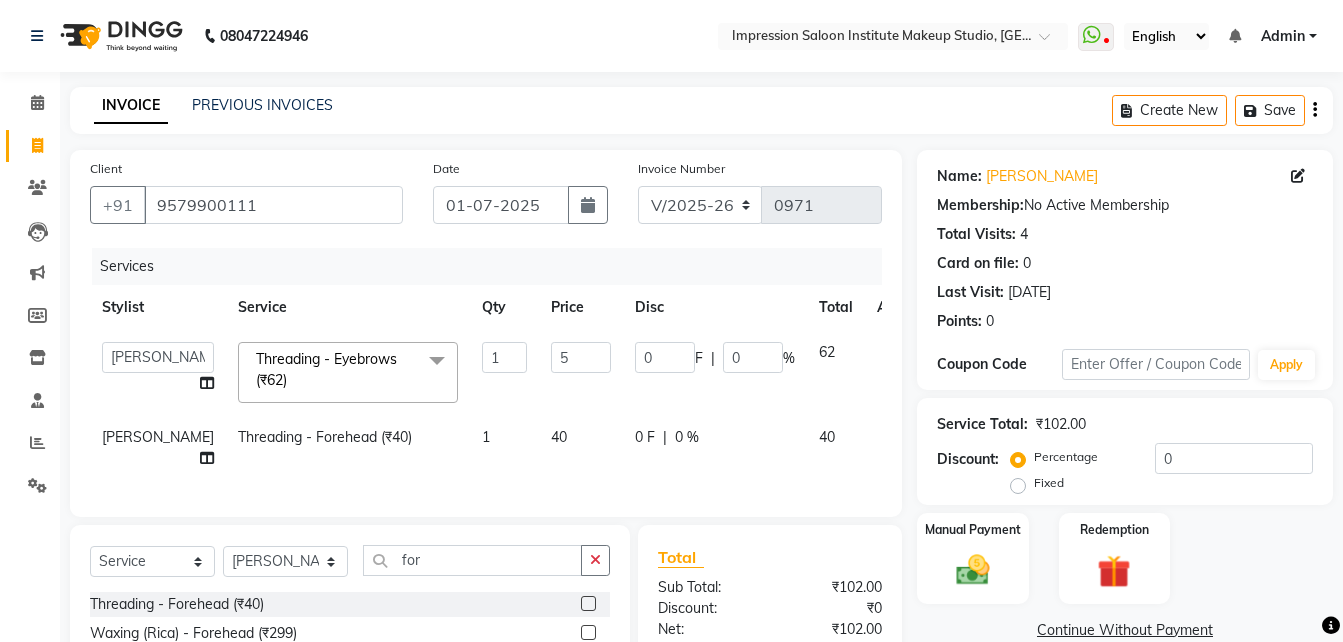 type on "50" 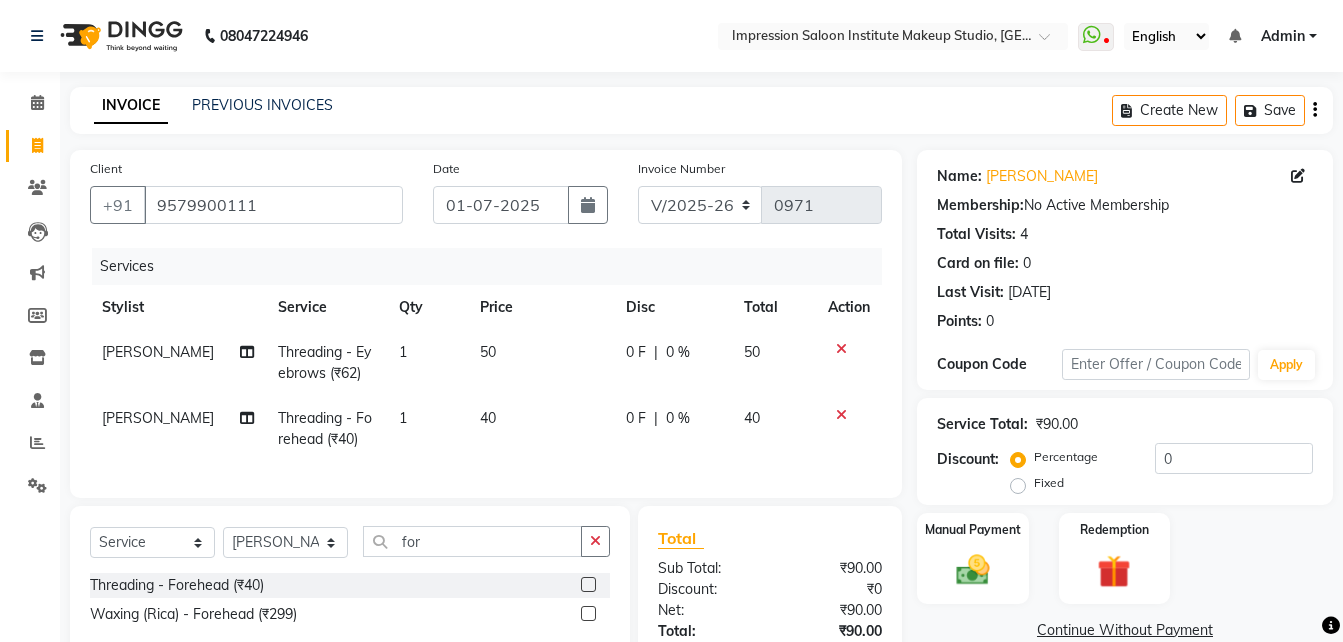 click on "[PERSON_NAME]   Threading - Eyebrows (₹62) 1 50 0 F | 0 % 50 [PERSON_NAME]   Threading - Forehead (₹40) 1 40 0 F | 0 % 40" 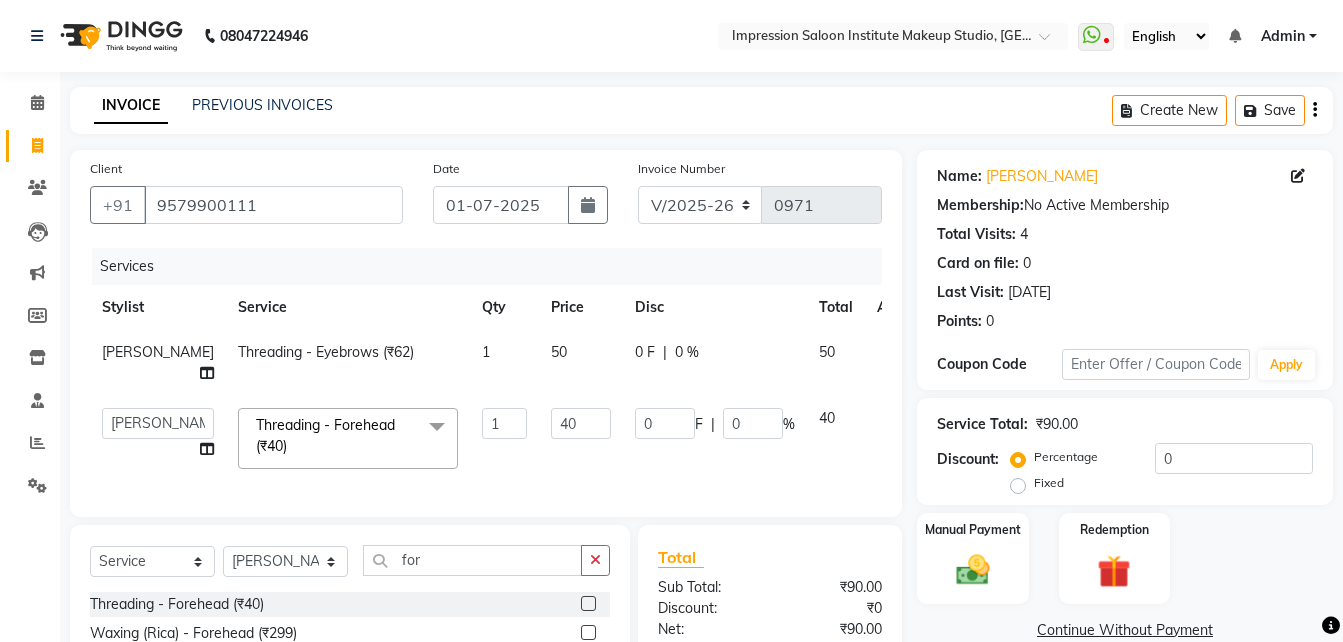 click on "40" 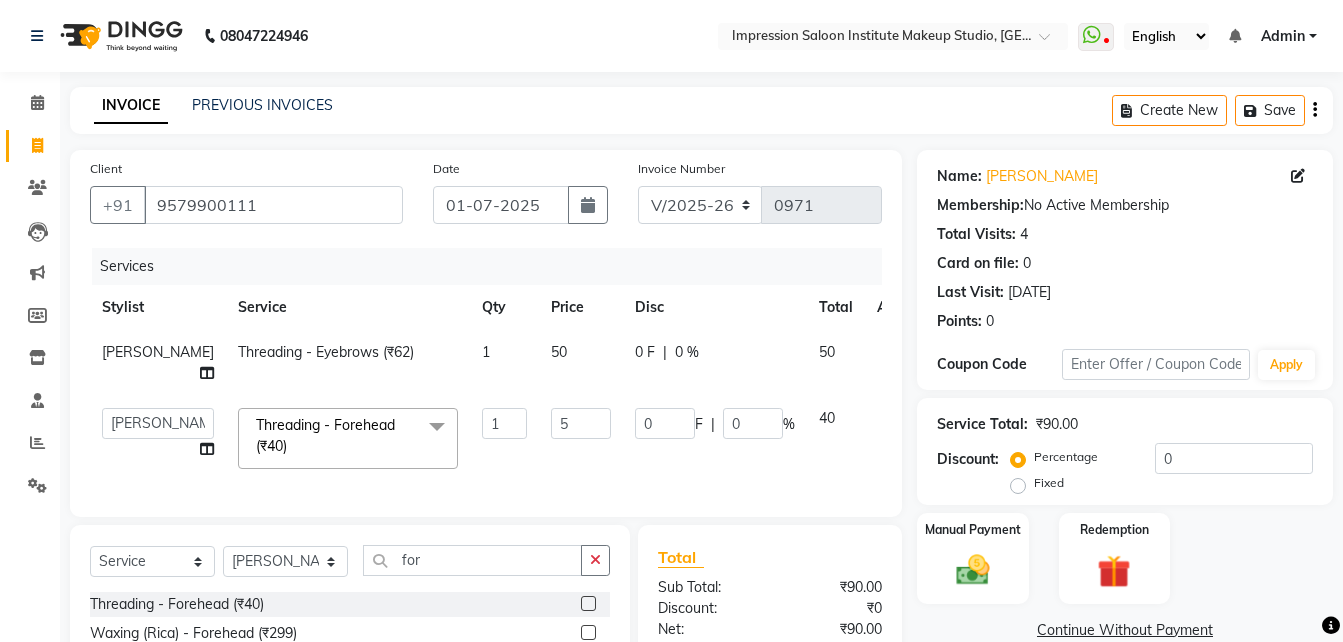 type on "50" 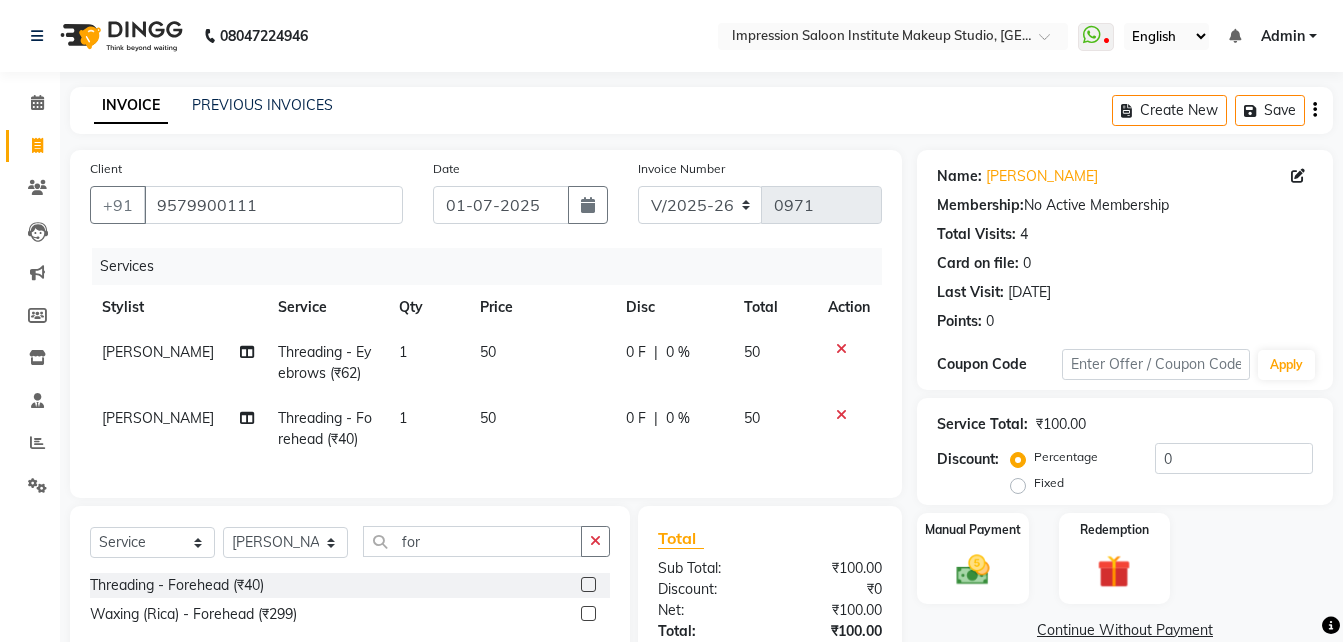 click on "50" 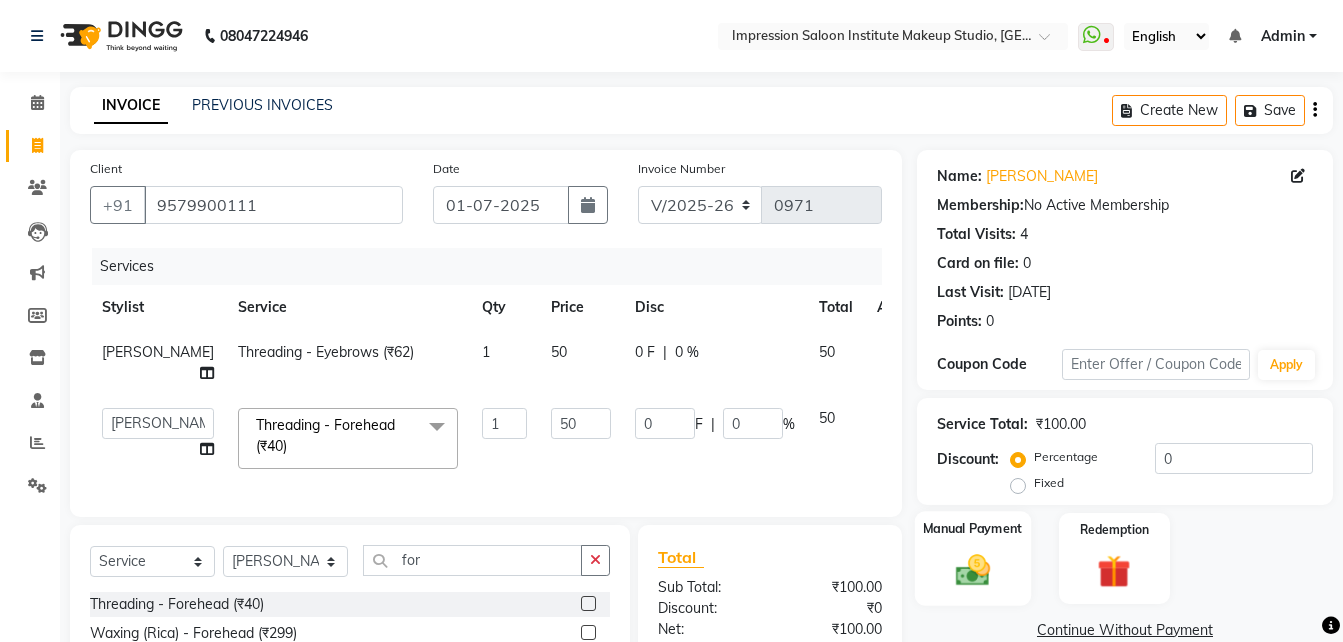 click 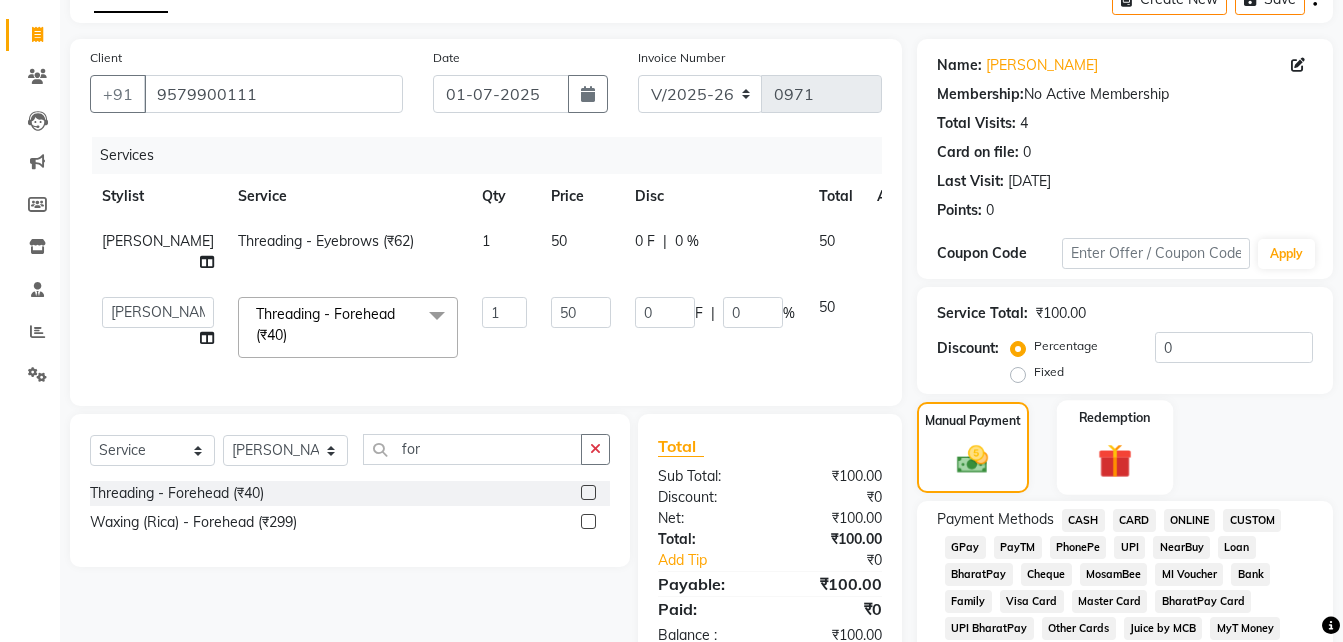 scroll, scrollTop: 121, scrollLeft: 0, axis: vertical 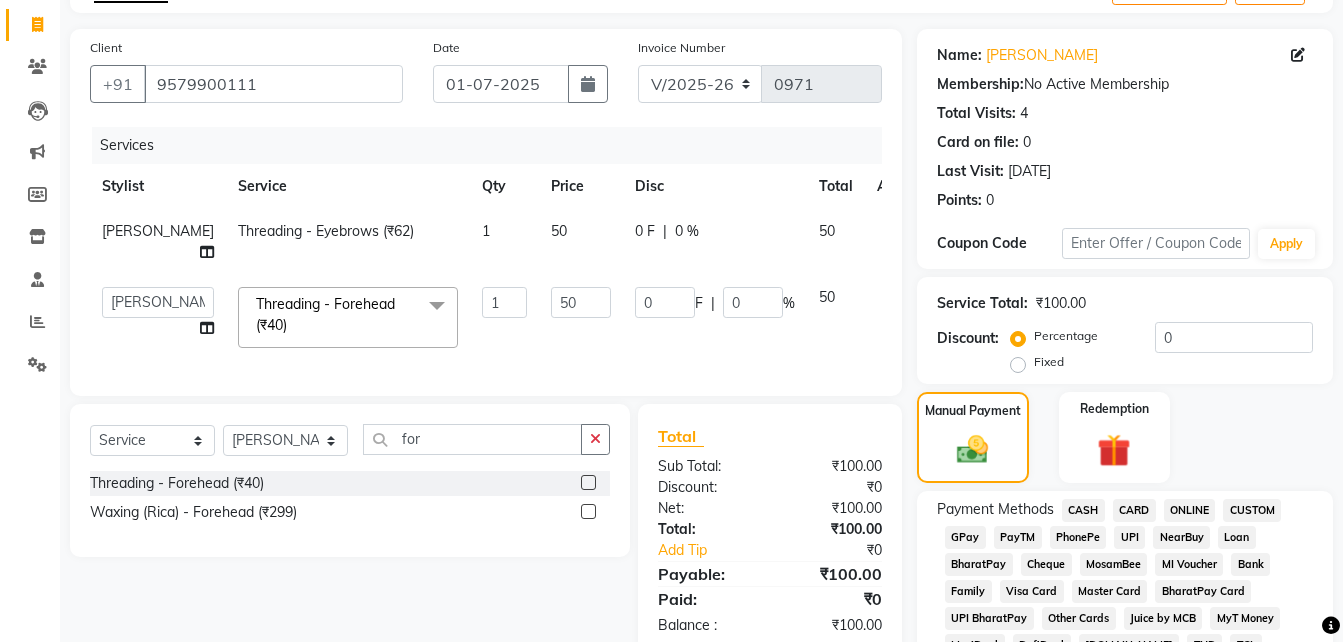 click on "UPI" 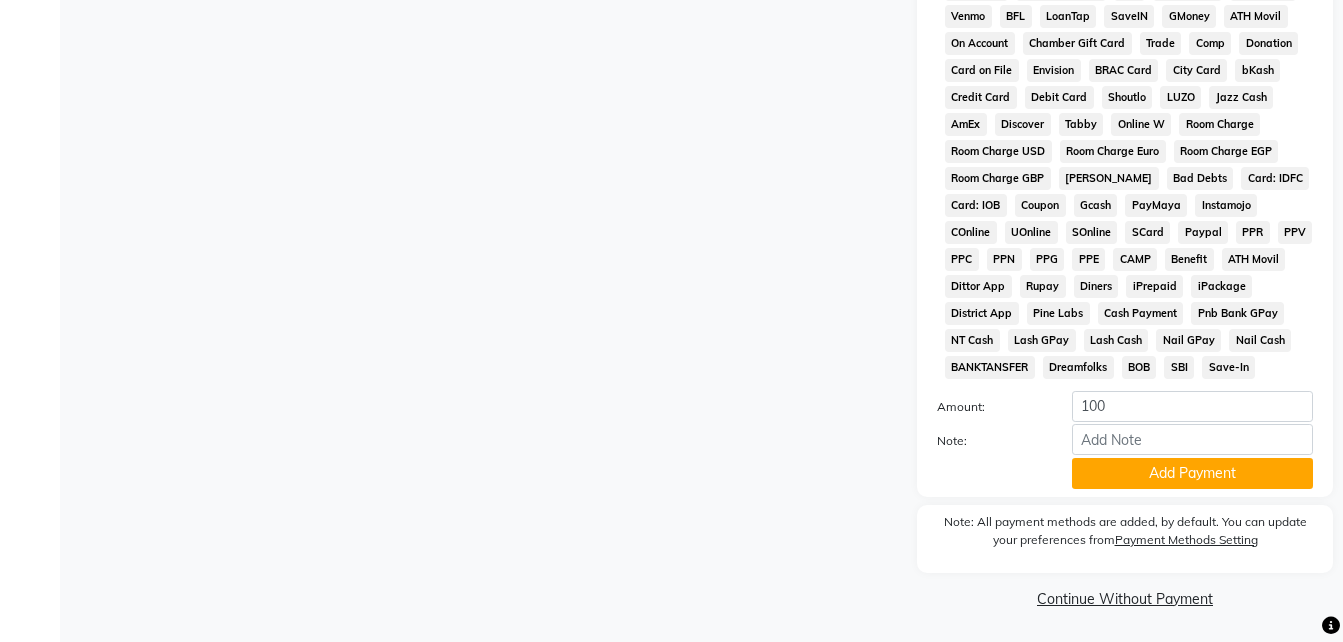 scroll, scrollTop: 860, scrollLeft: 0, axis: vertical 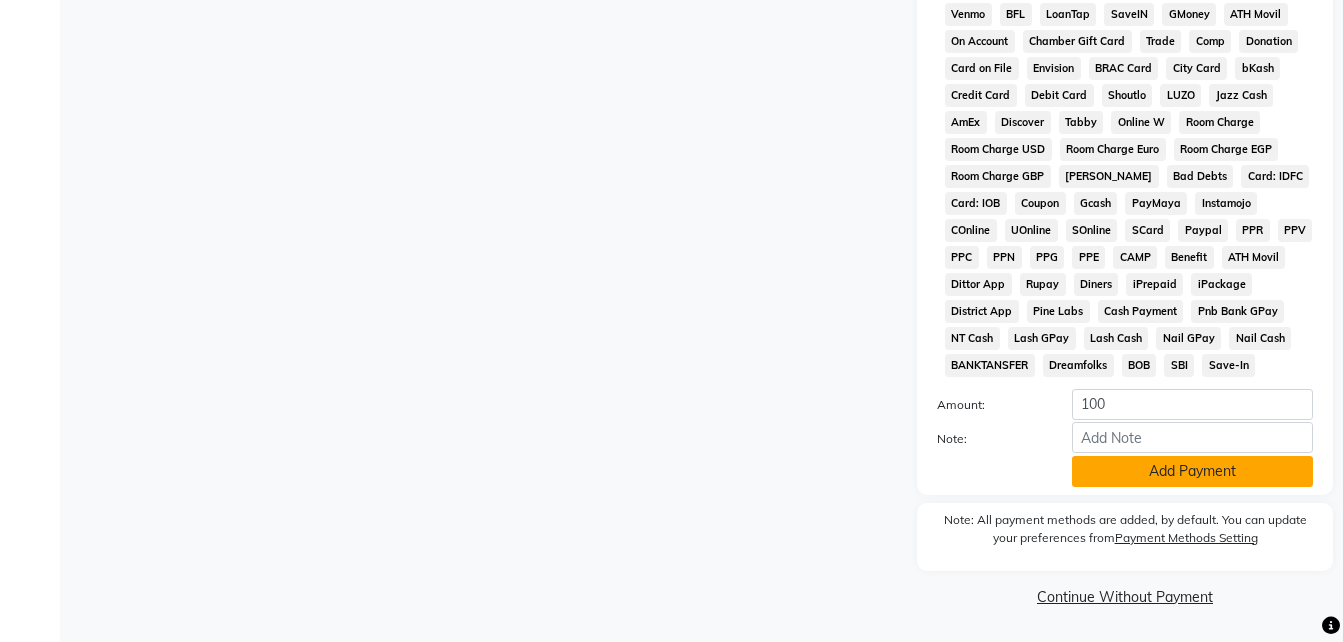 click on "Add Payment" 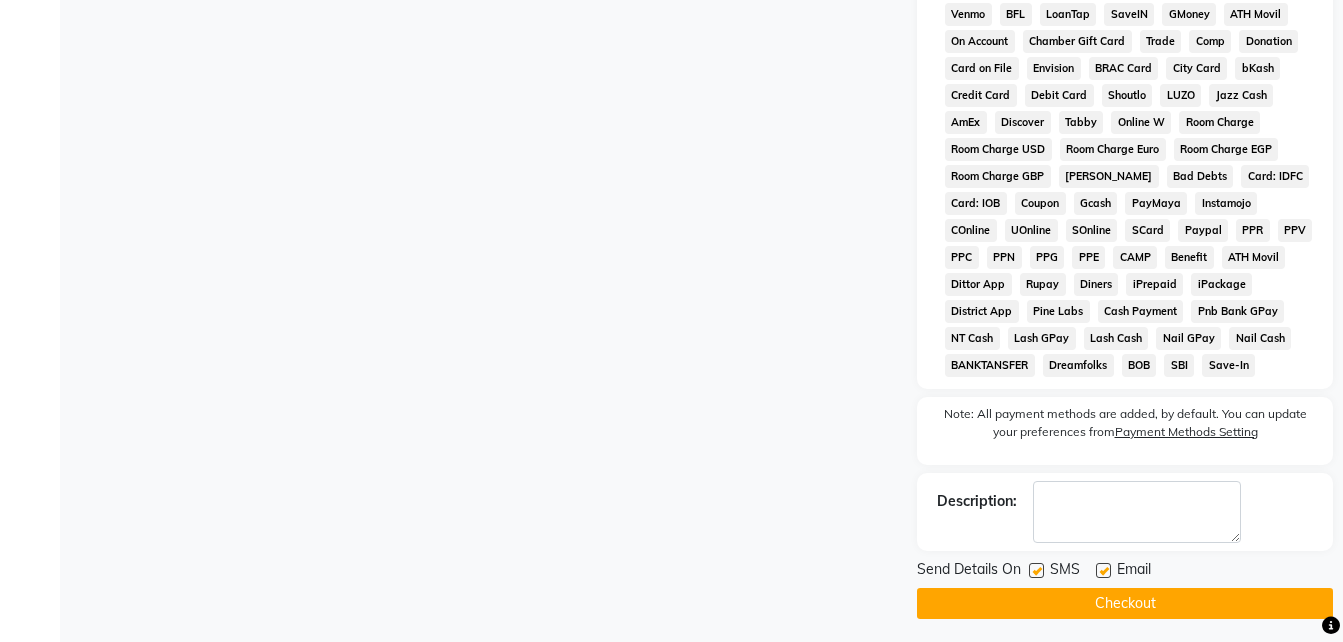 click 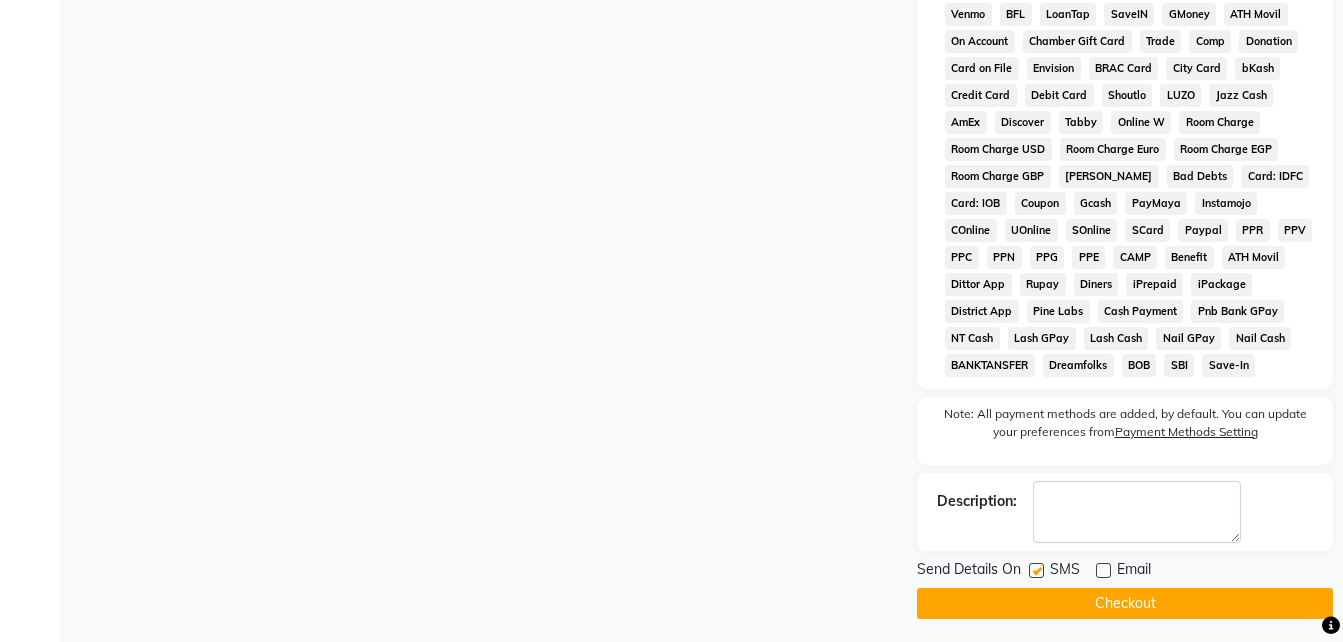 click 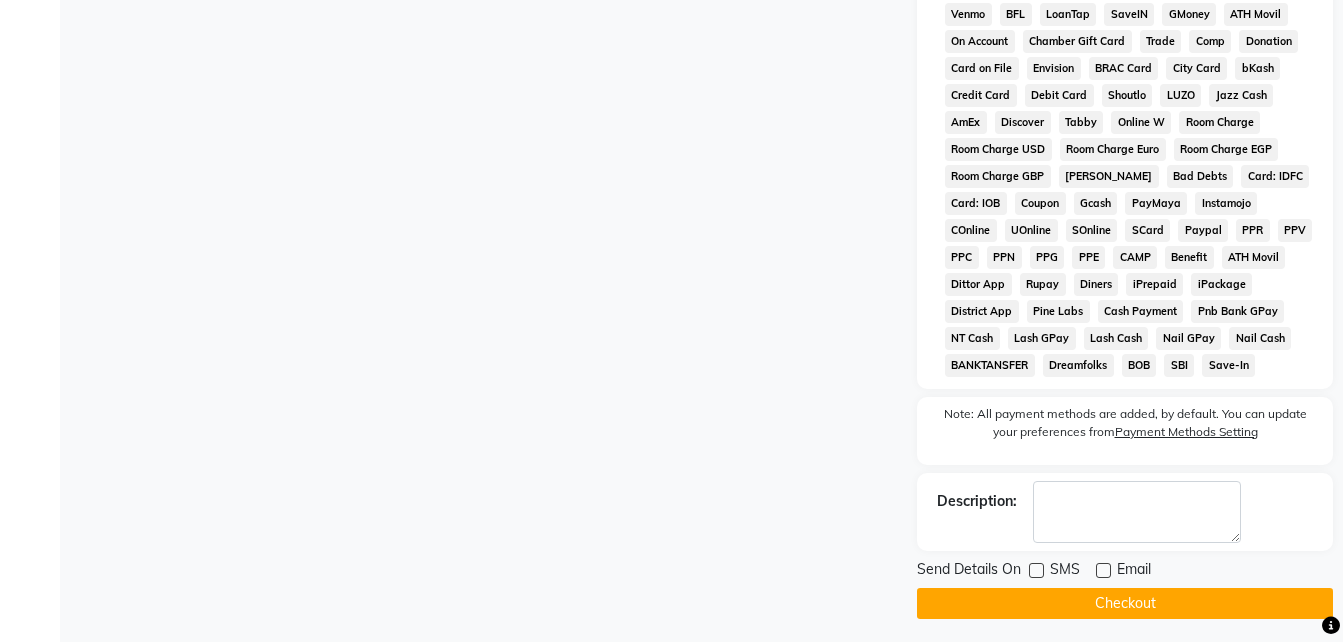 click on "Checkout" 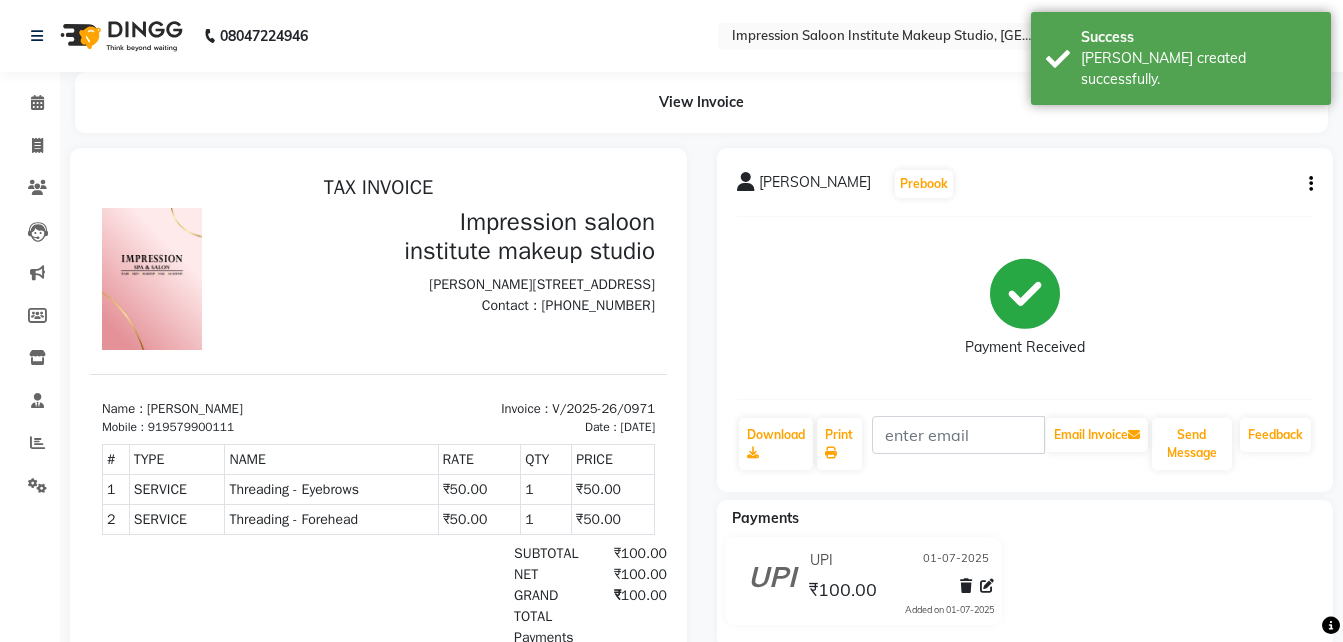 scroll, scrollTop: 0, scrollLeft: 0, axis: both 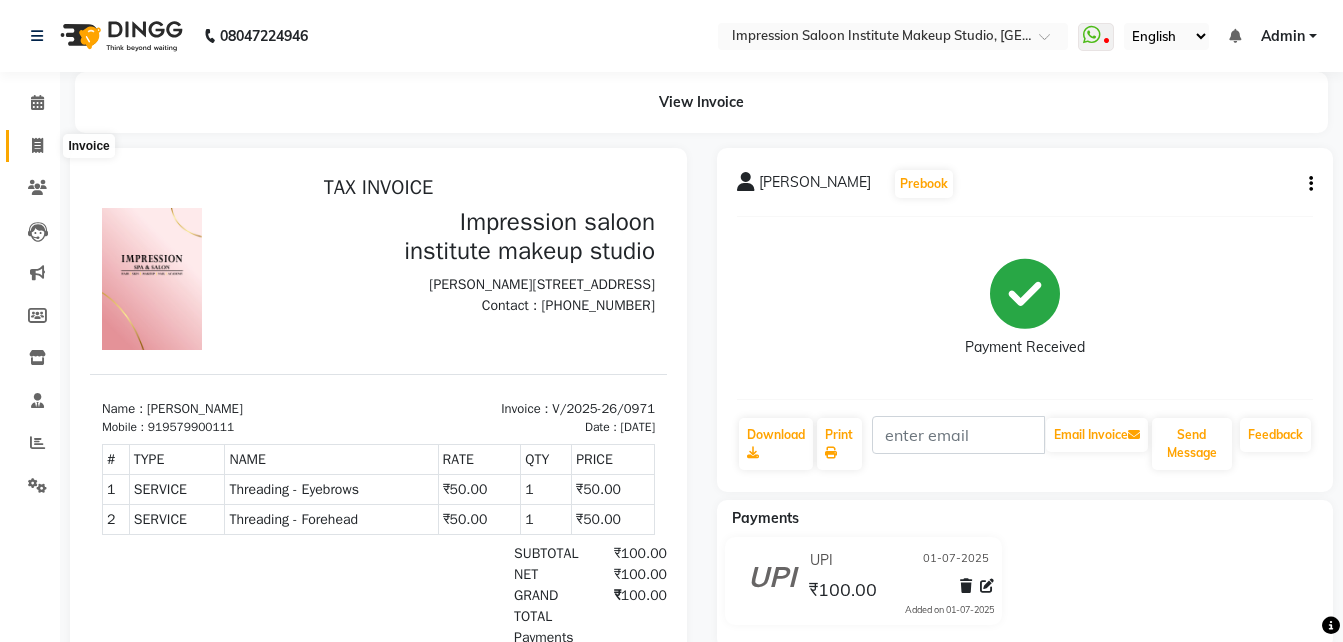 click 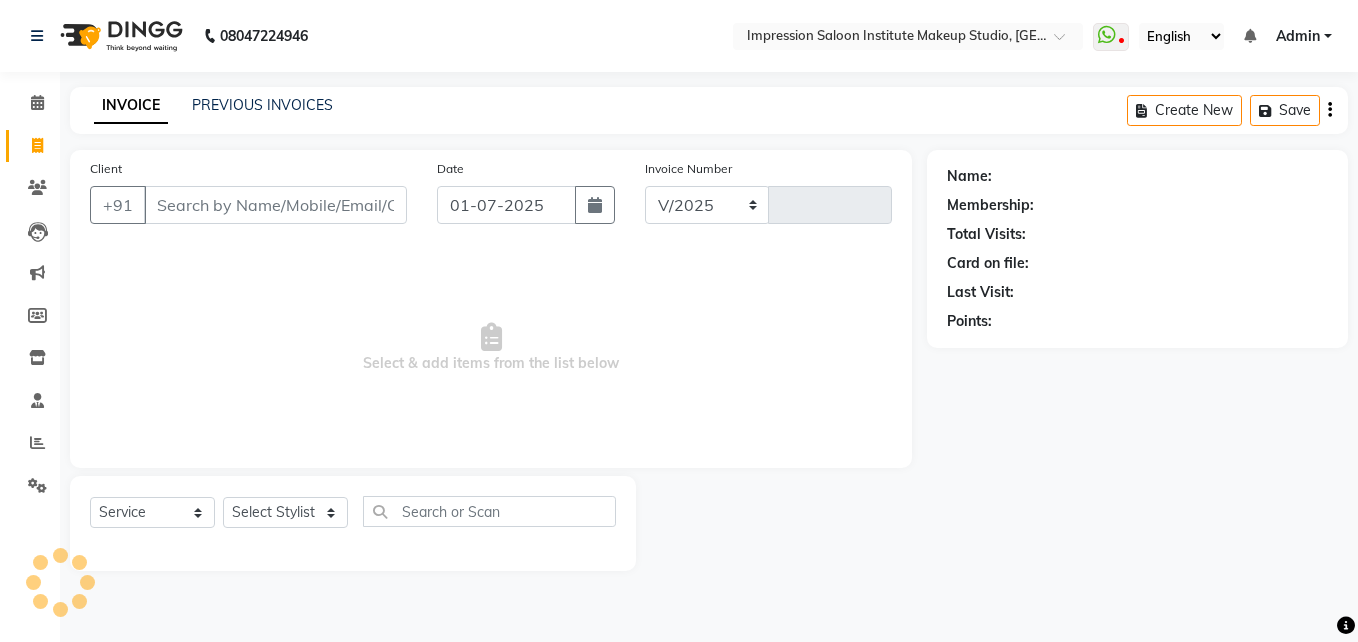select on "437" 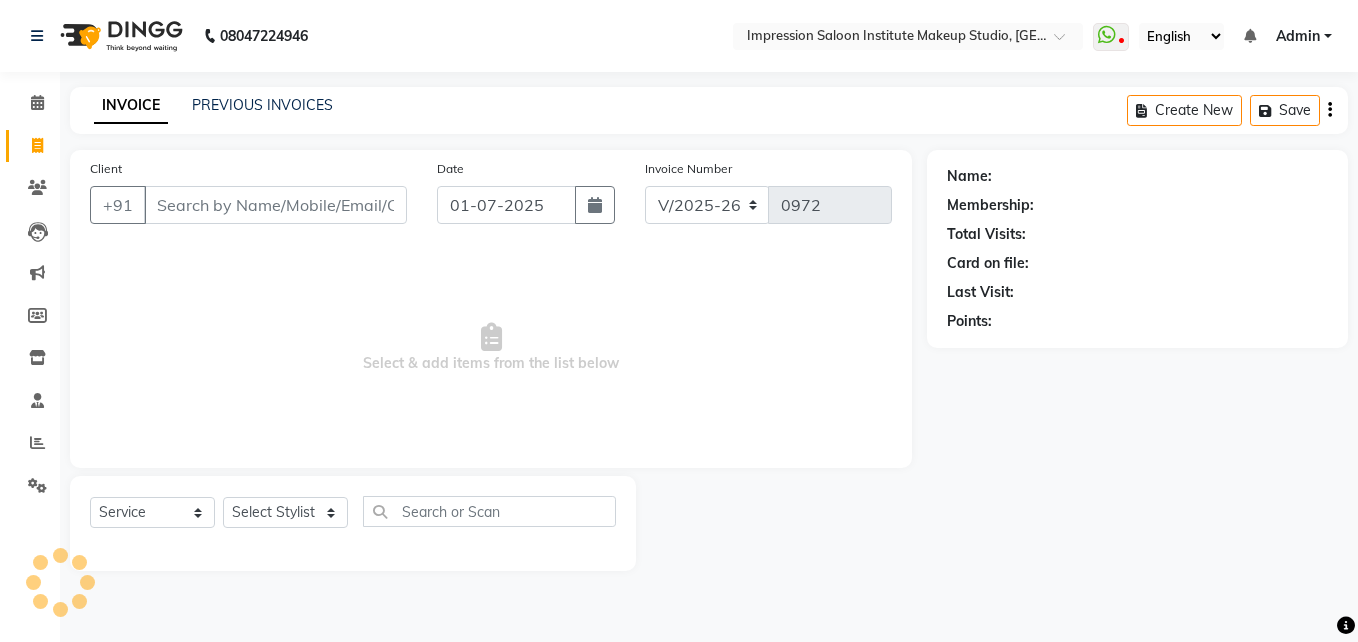 select on "product" 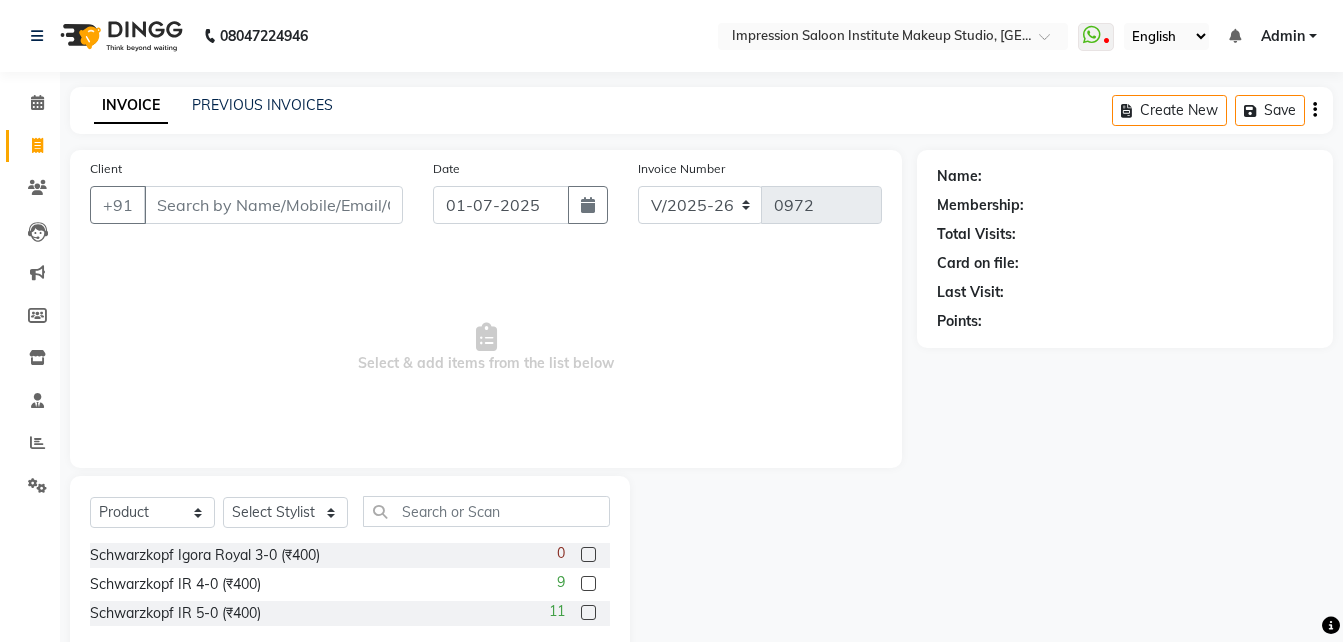 click on "Client" at bounding box center (273, 205) 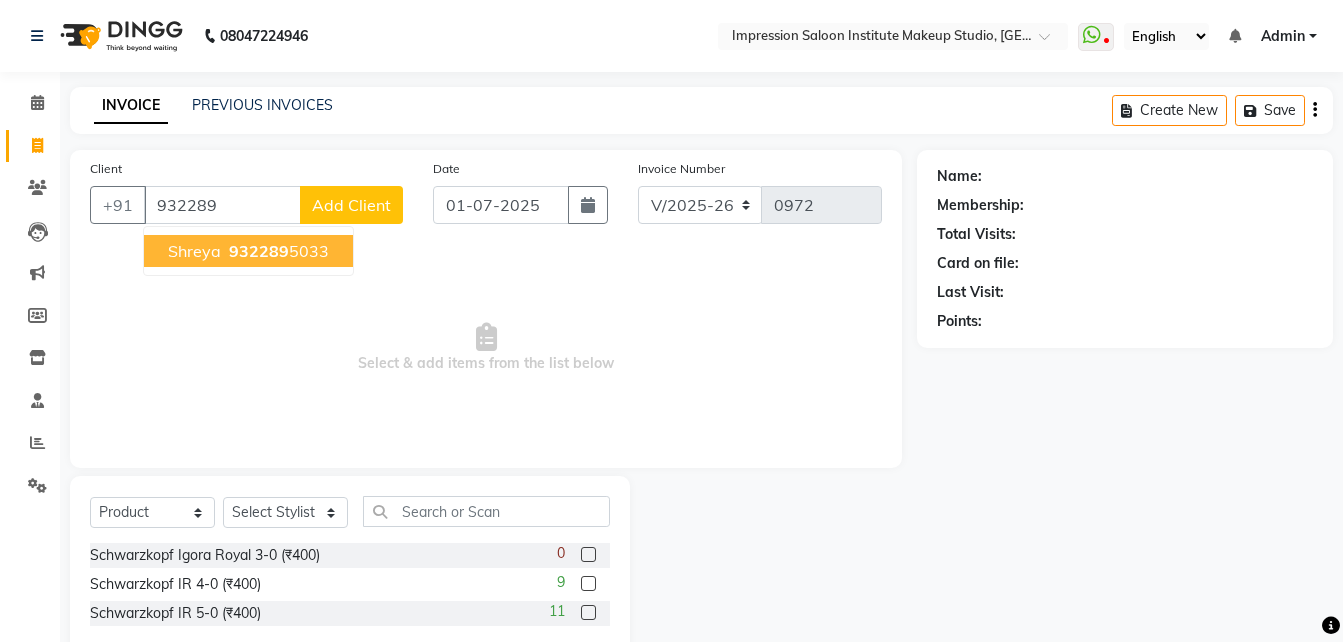 click on "932289 5033" at bounding box center (277, 251) 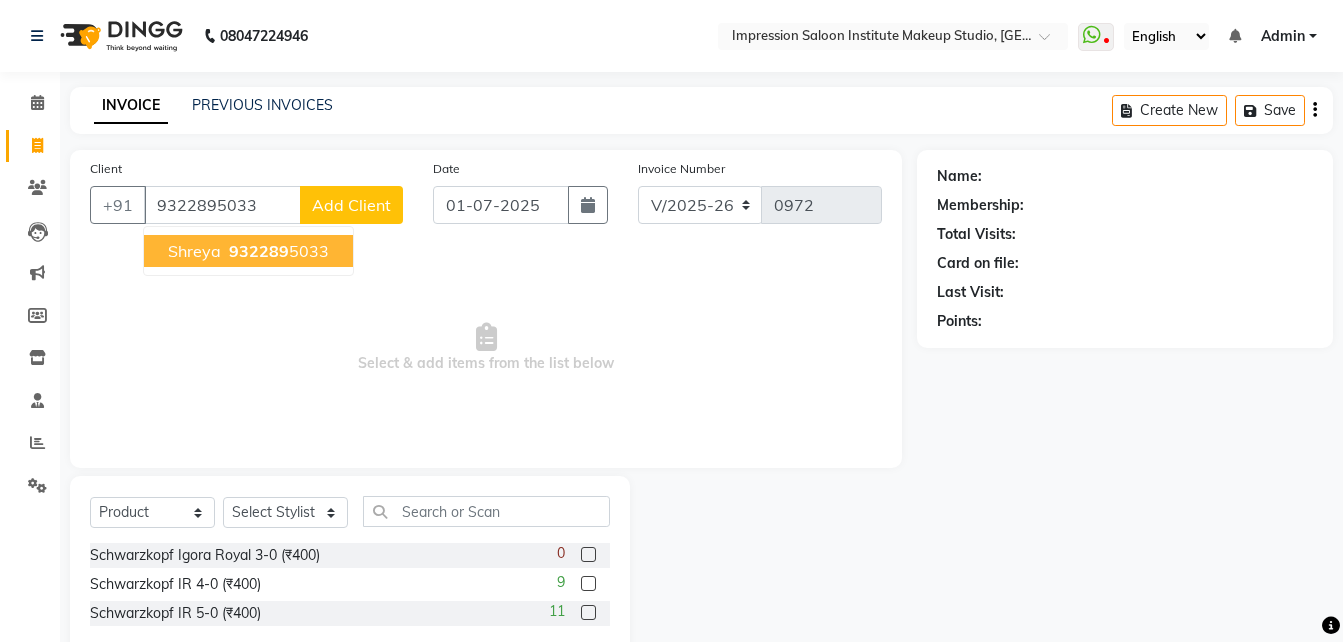 type on "9322895033" 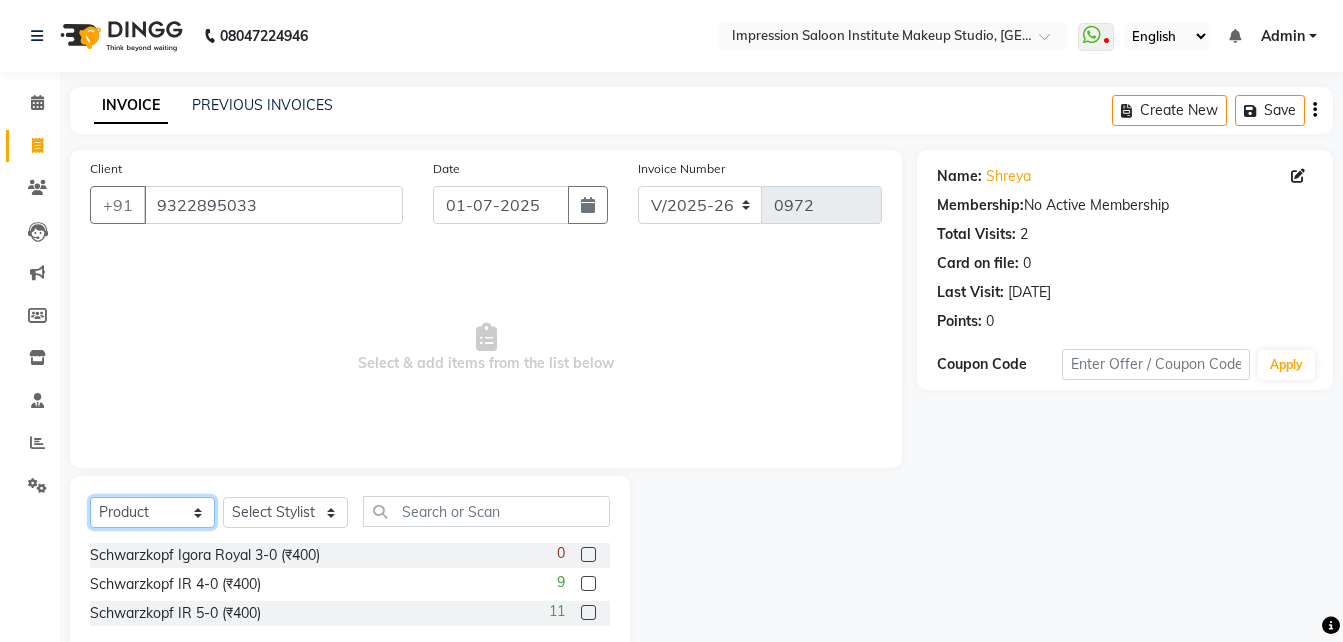 click on "Select  Service  Product  Membership  Package Voucher Prepaid Gift Card" 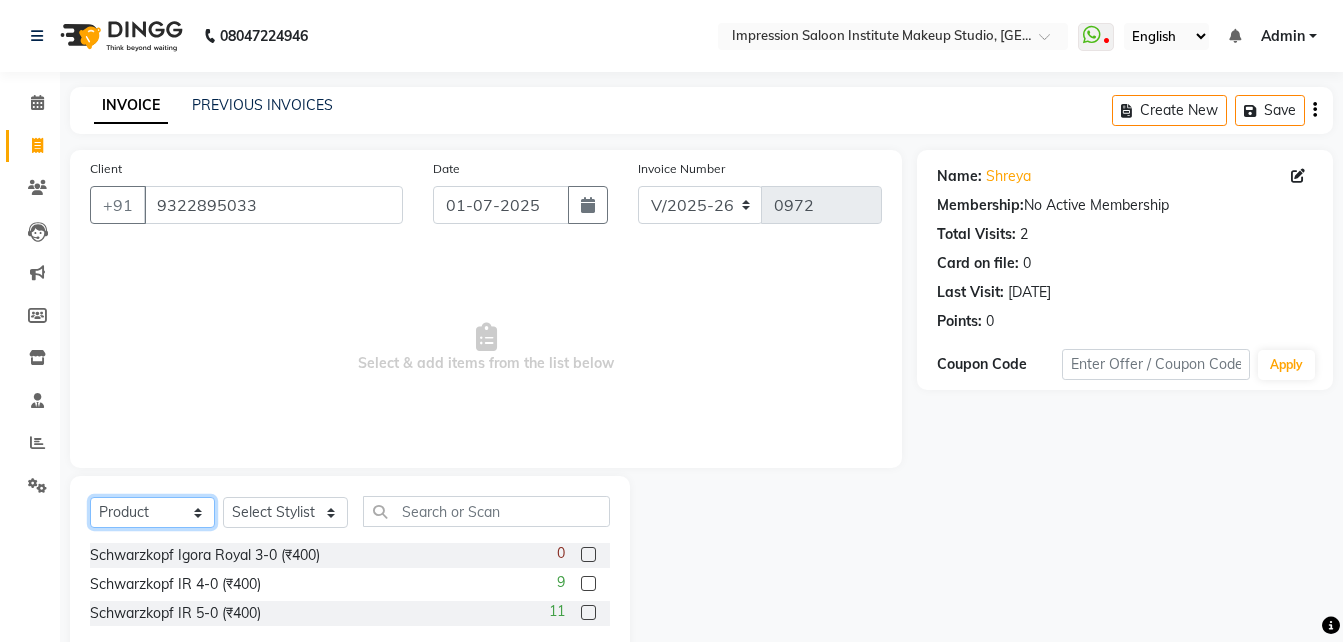 select on "service" 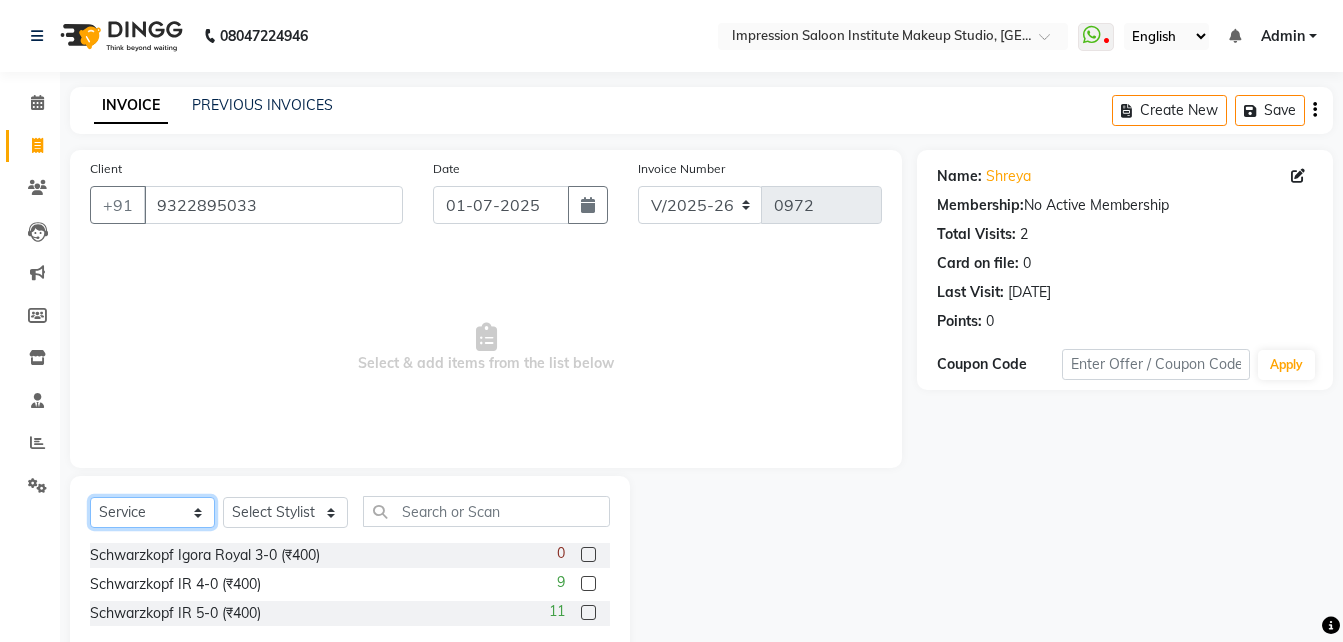 click on "Select  Service  Product  Membership  Package Voucher Prepaid Gift Card" 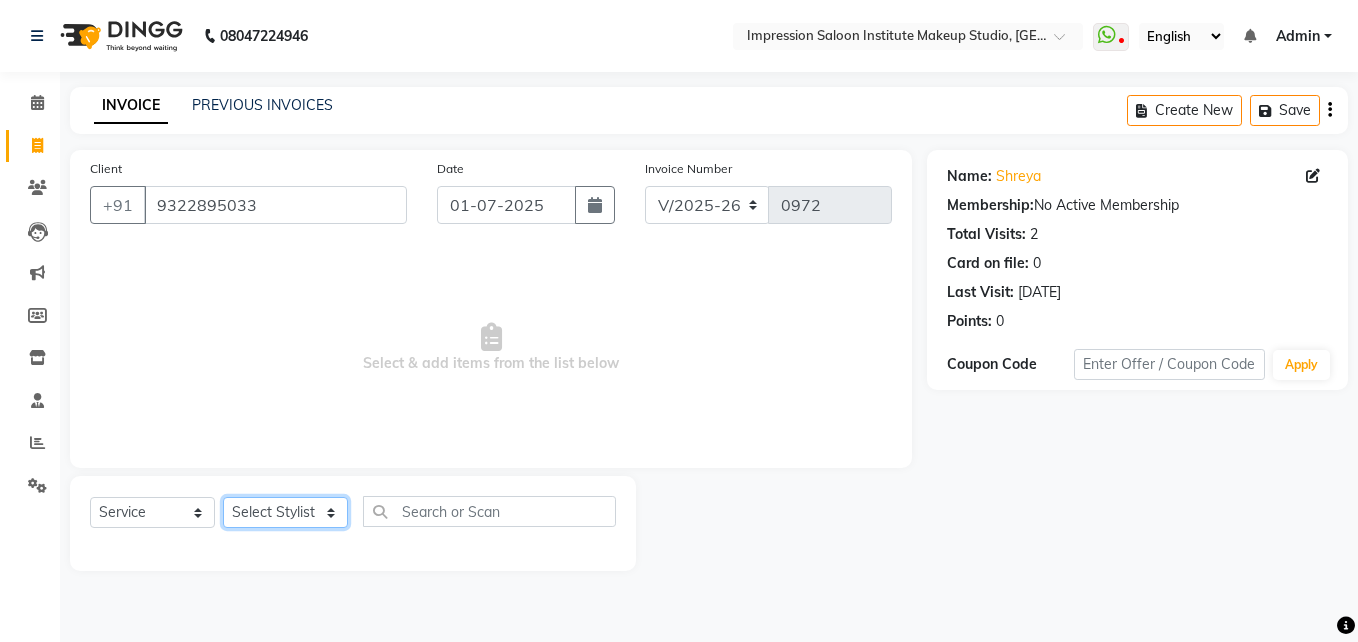 click on "Select Stylist Arjun Front Desk Jyoti Pallavi piyush [PERSON_NAME] [PERSON_NAME]" 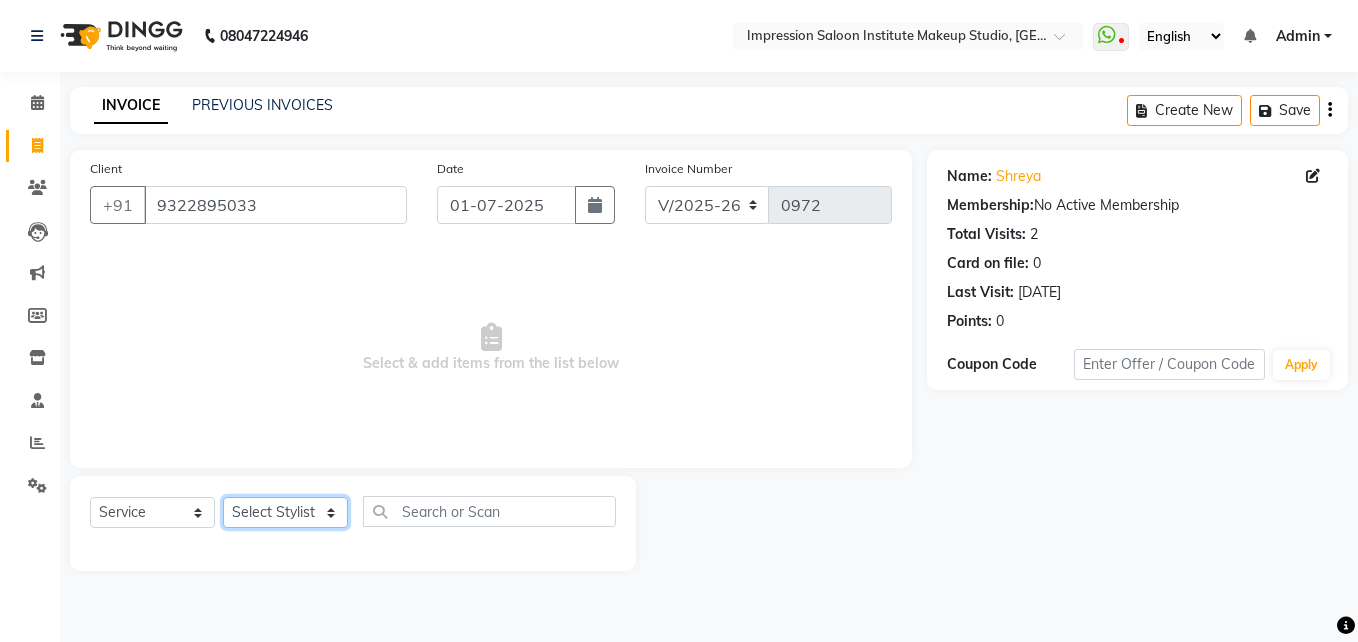 select on "53204" 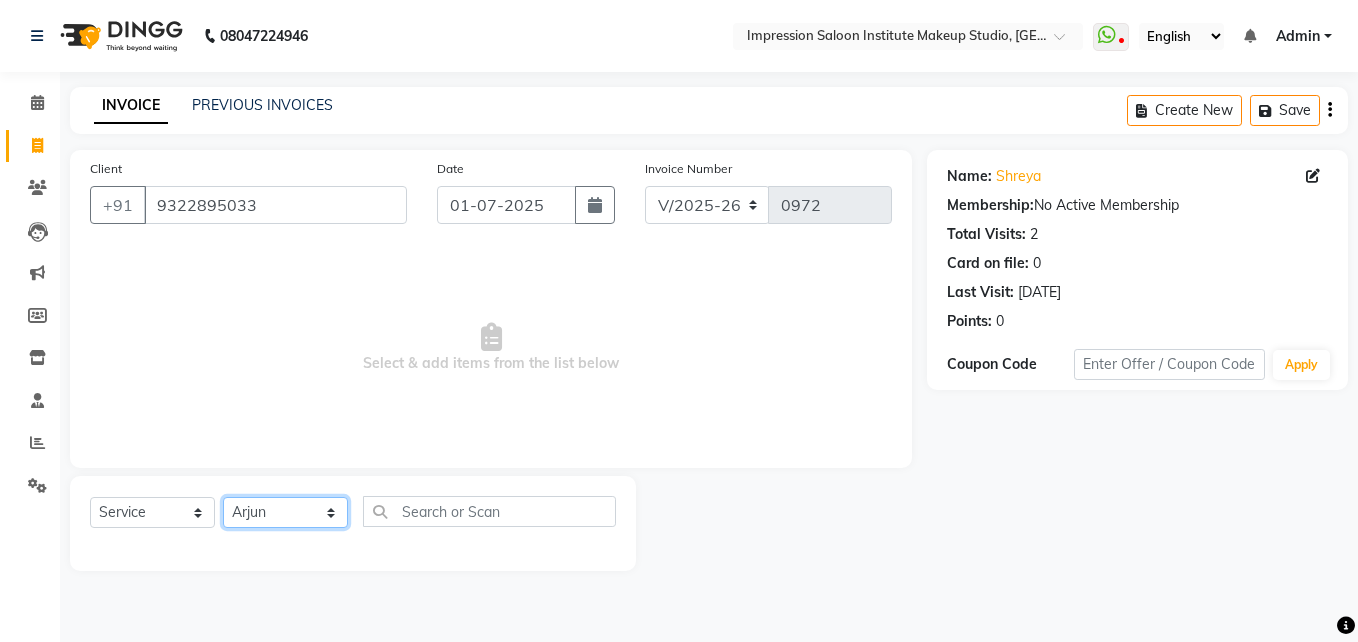 click on "Select Stylist Arjun Front Desk Jyoti Pallavi piyush [PERSON_NAME] [PERSON_NAME]" 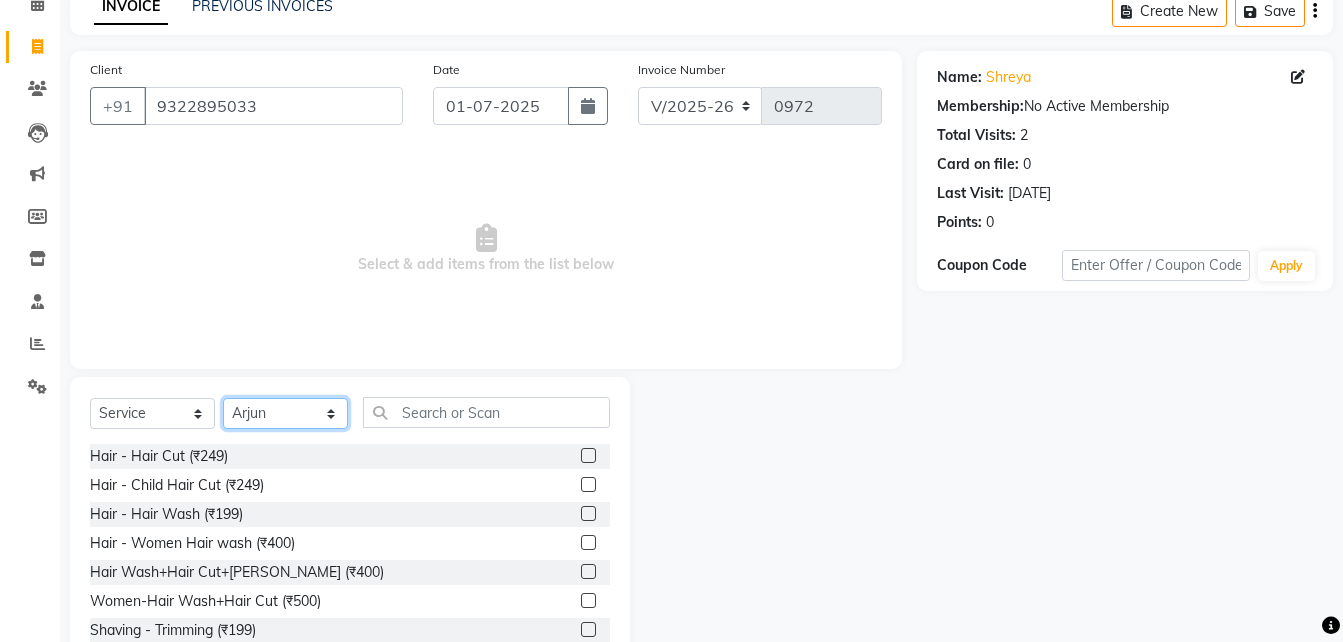 scroll, scrollTop: 100, scrollLeft: 0, axis: vertical 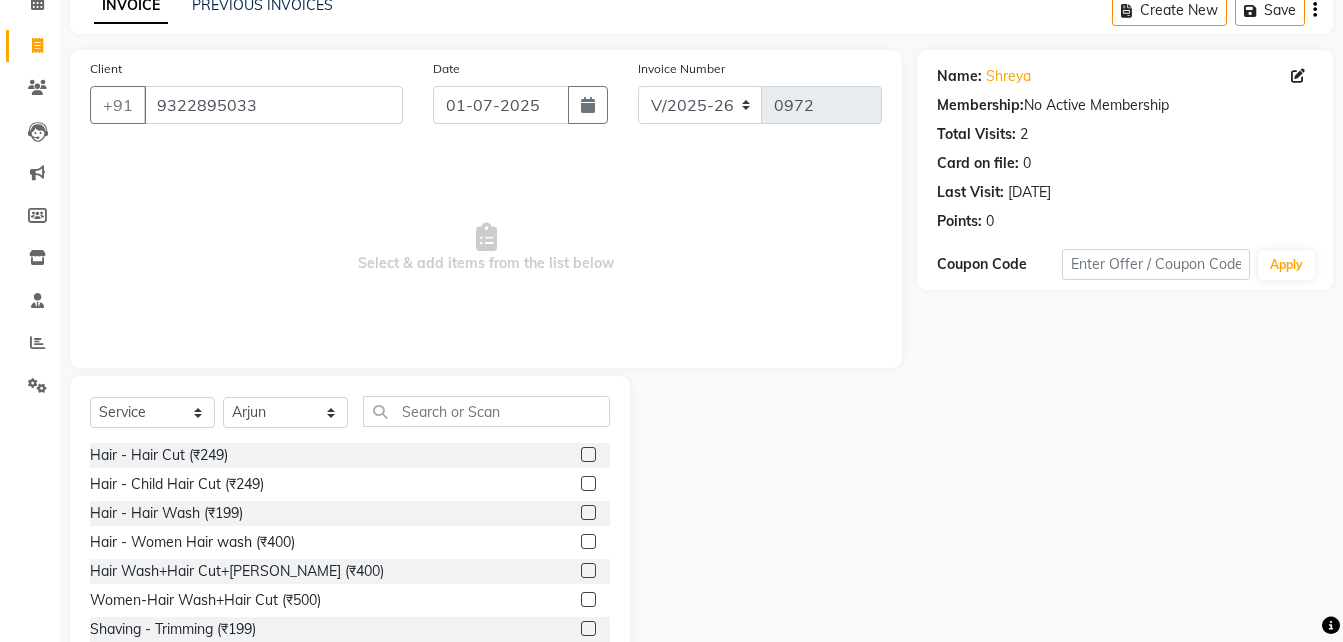 click 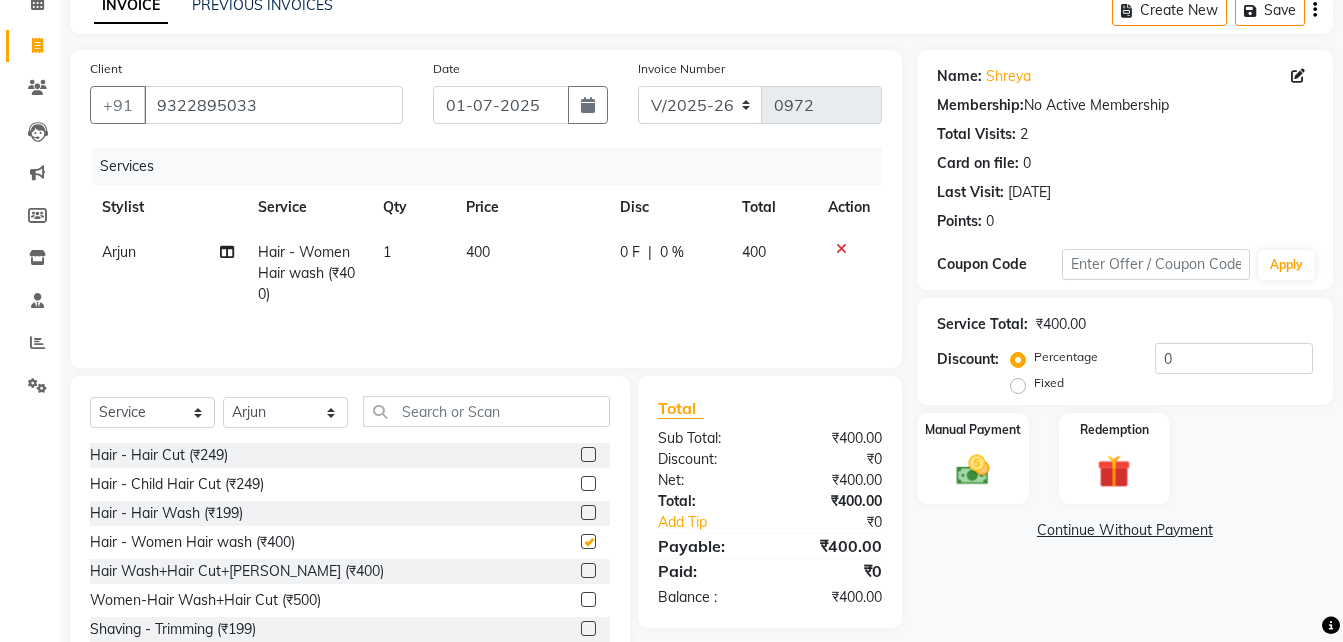 checkbox on "false" 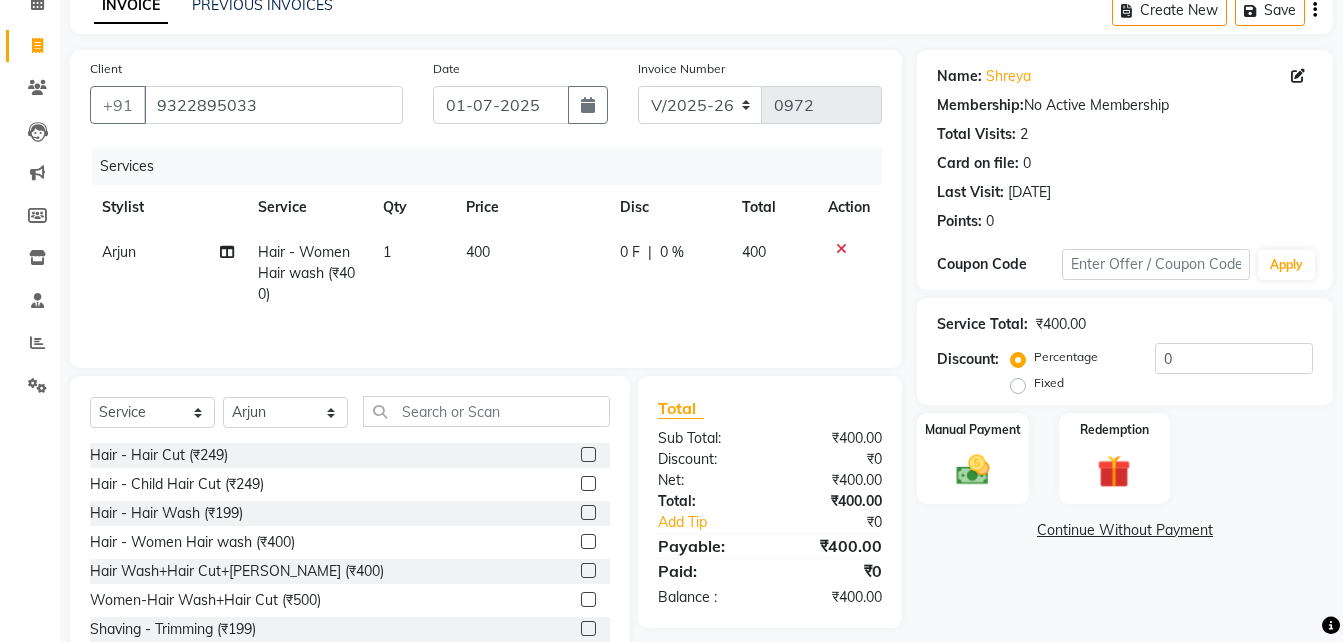 click on "400" 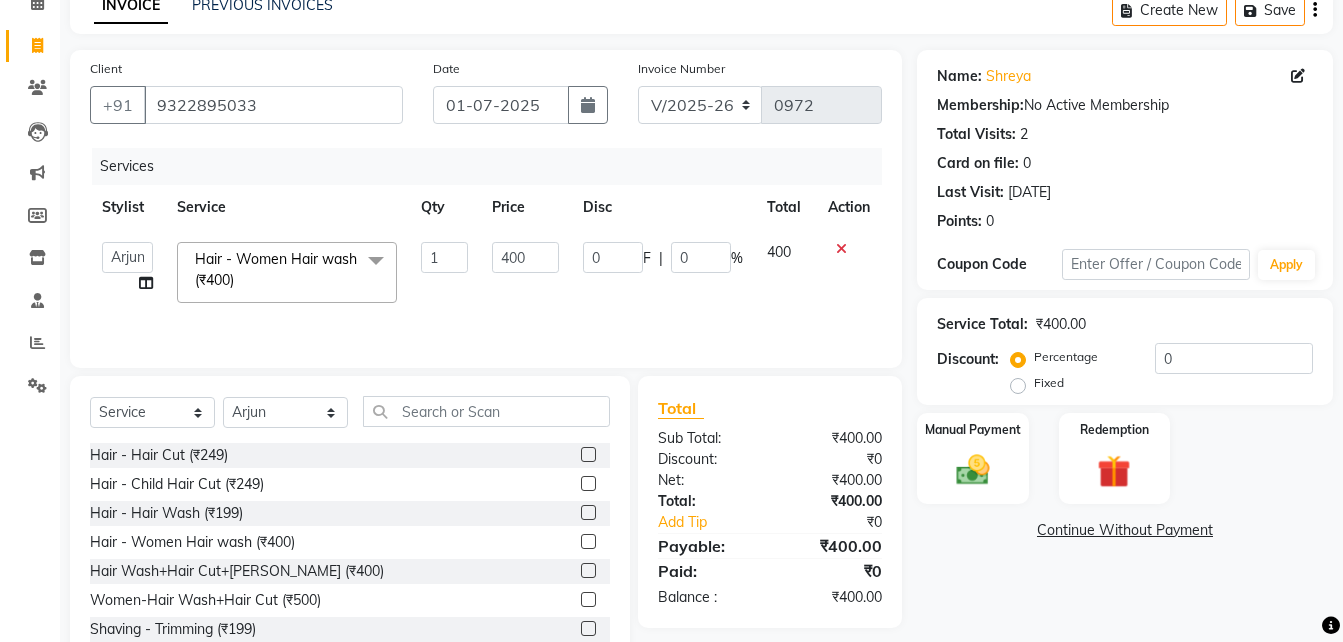 click on "400" 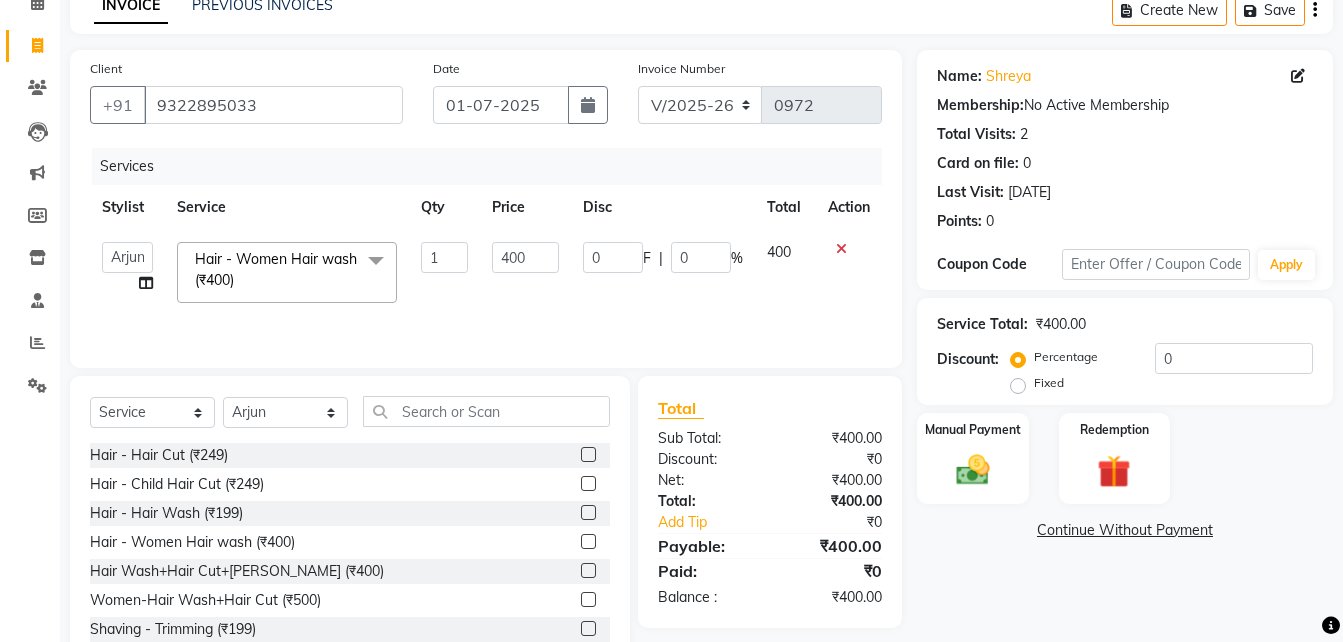 click on "400" 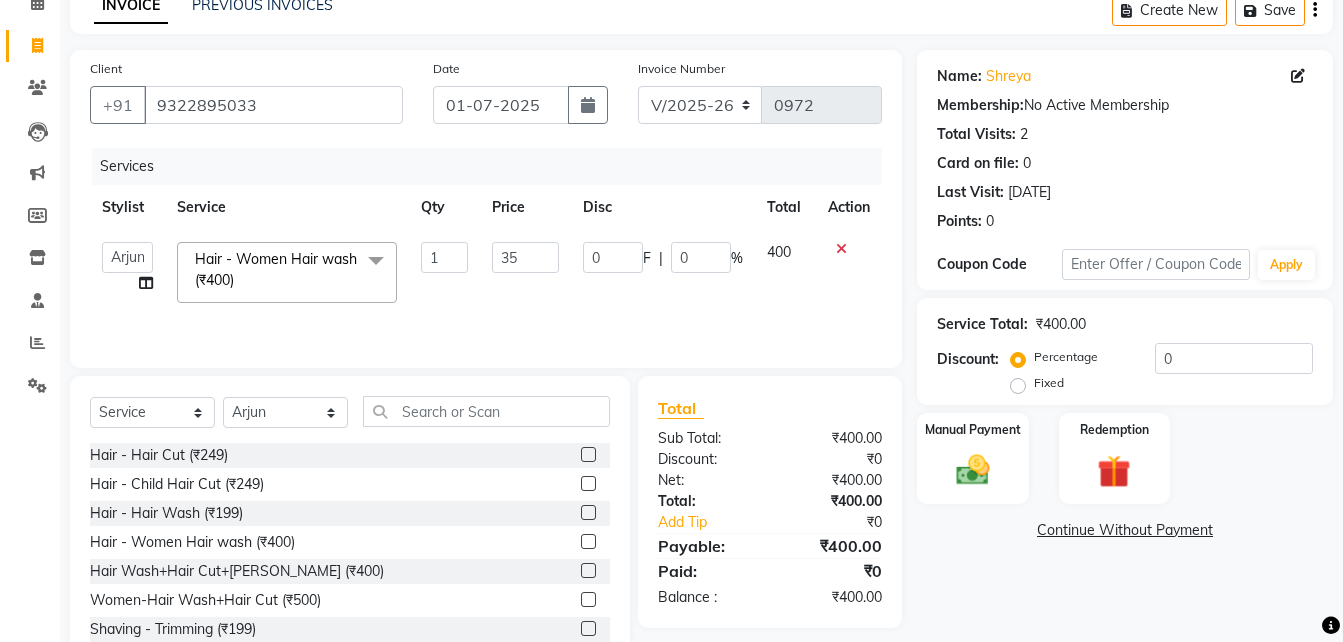 type on "350" 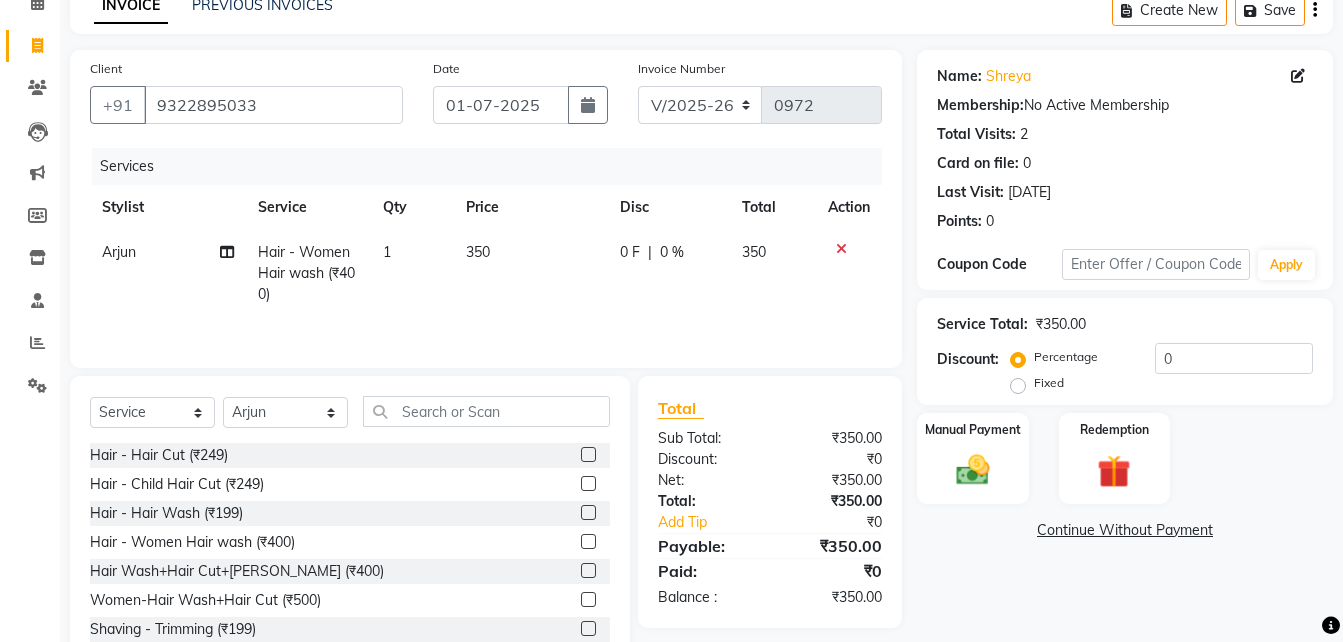 click on "350" 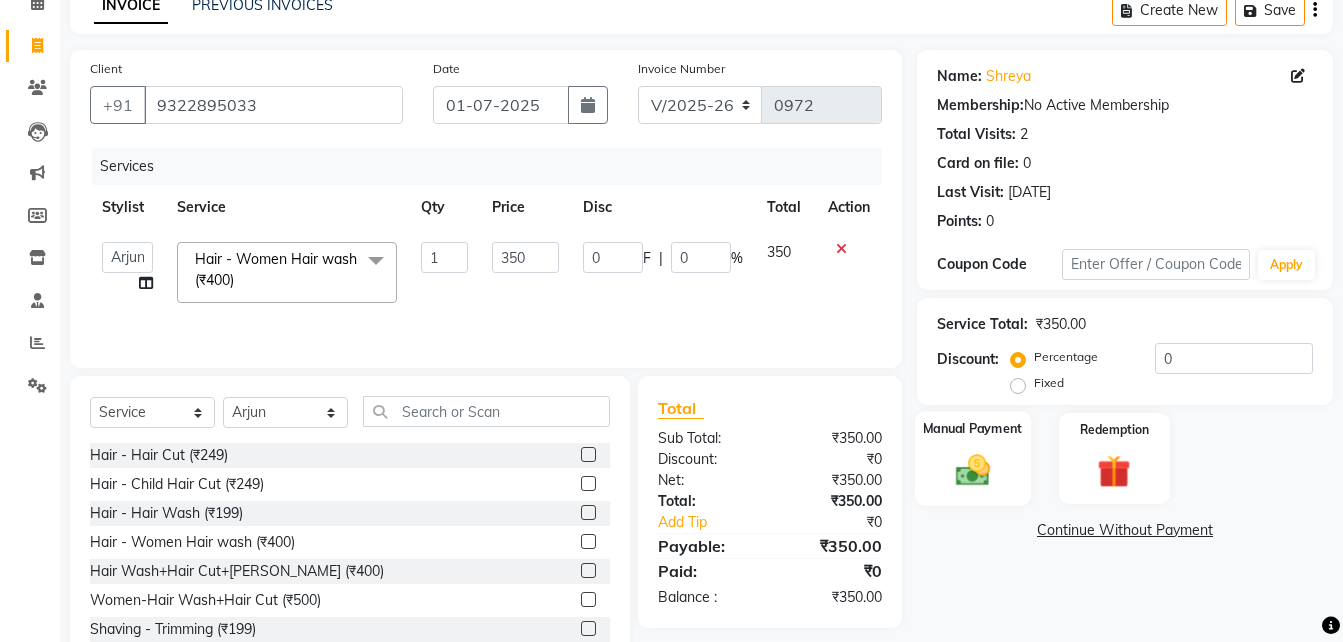 click on "Manual Payment" 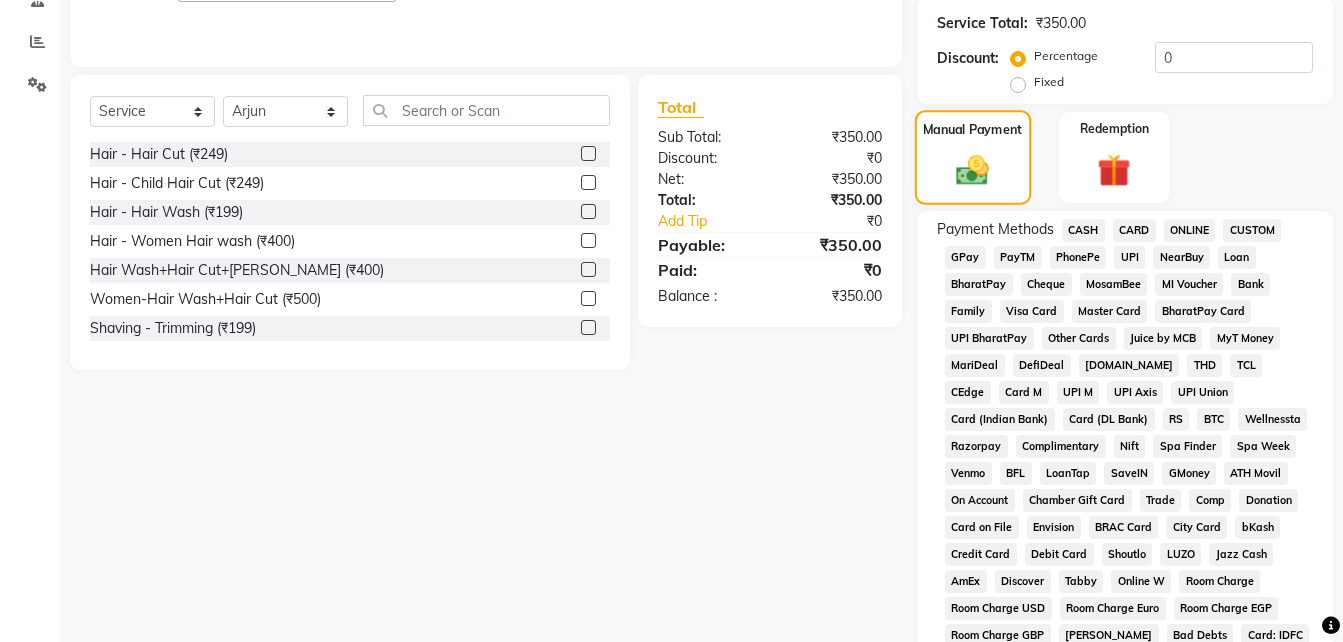 scroll, scrollTop: 406, scrollLeft: 0, axis: vertical 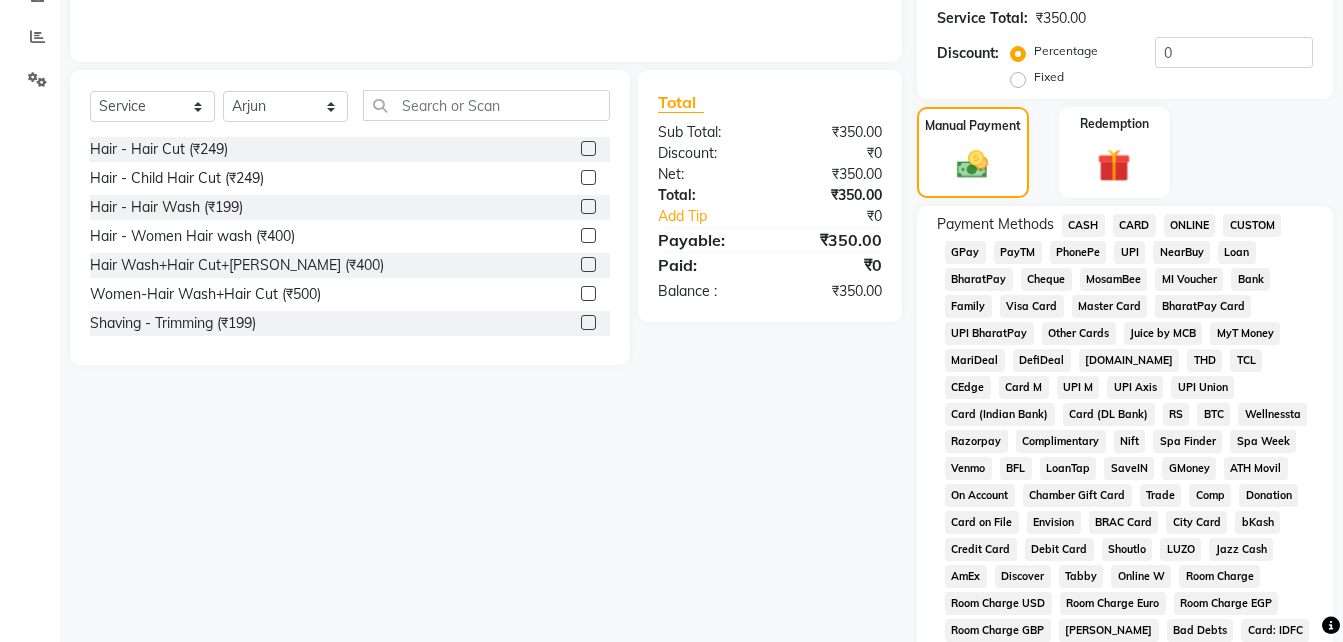 click on "UPI" 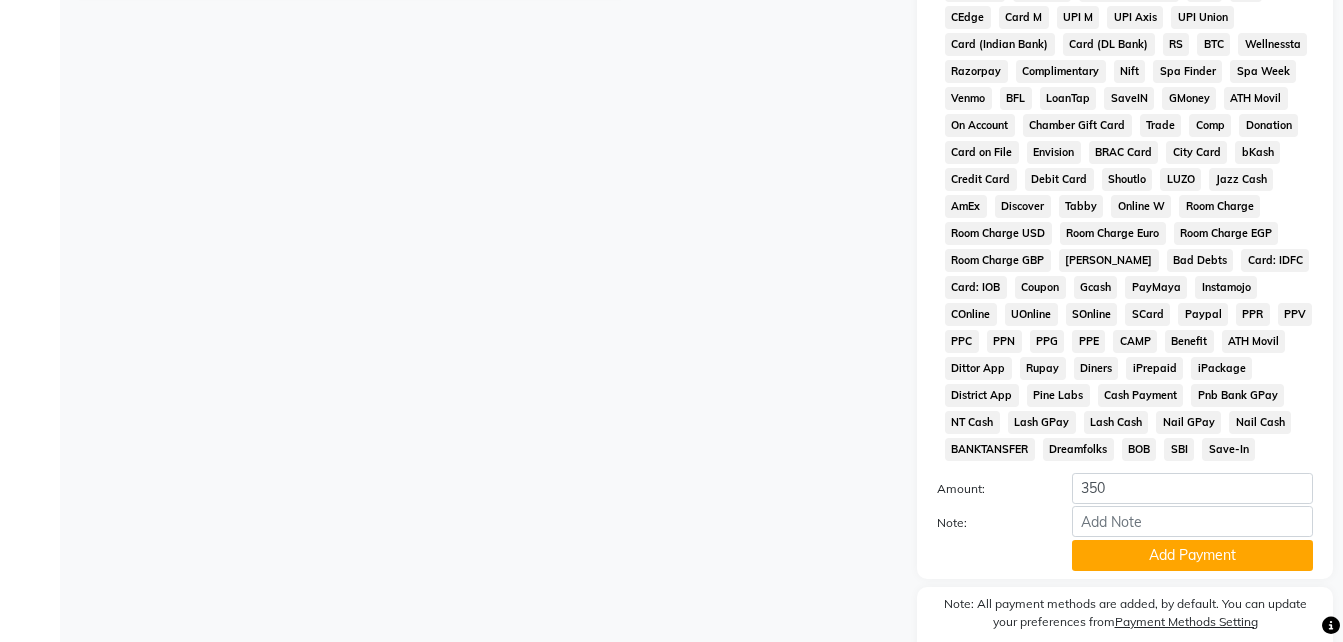 scroll, scrollTop: 860, scrollLeft: 0, axis: vertical 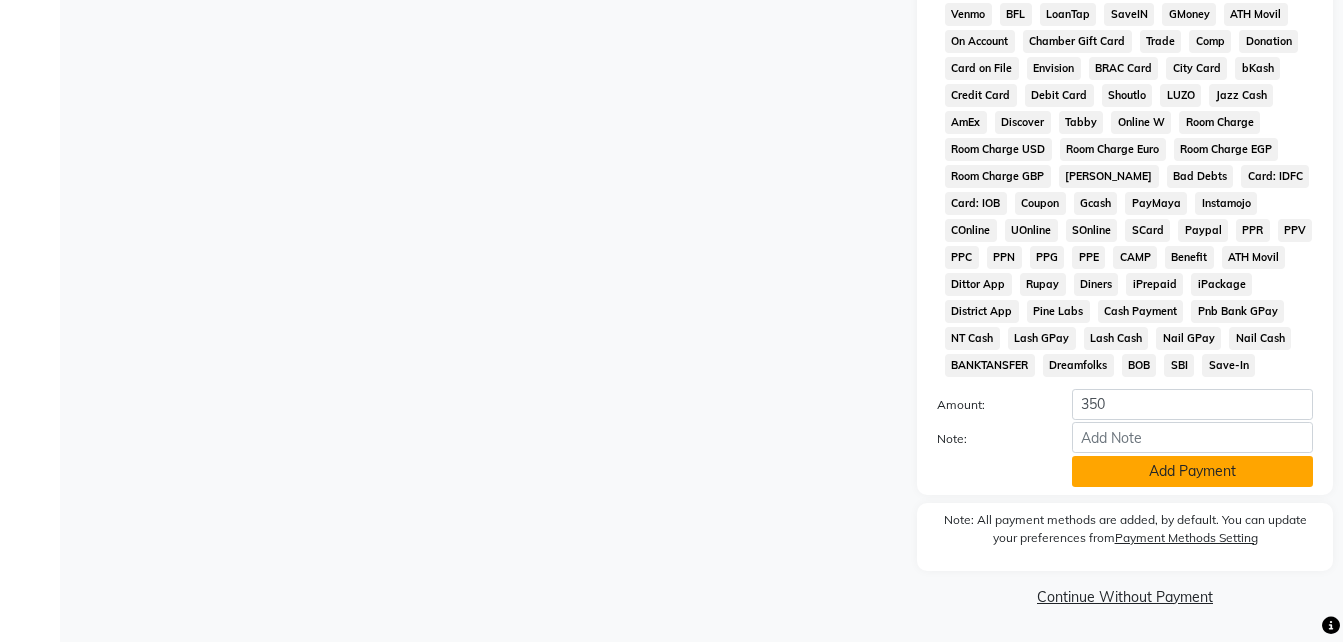 click on "Add Payment" 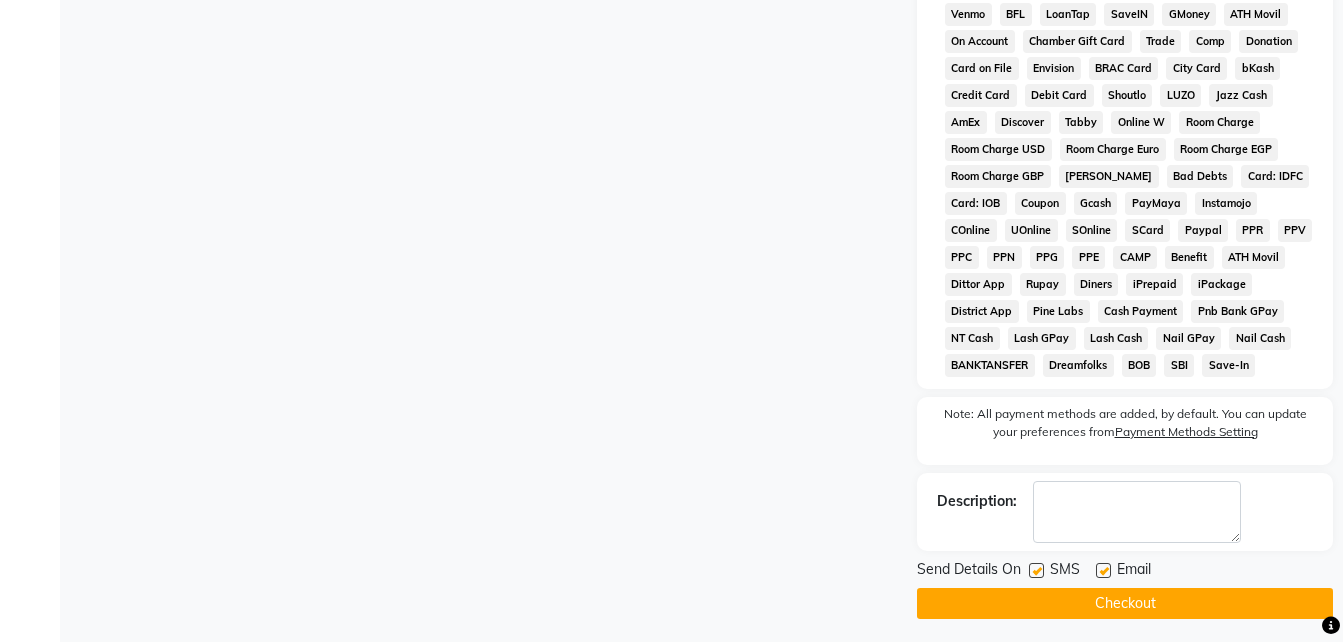 click 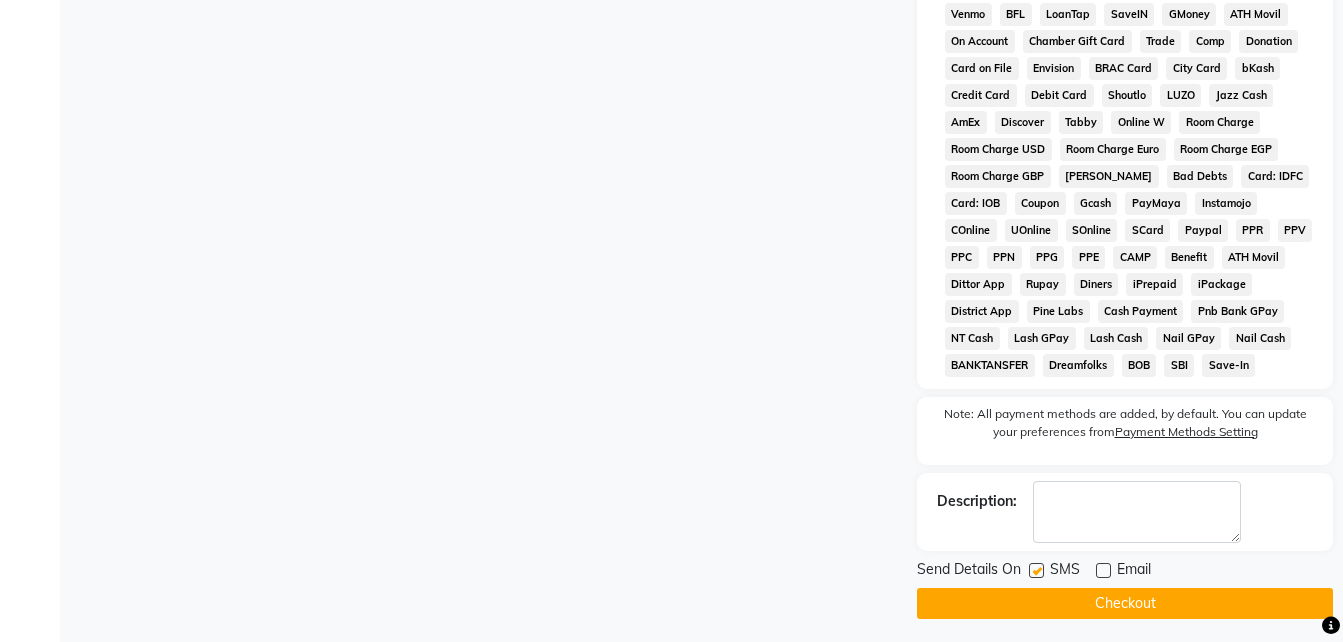 click 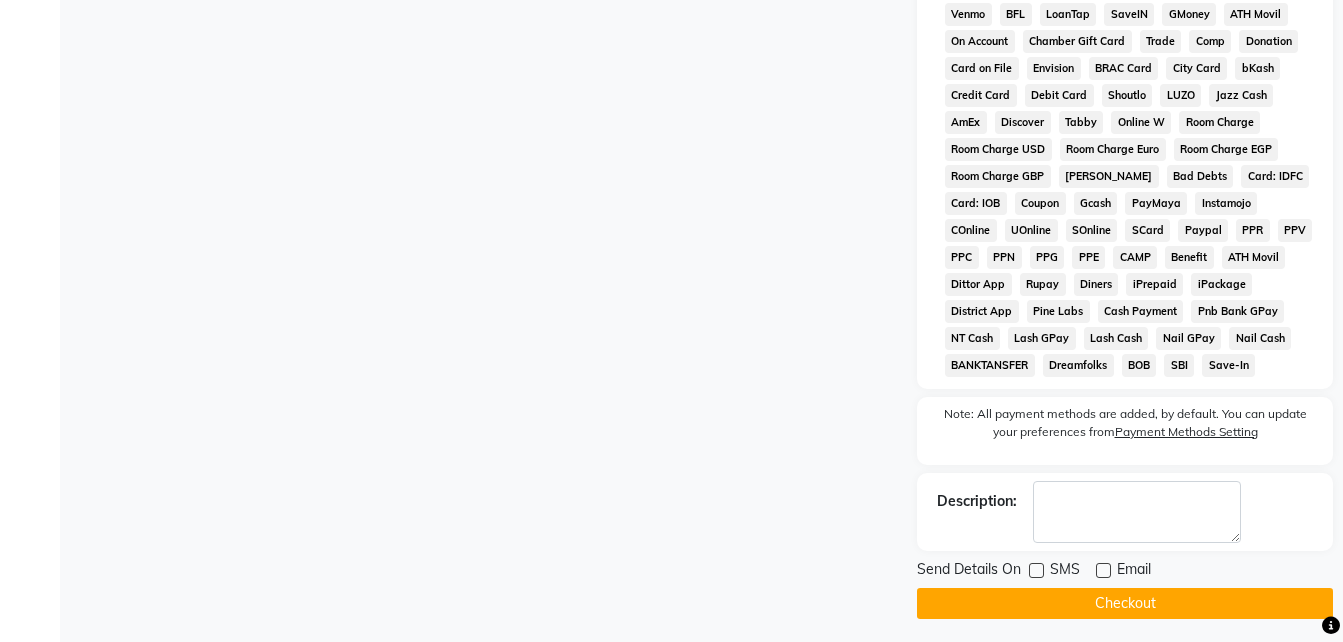 click on "Checkout" 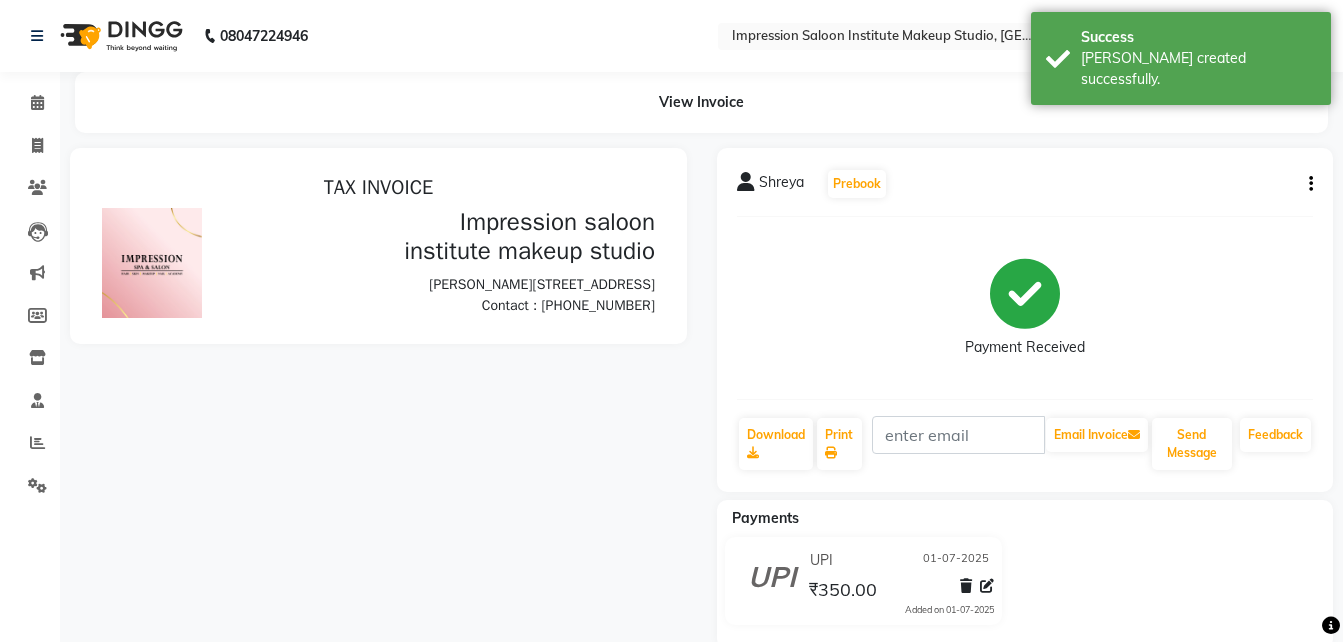 scroll, scrollTop: 0, scrollLeft: 0, axis: both 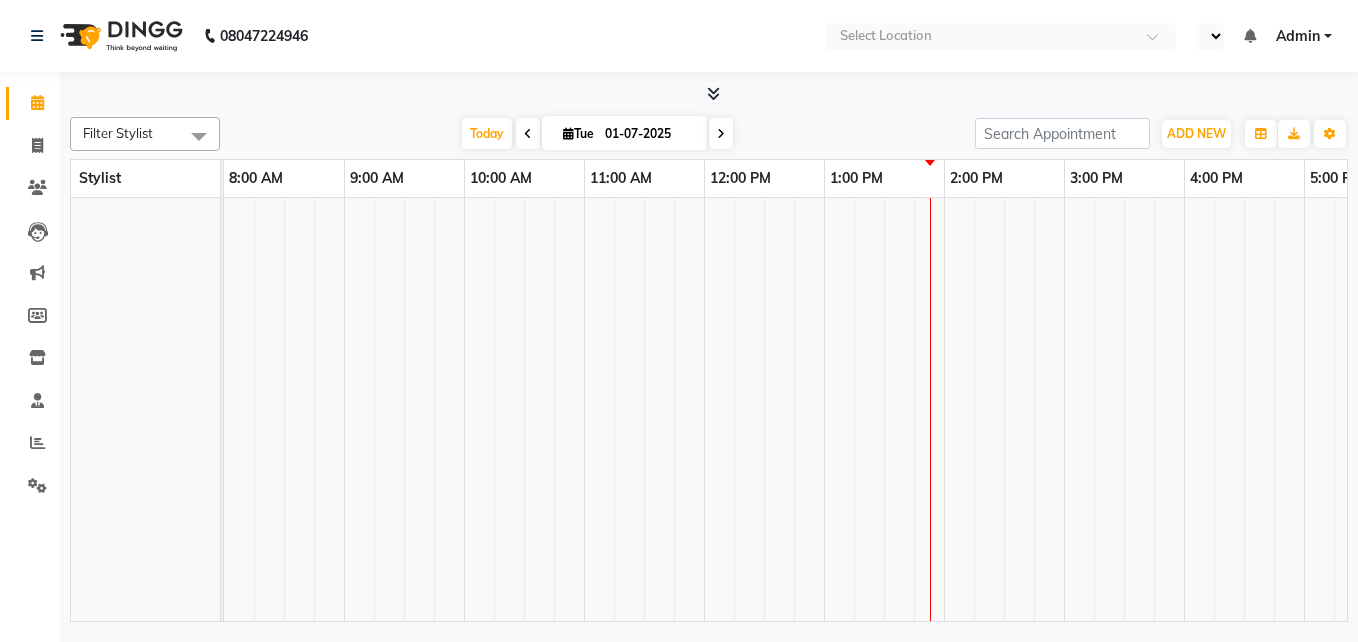 select on "en" 